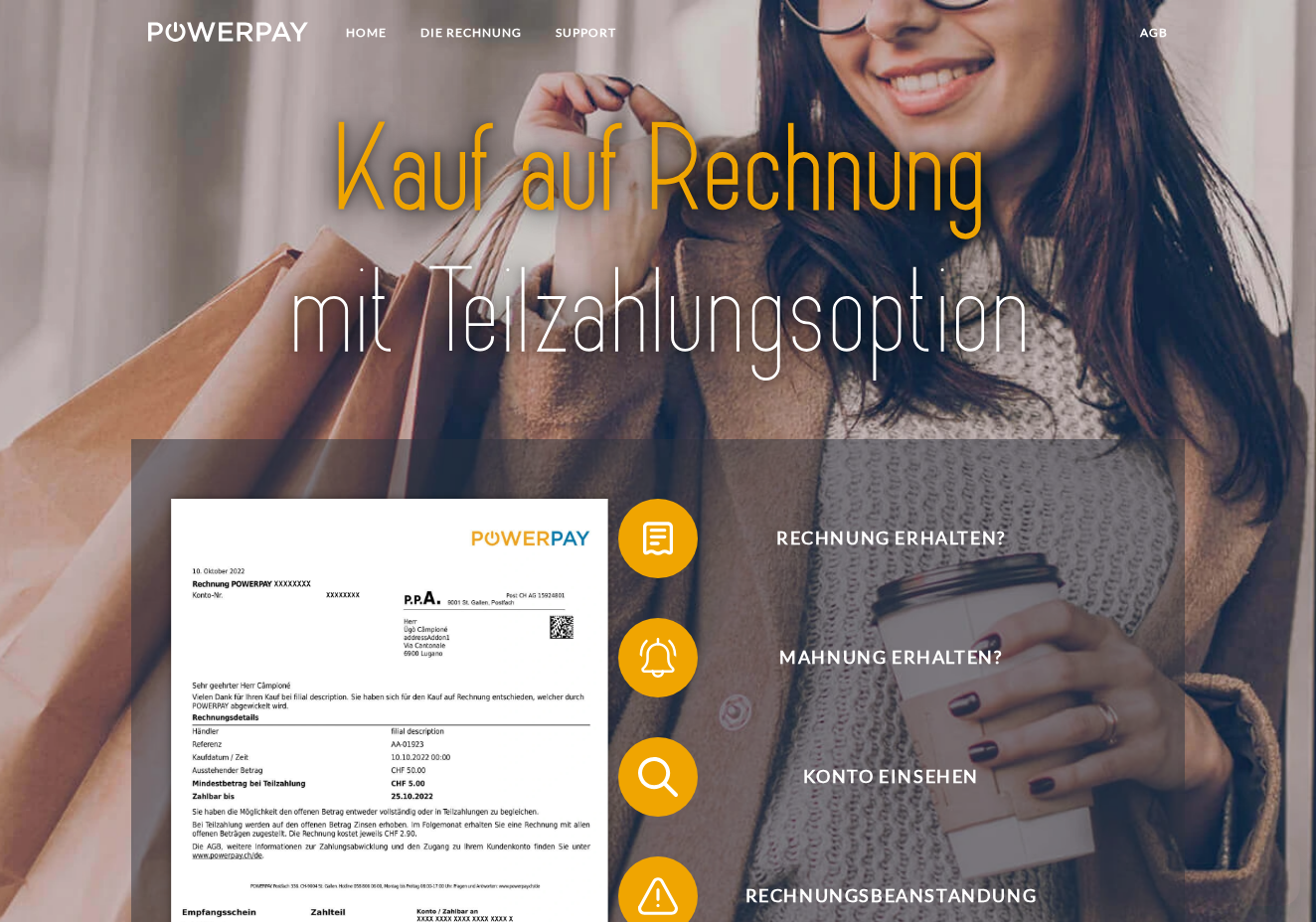 scroll, scrollTop: 0, scrollLeft: 0, axis: both 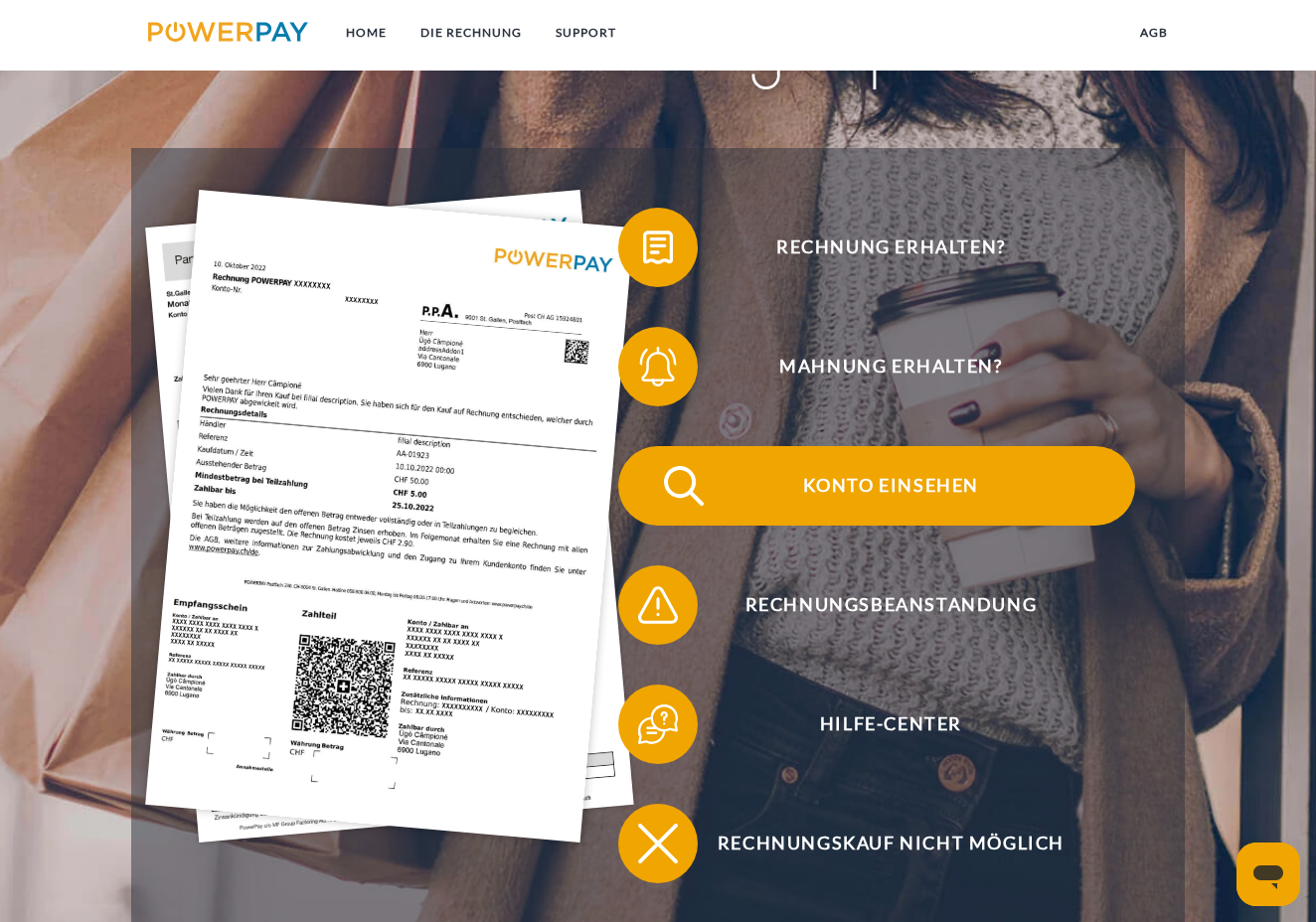 click on "Konto einsehen" at bounding box center [891, 486] 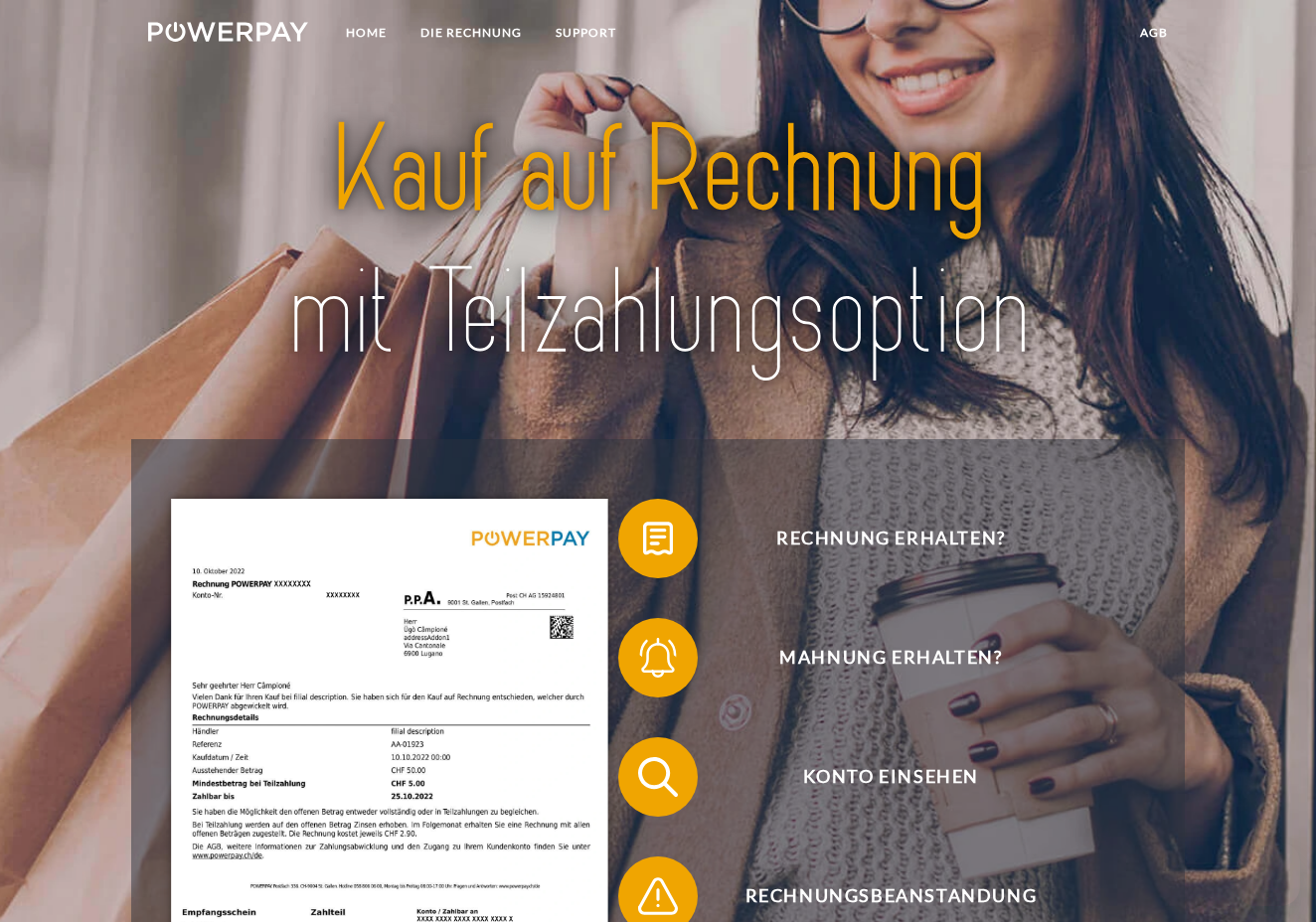 scroll, scrollTop: 0, scrollLeft: 0, axis: both 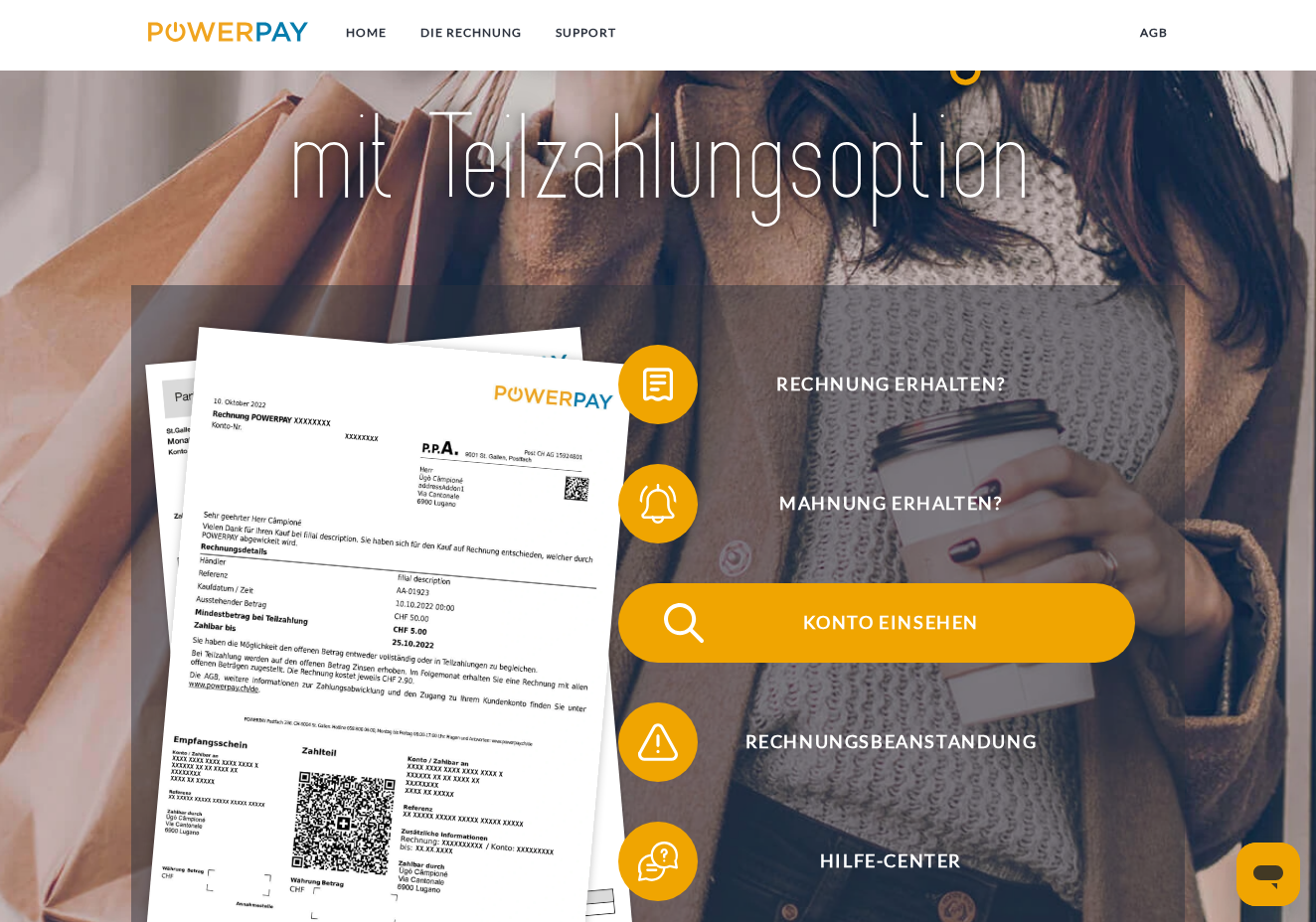 click on "Konto einsehen" at bounding box center (891, 623) 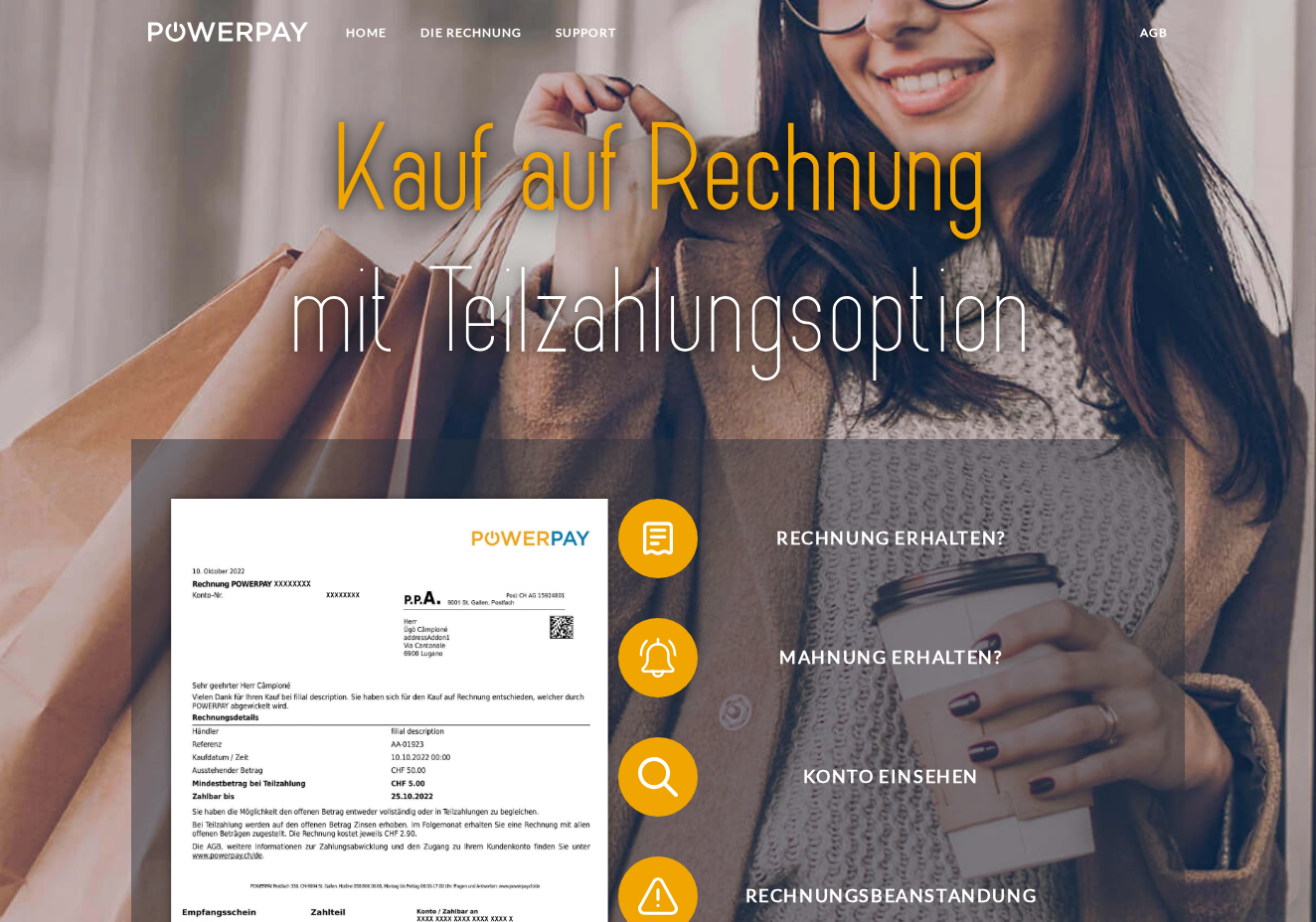 scroll, scrollTop: 0, scrollLeft: 0, axis: both 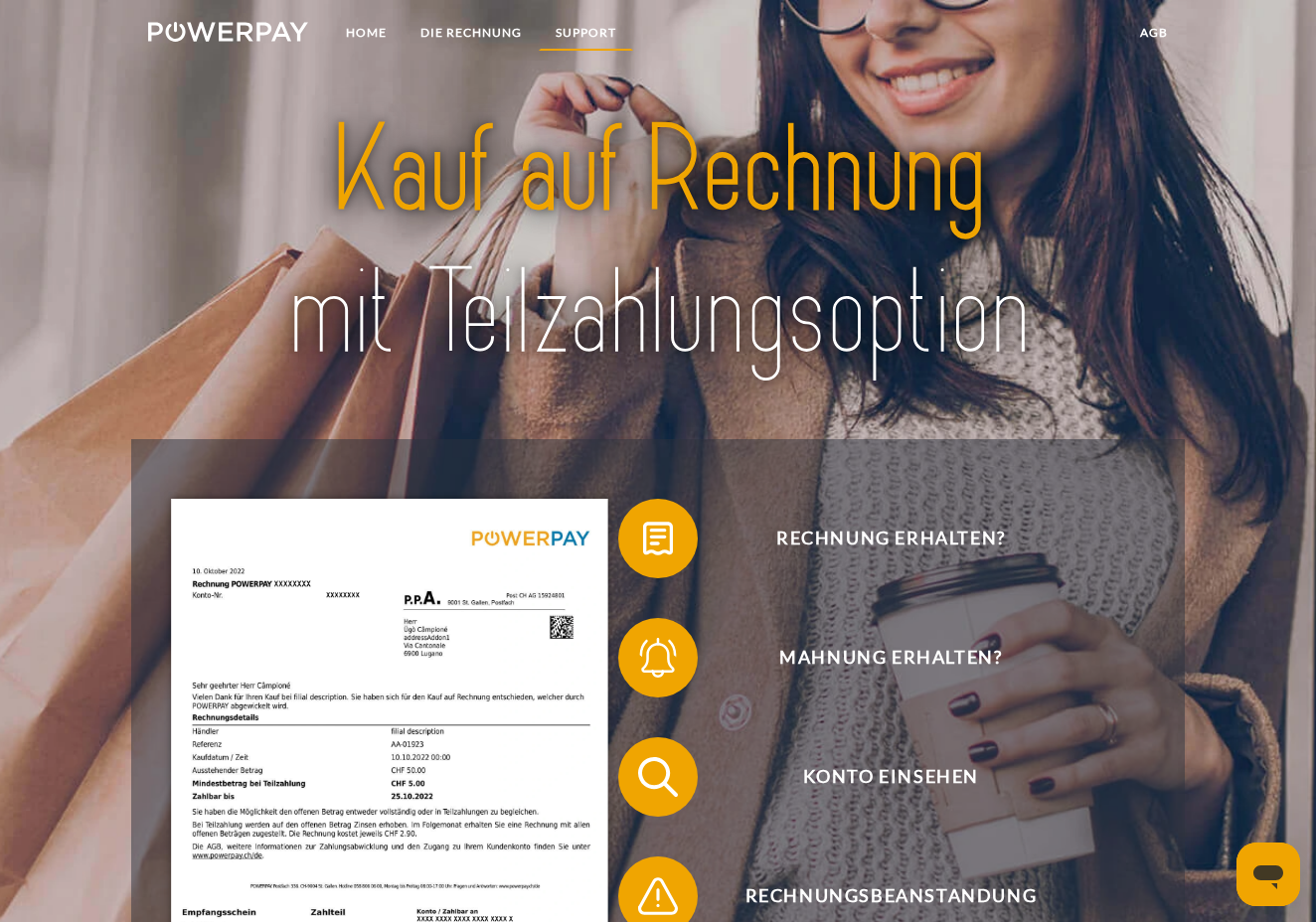 click on "SUPPORT" at bounding box center (585, 33) 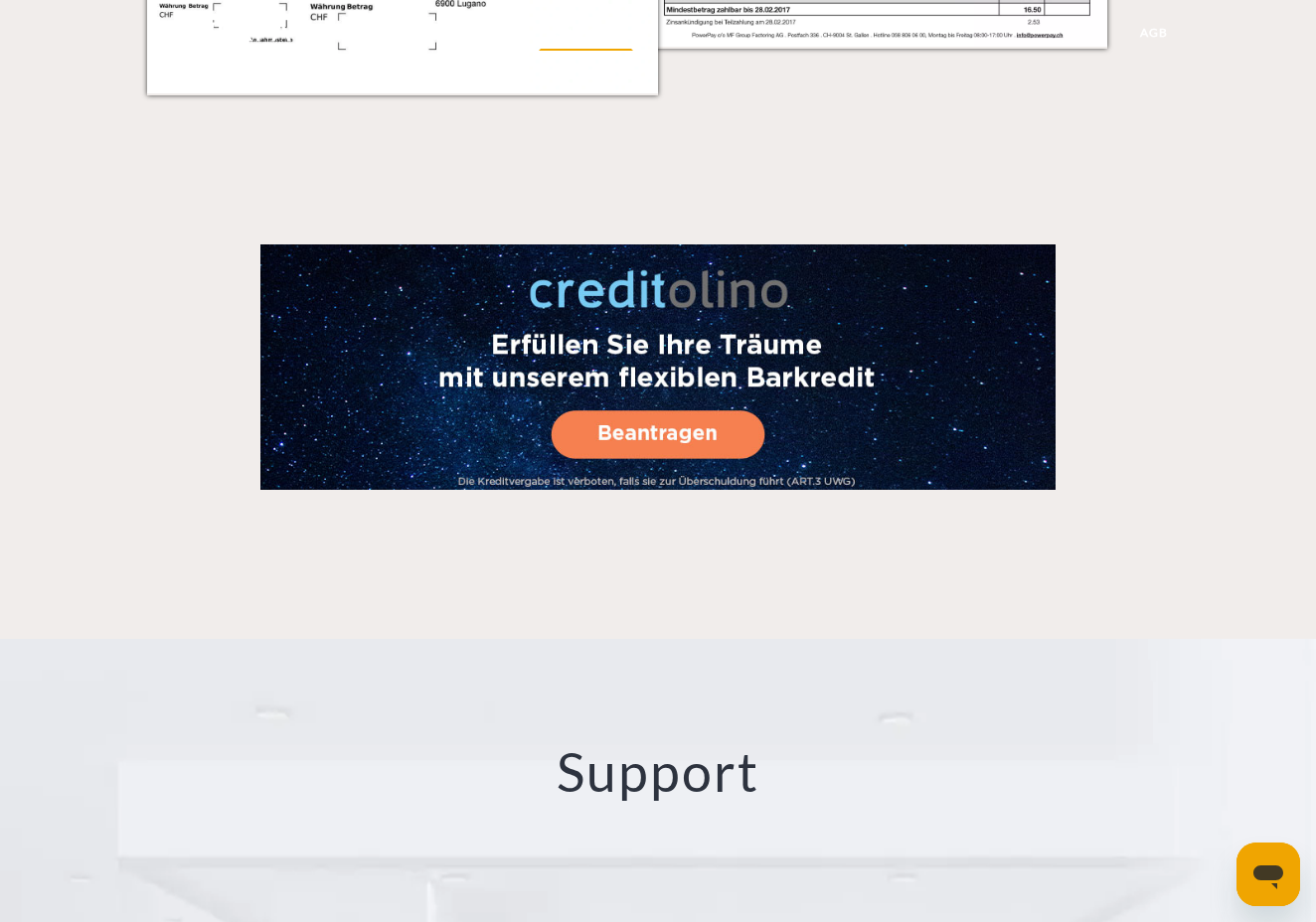 scroll, scrollTop: 3265, scrollLeft: 0, axis: vertical 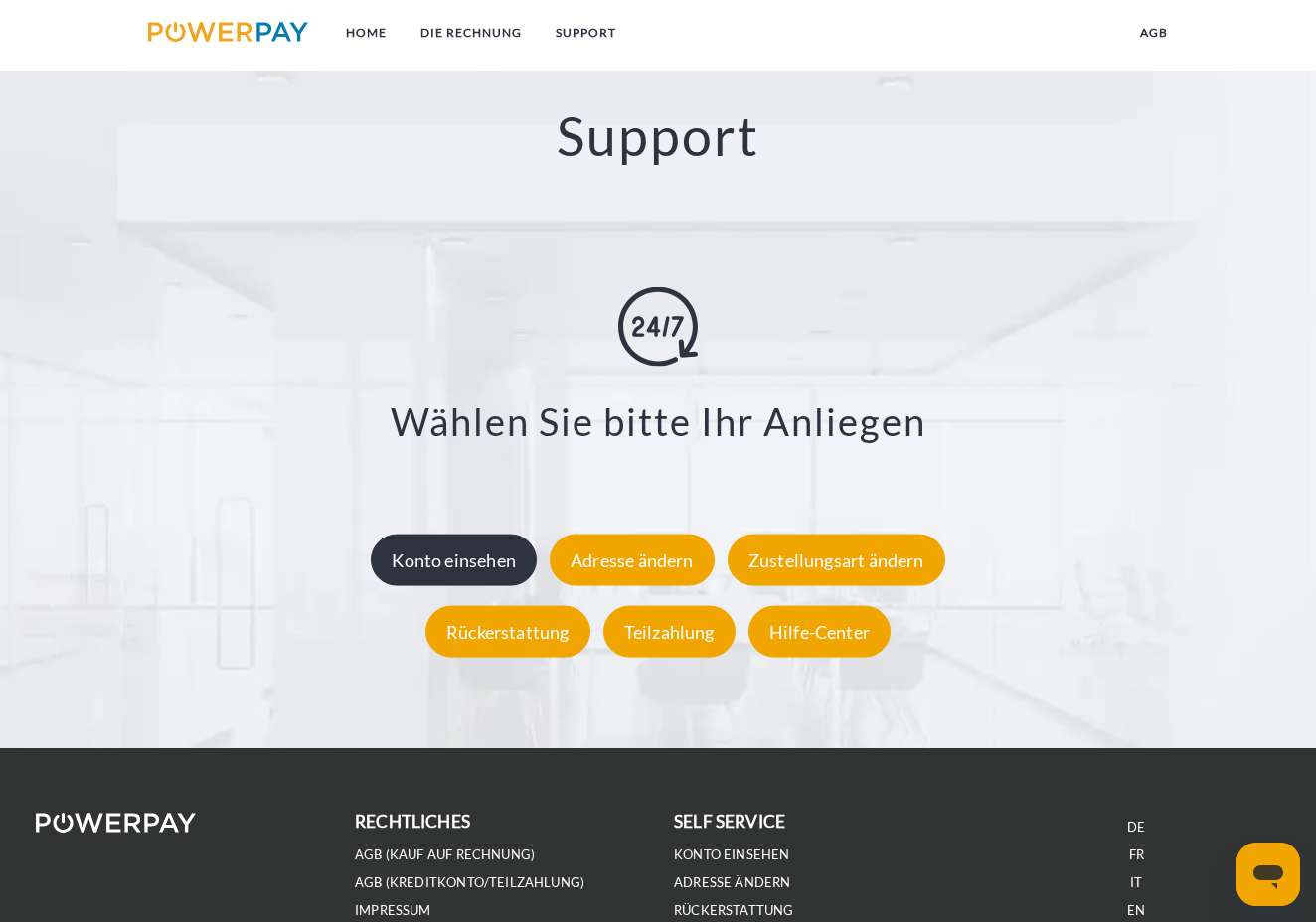 click on "Konto einsehen" at bounding box center [453, 559] 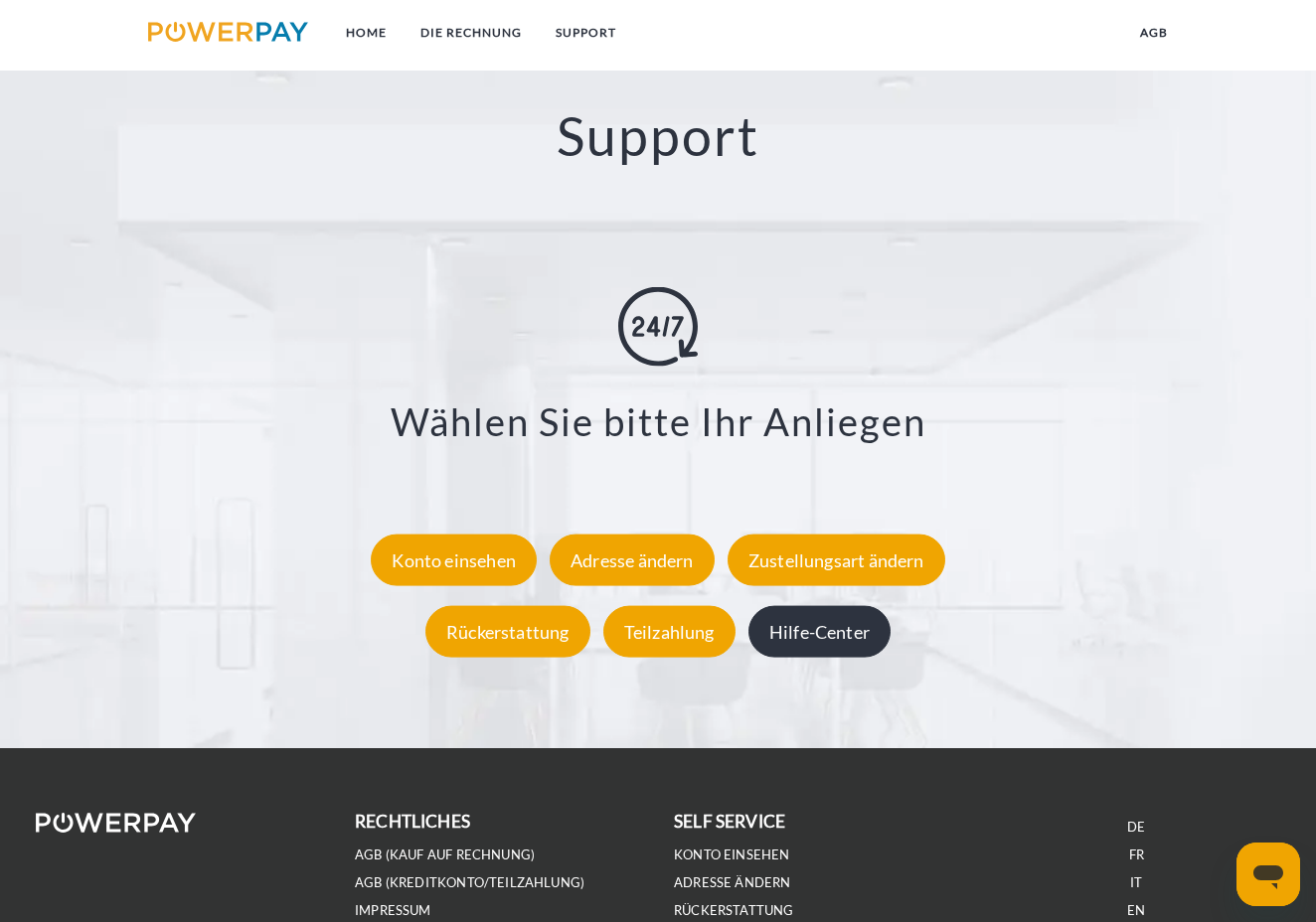 click on "Hilfe-Center" at bounding box center [819, 631] 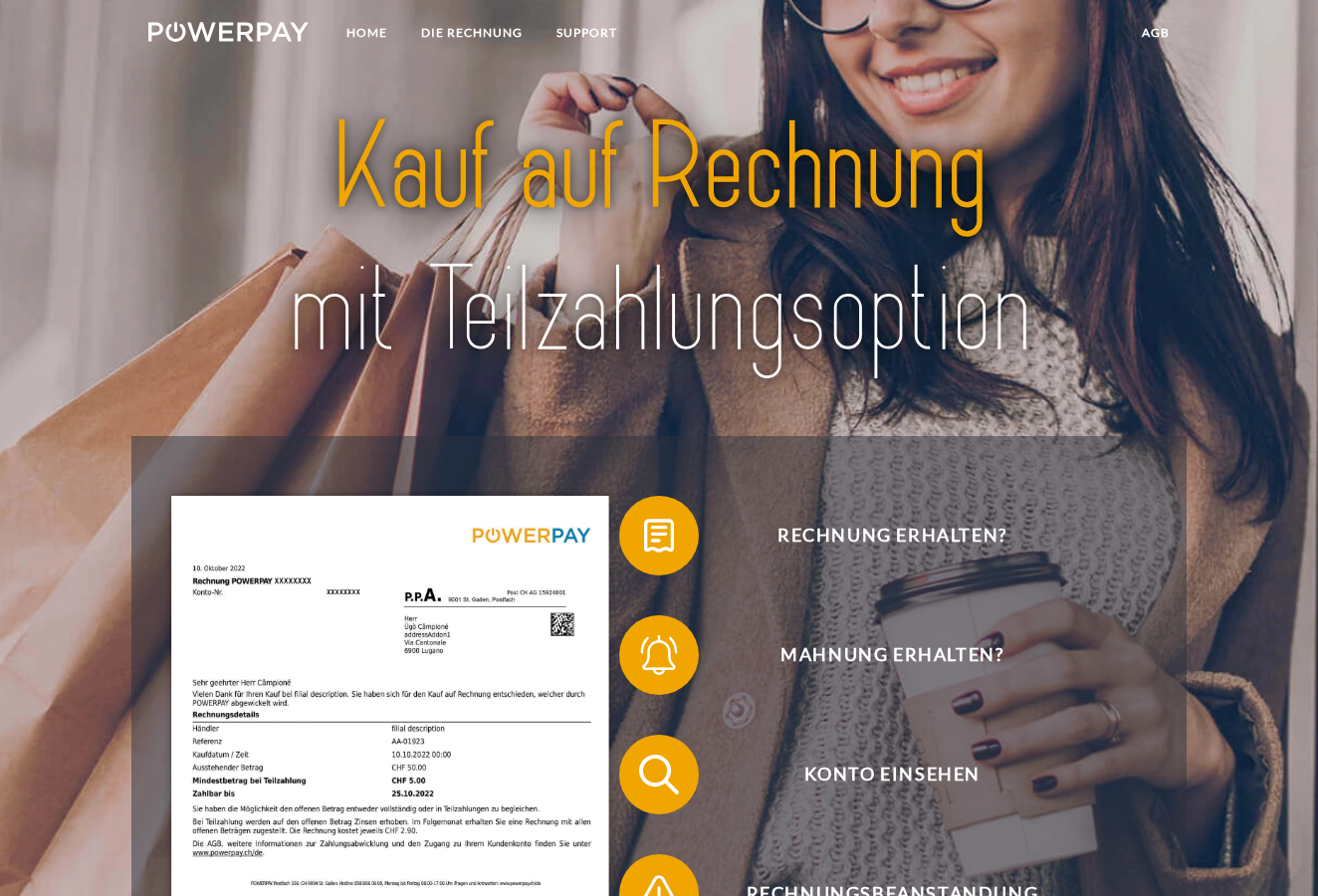 scroll, scrollTop: 0, scrollLeft: 0, axis: both 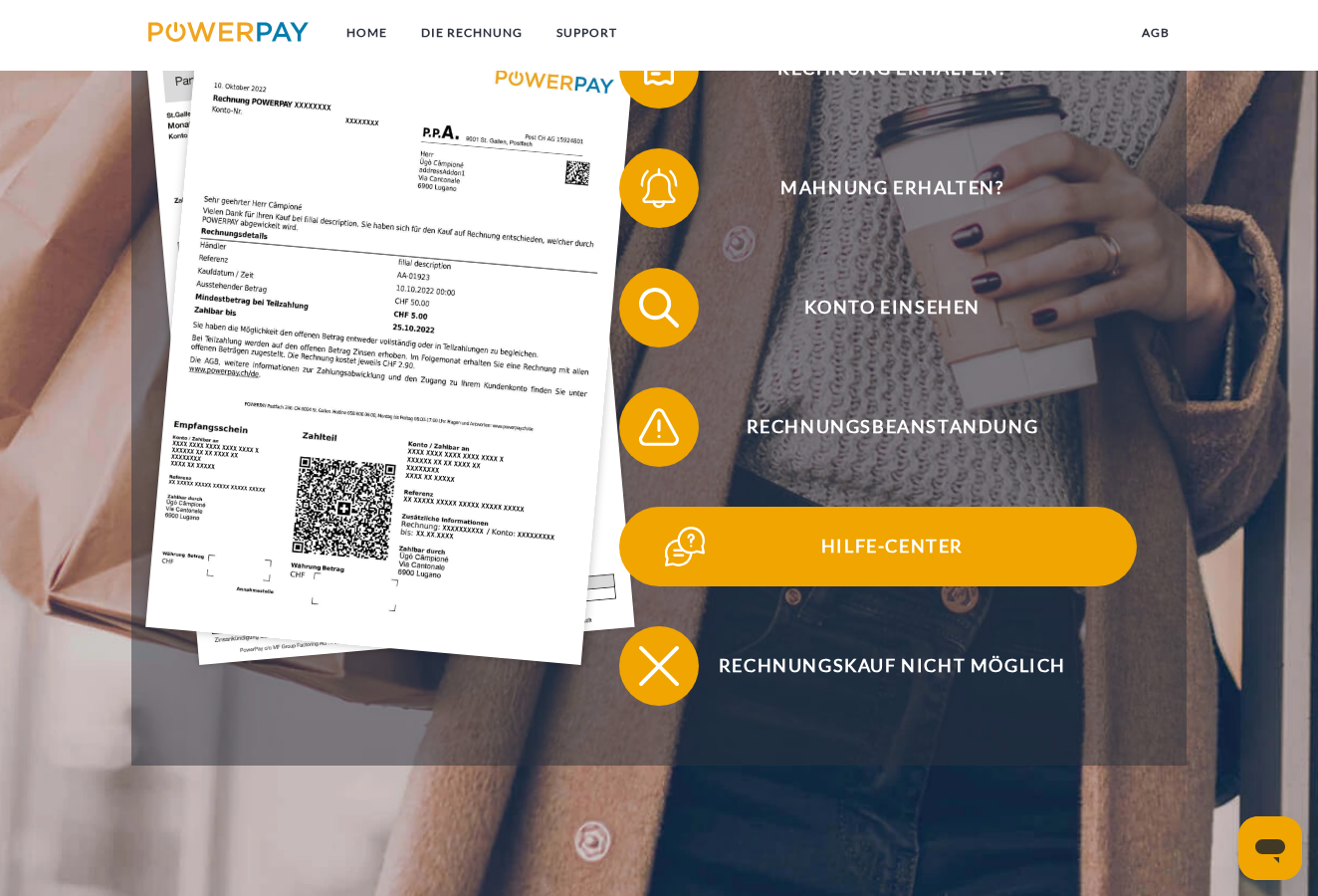 click at bounding box center [685, 547] 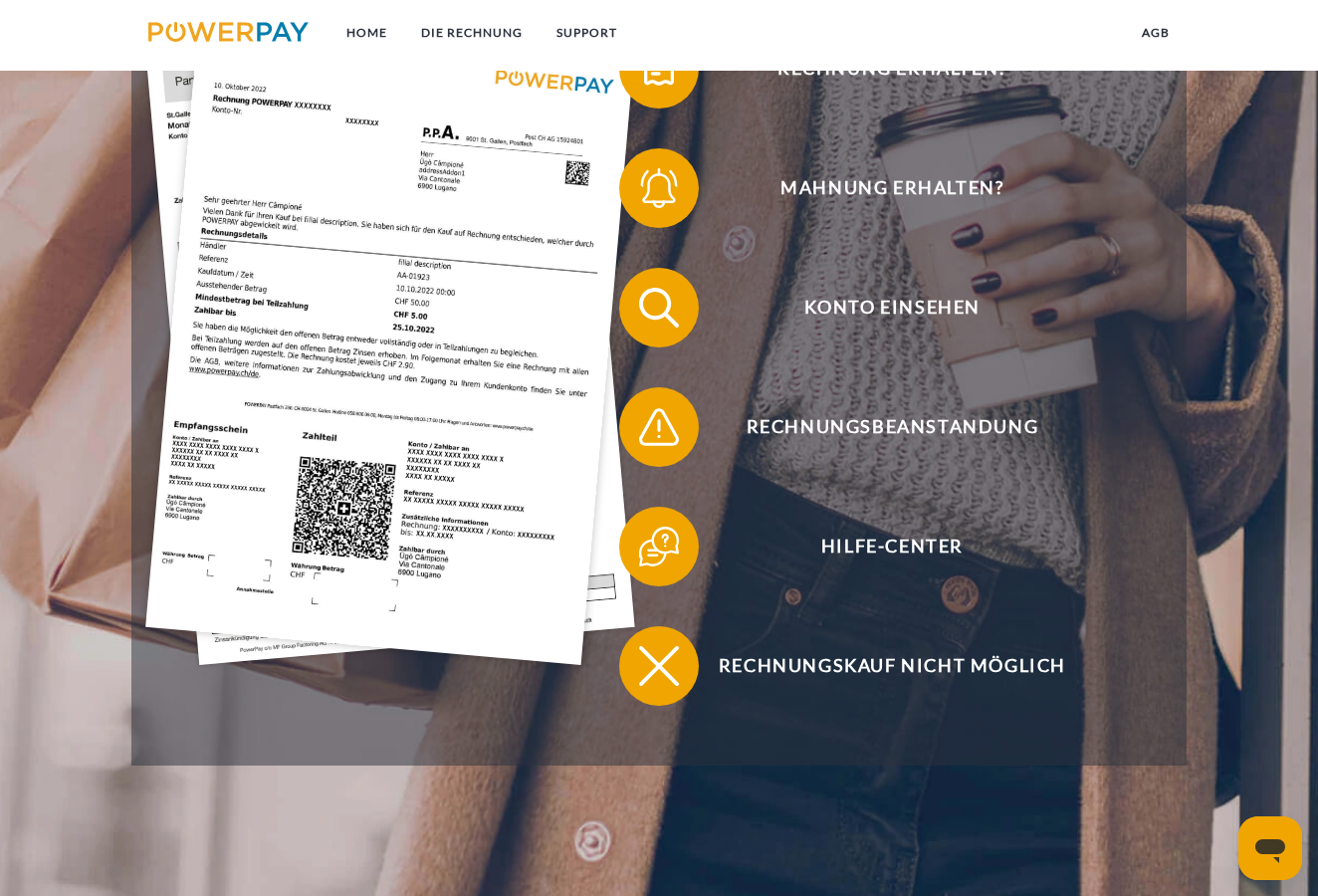 click 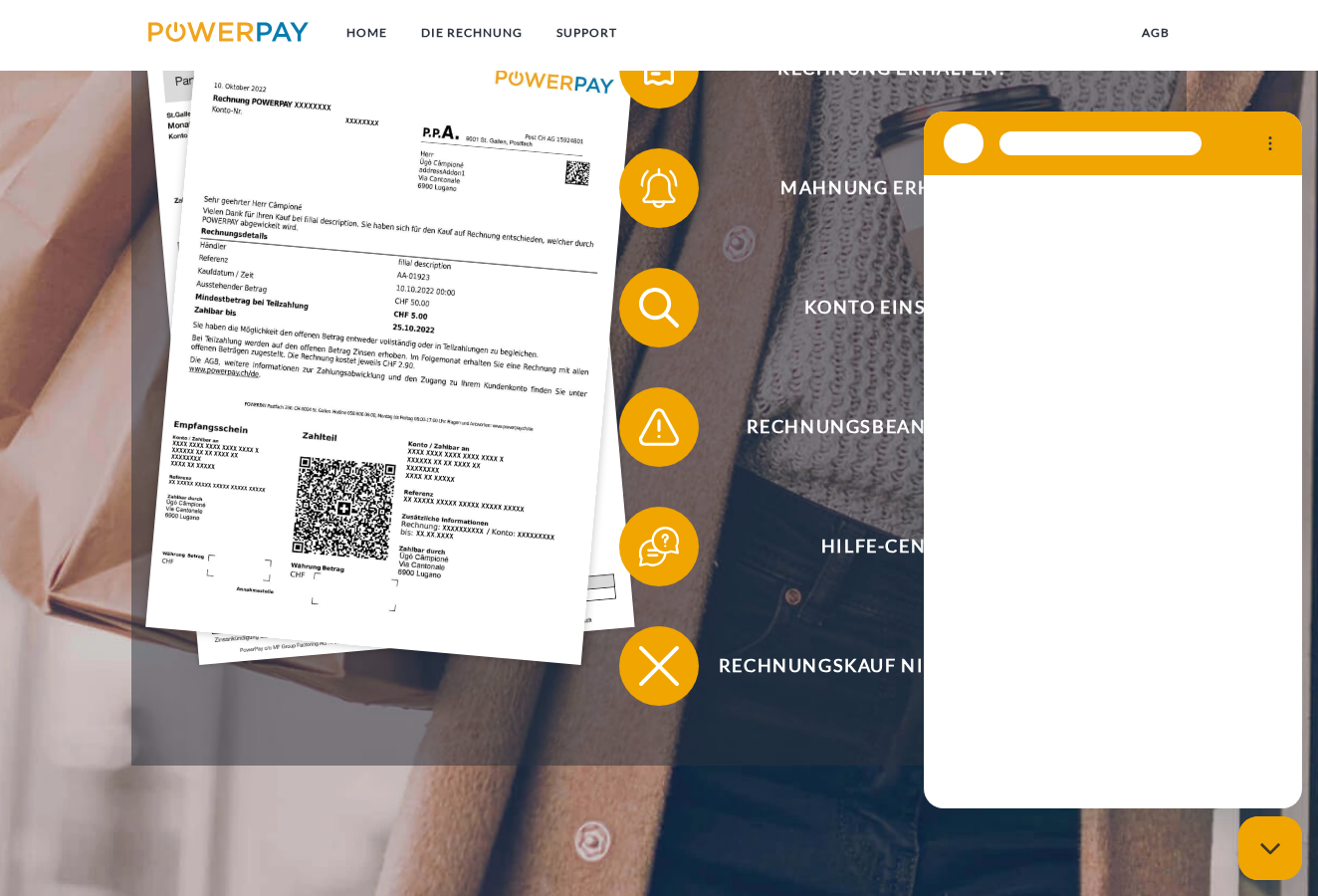 scroll, scrollTop: 0, scrollLeft: 0, axis: both 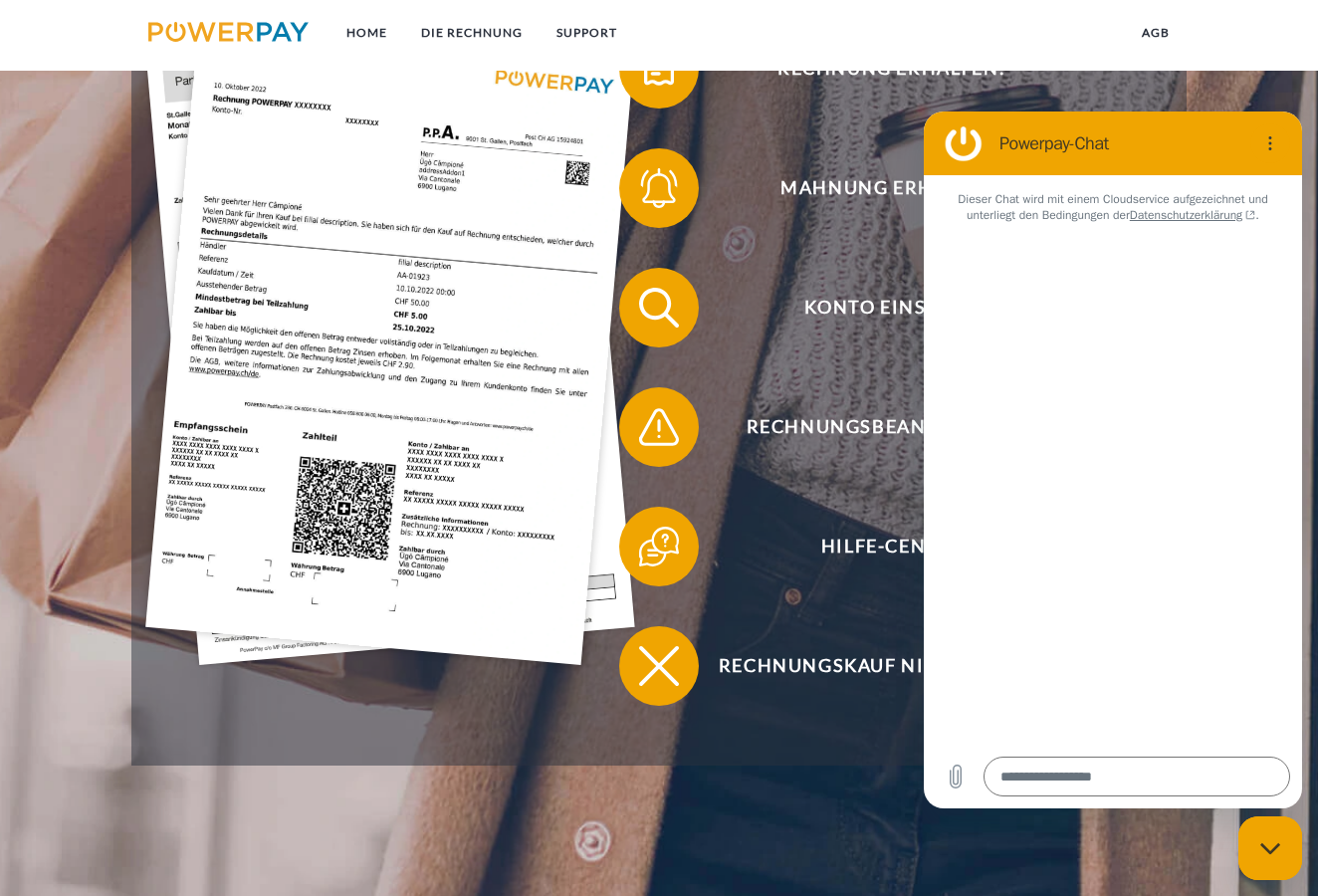 type on "*" 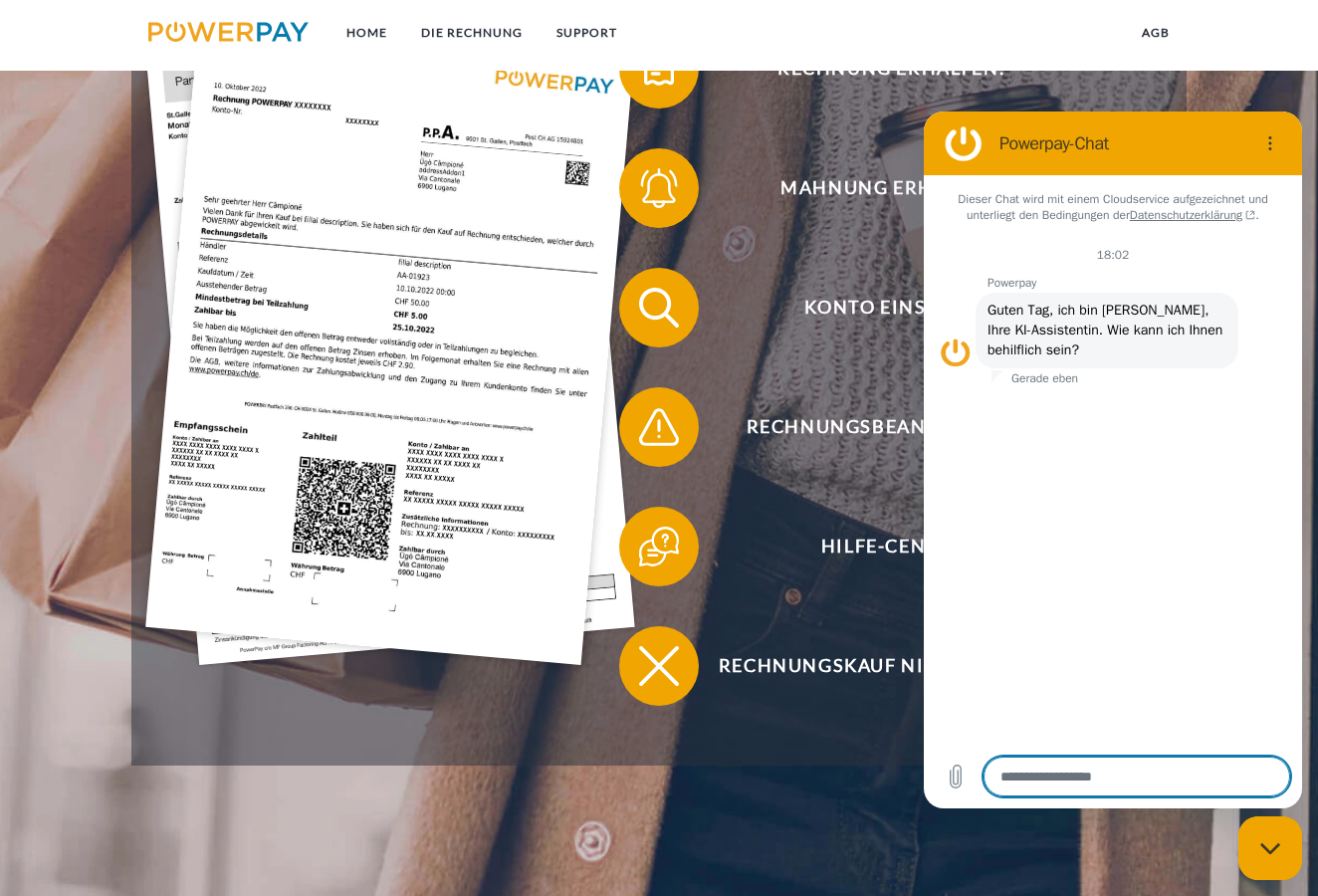 click at bounding box center (1137, 777) 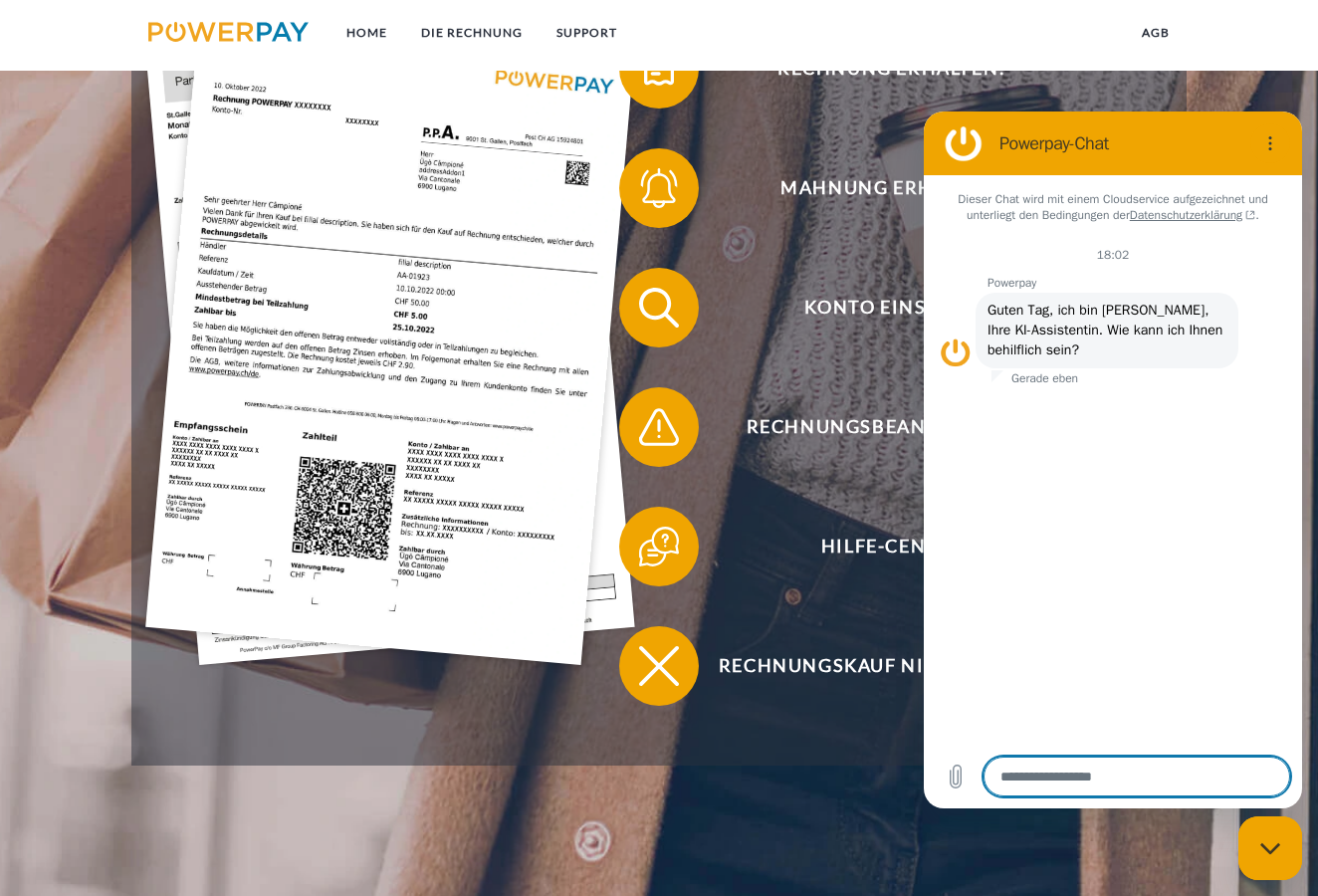 type on "*" 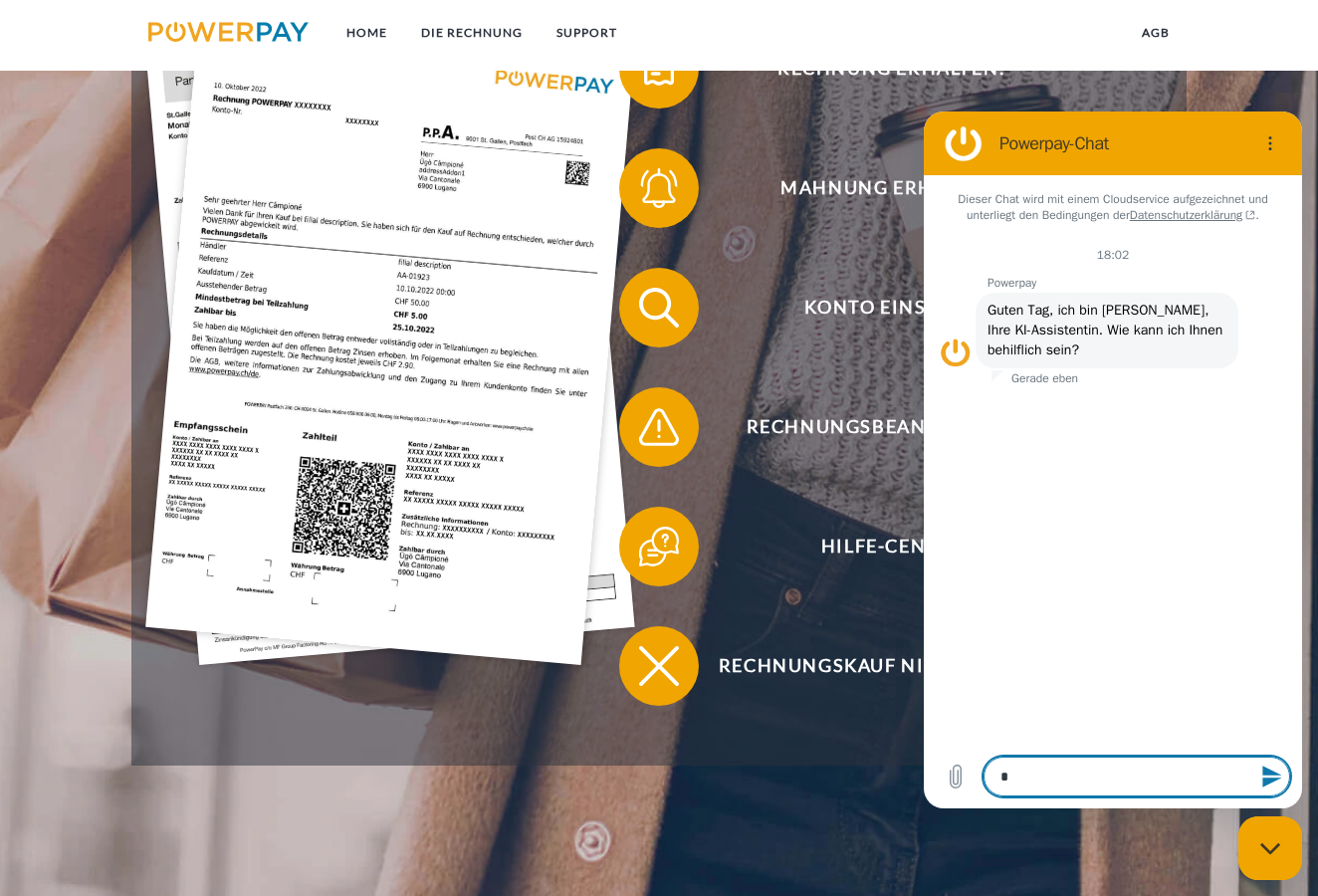 type on "**" 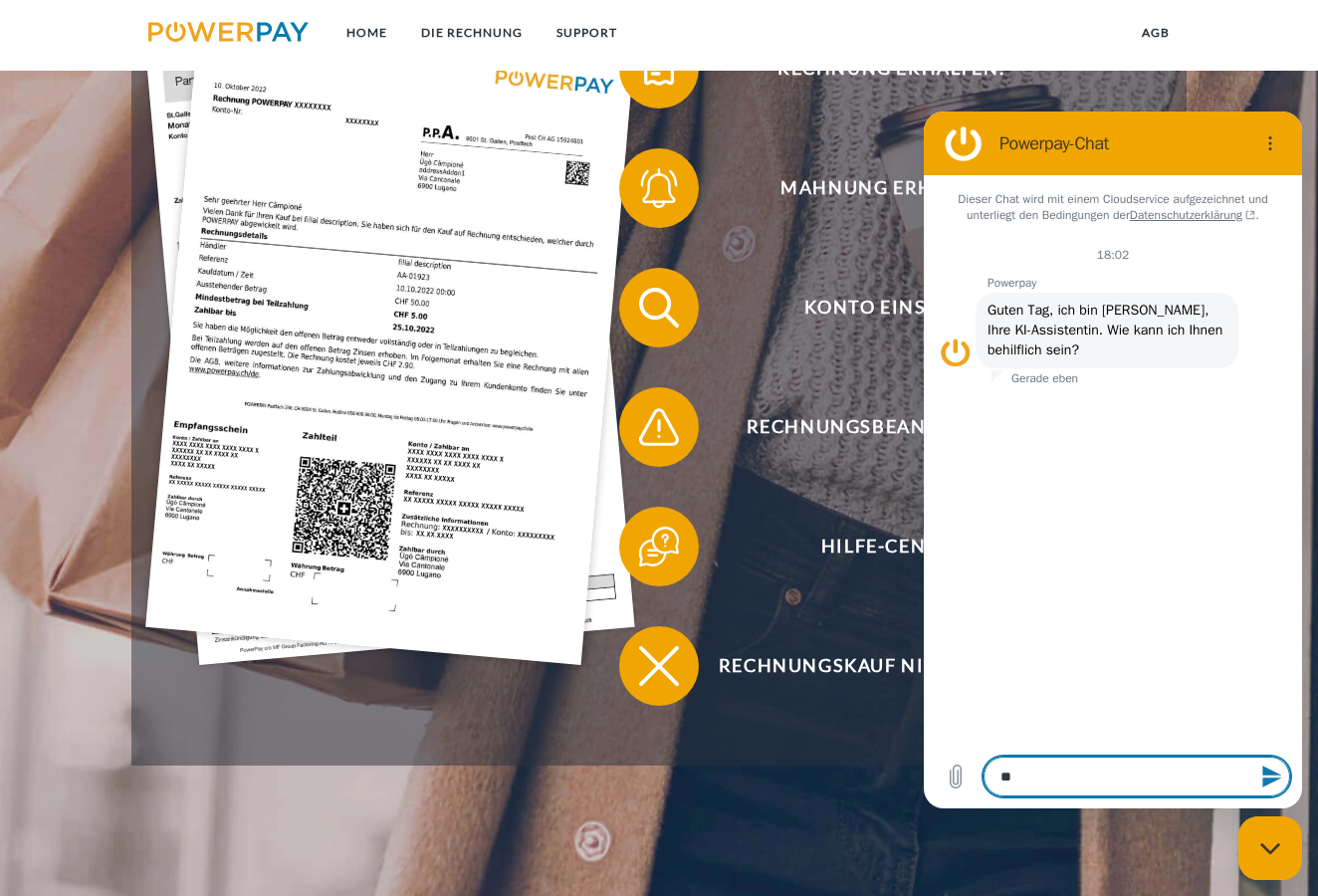 type on "***" 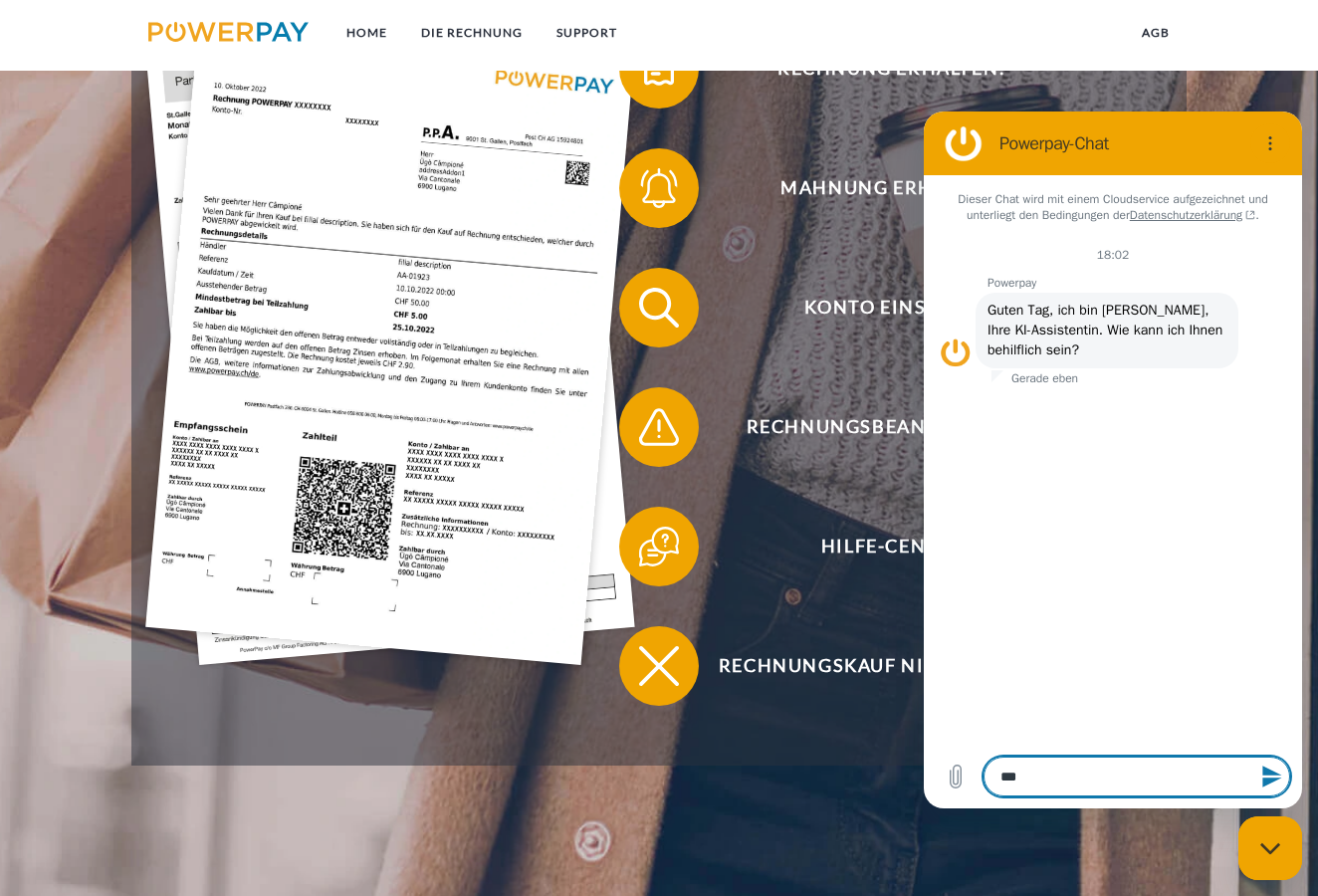 type on "****" 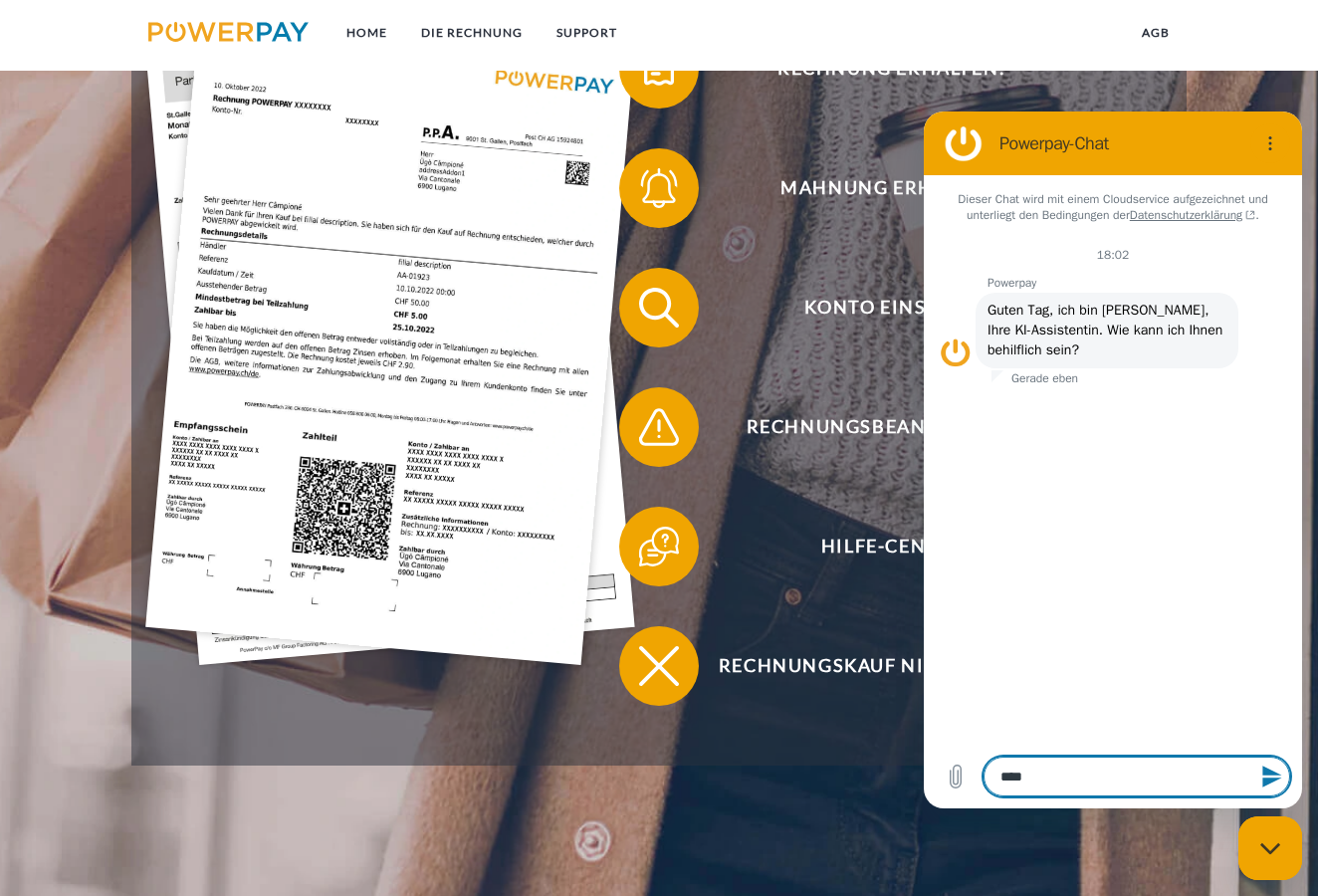 type on "*****" 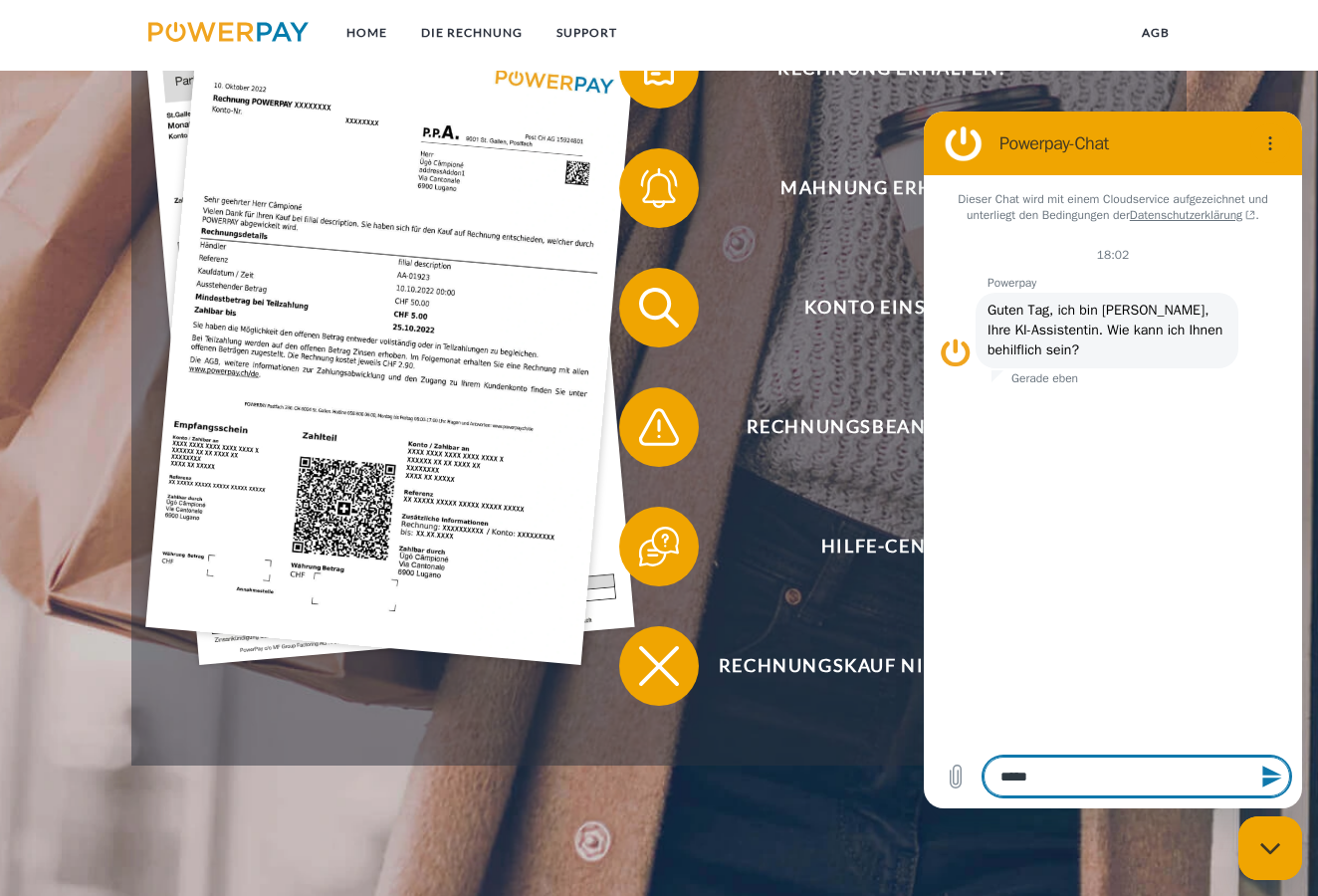 type on "******" 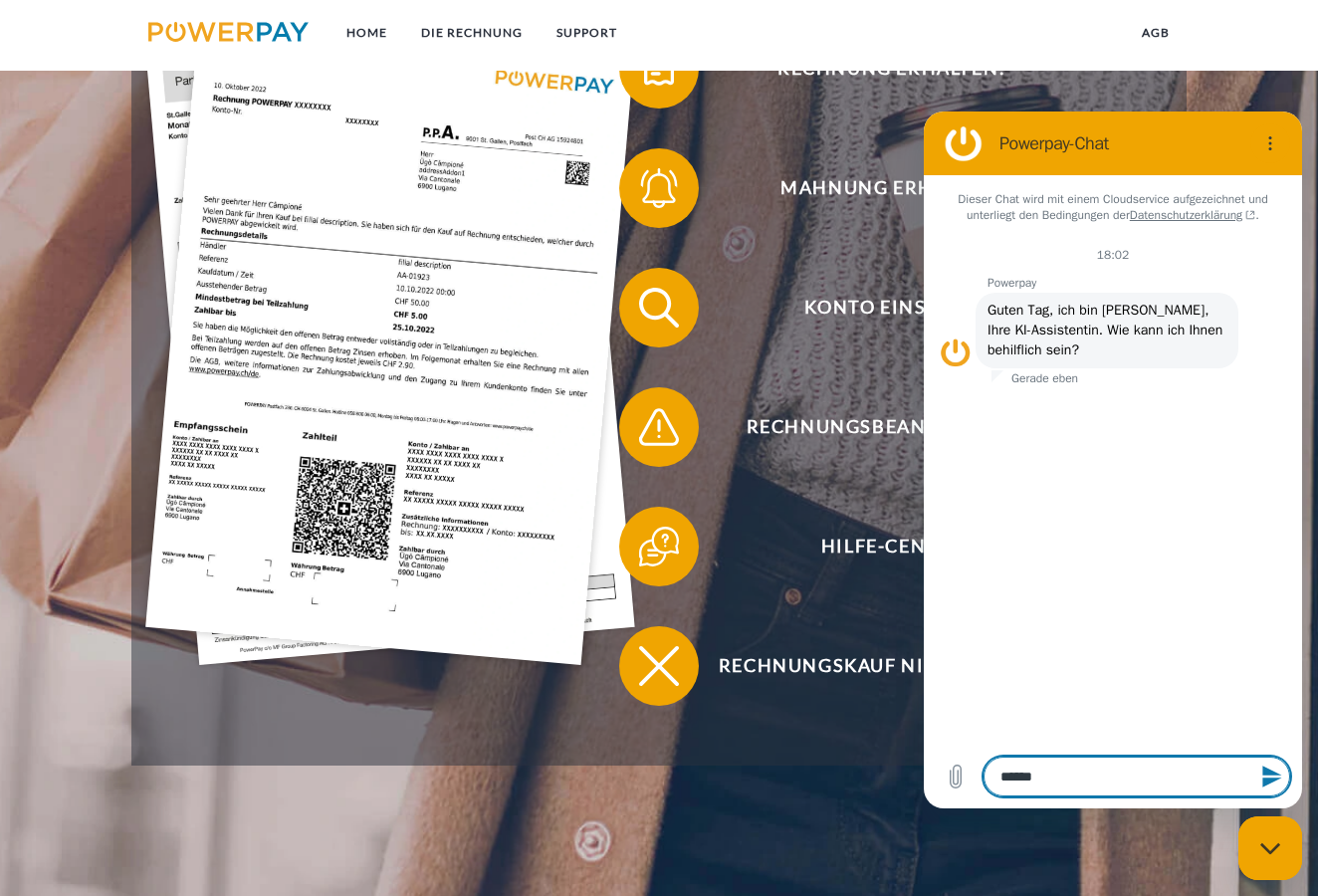 type on "*******" 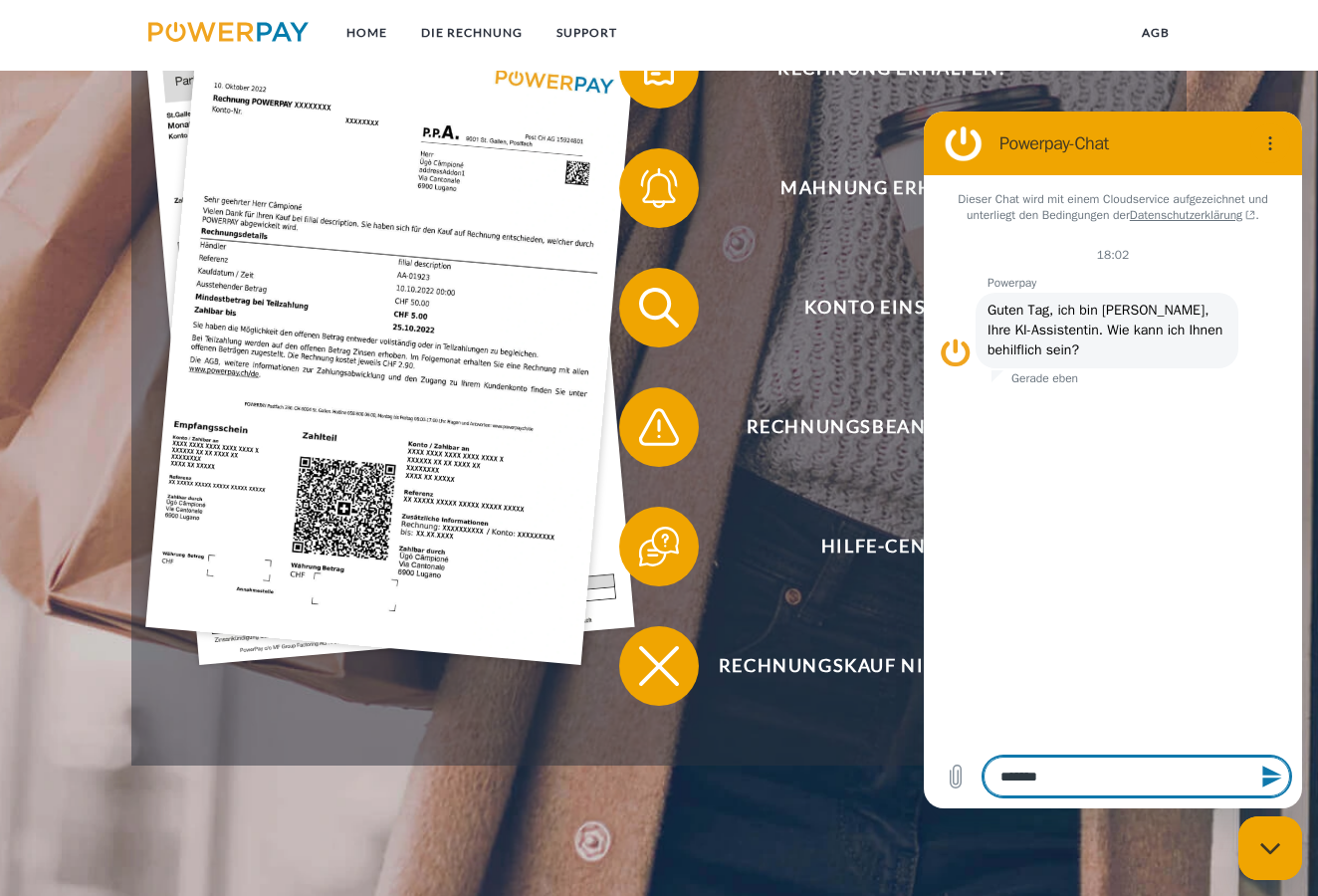 type on "*******" 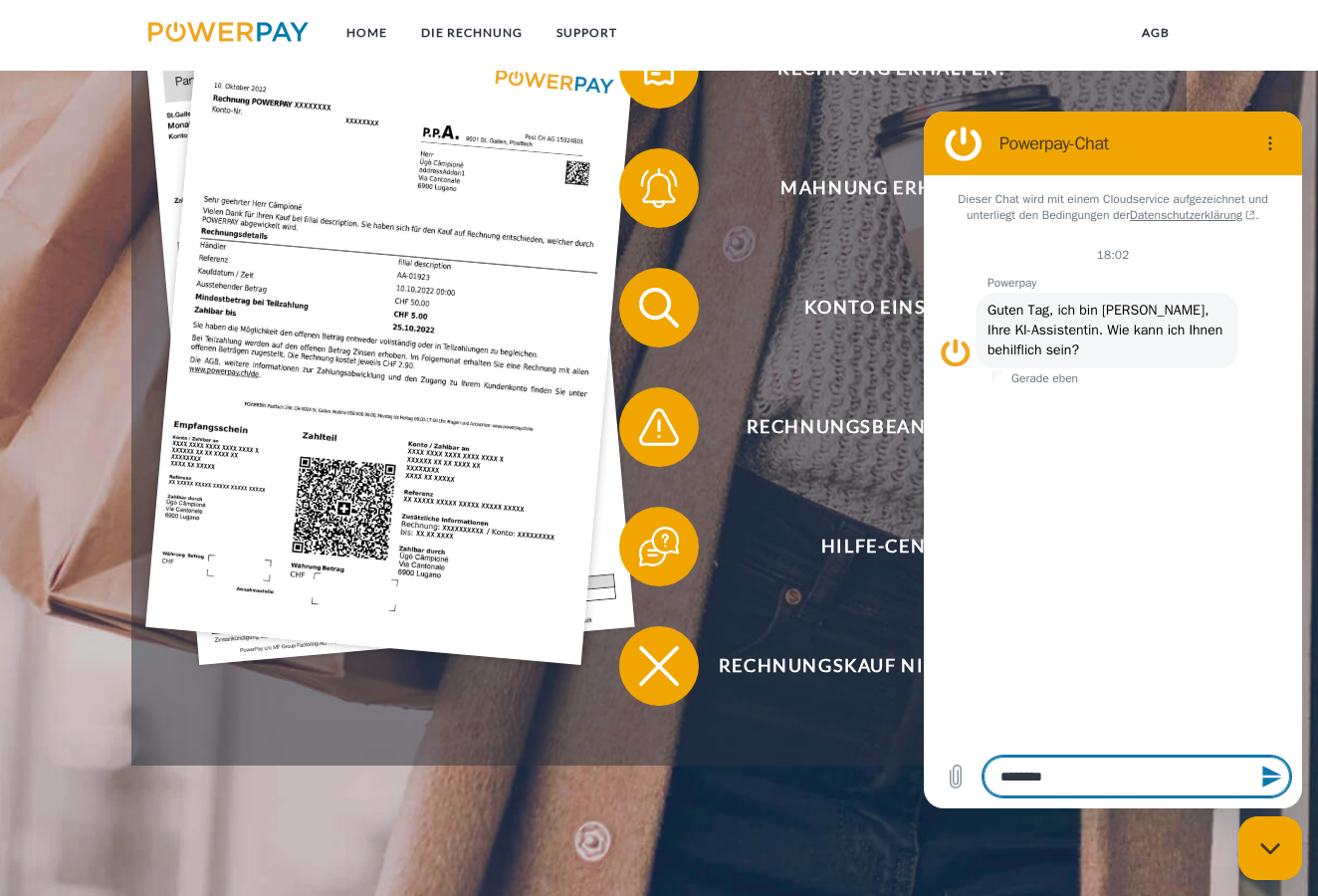 type on "*********" 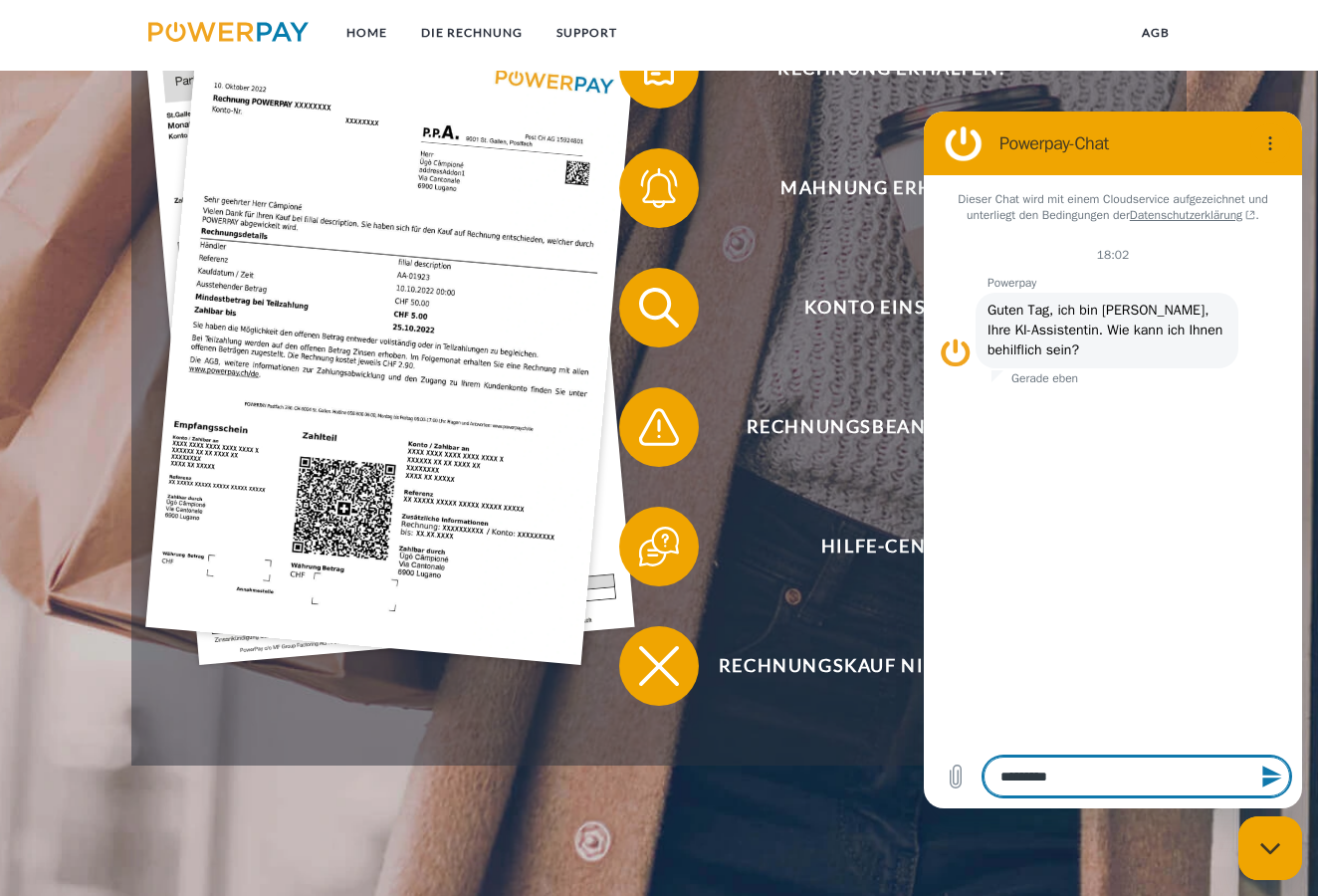 type on "**********" 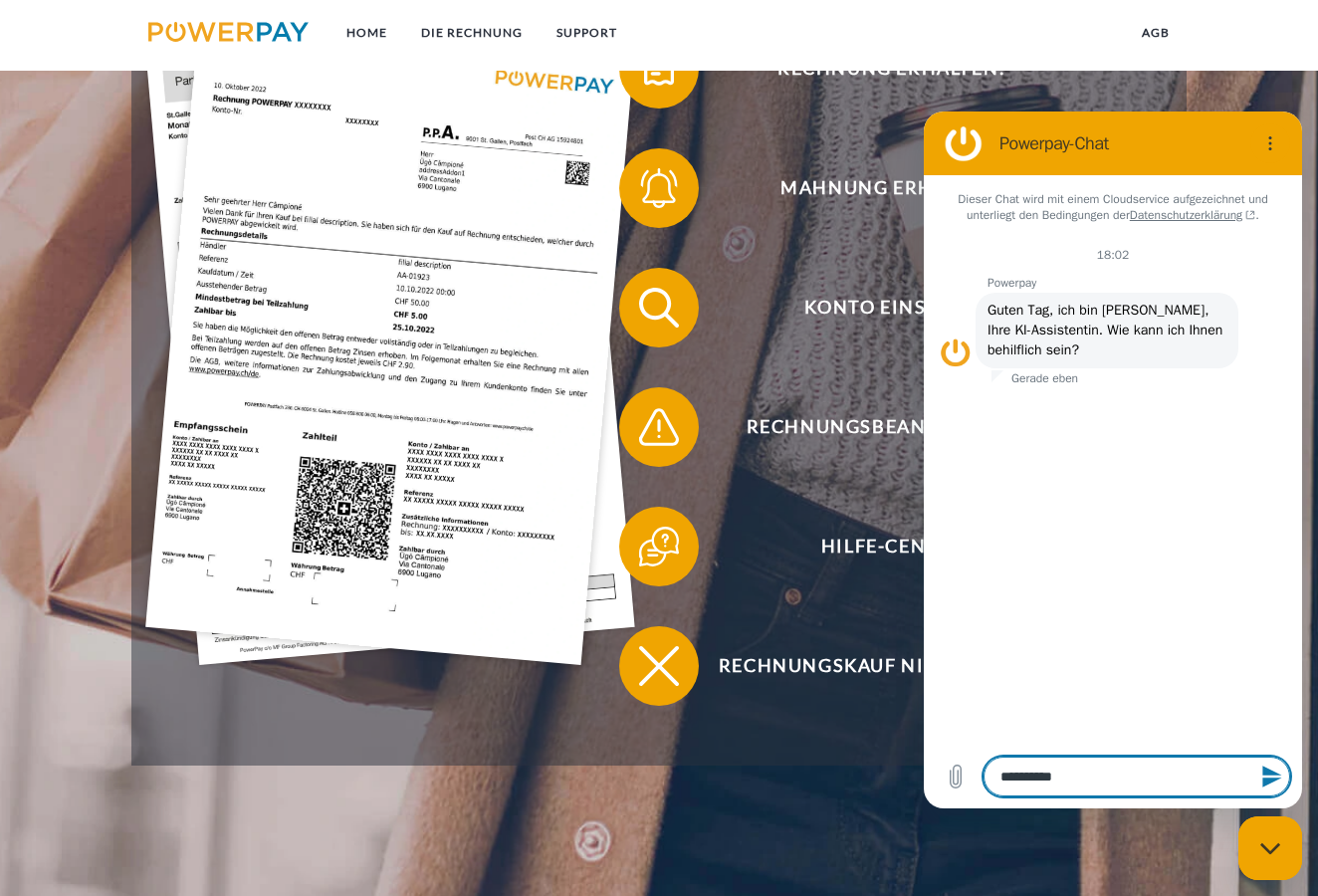 type on "**********" 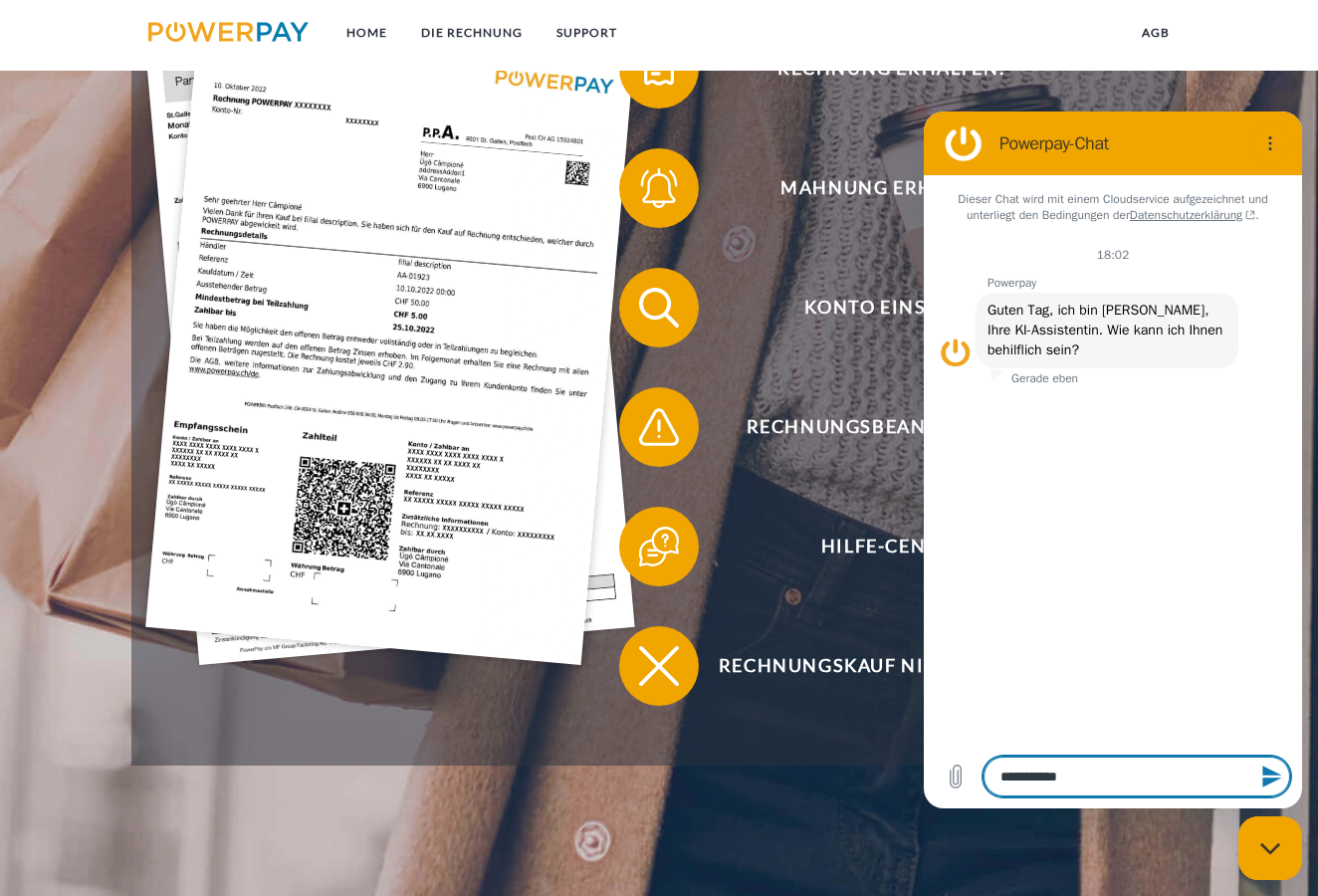 type on "**********" 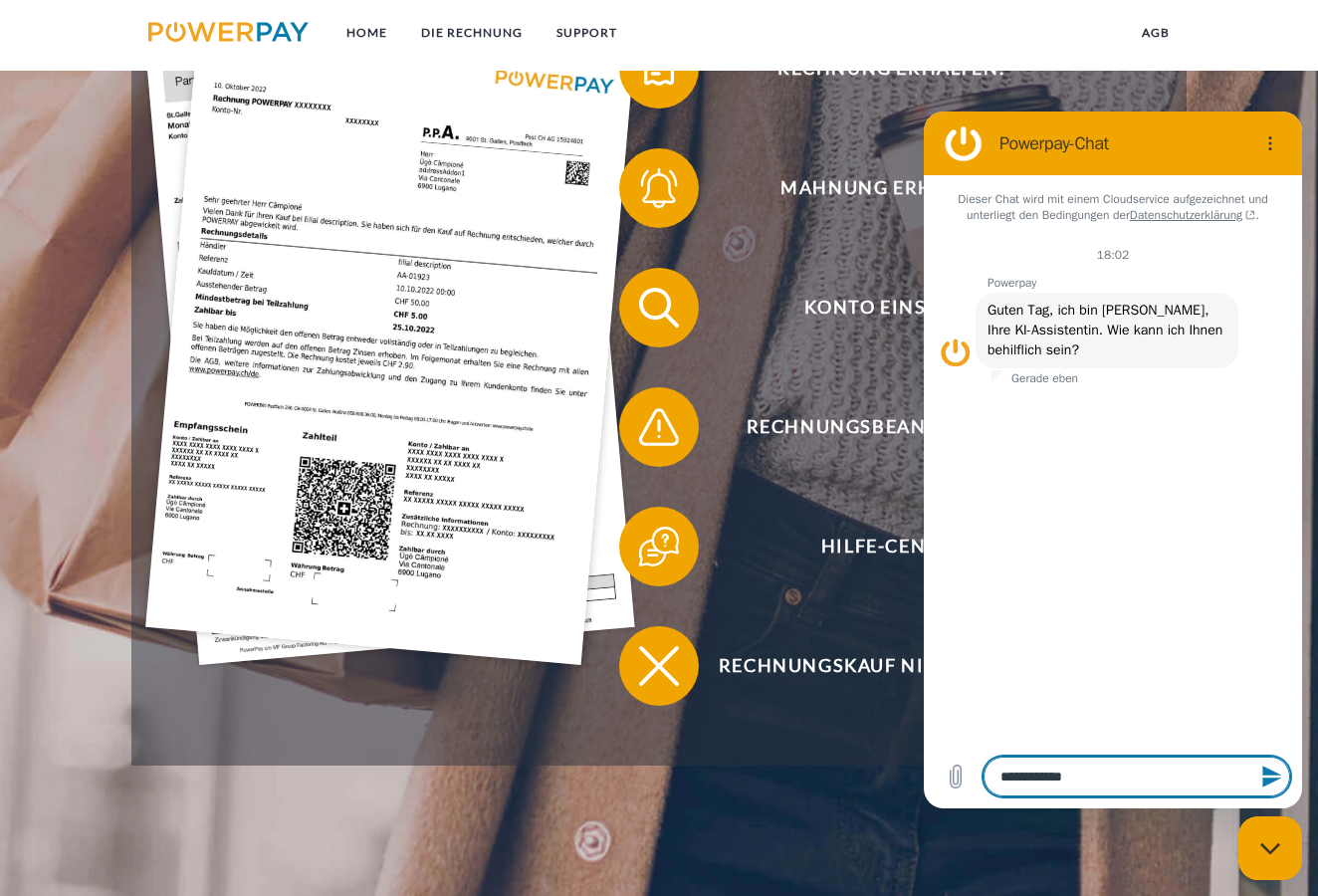 type on "**********" 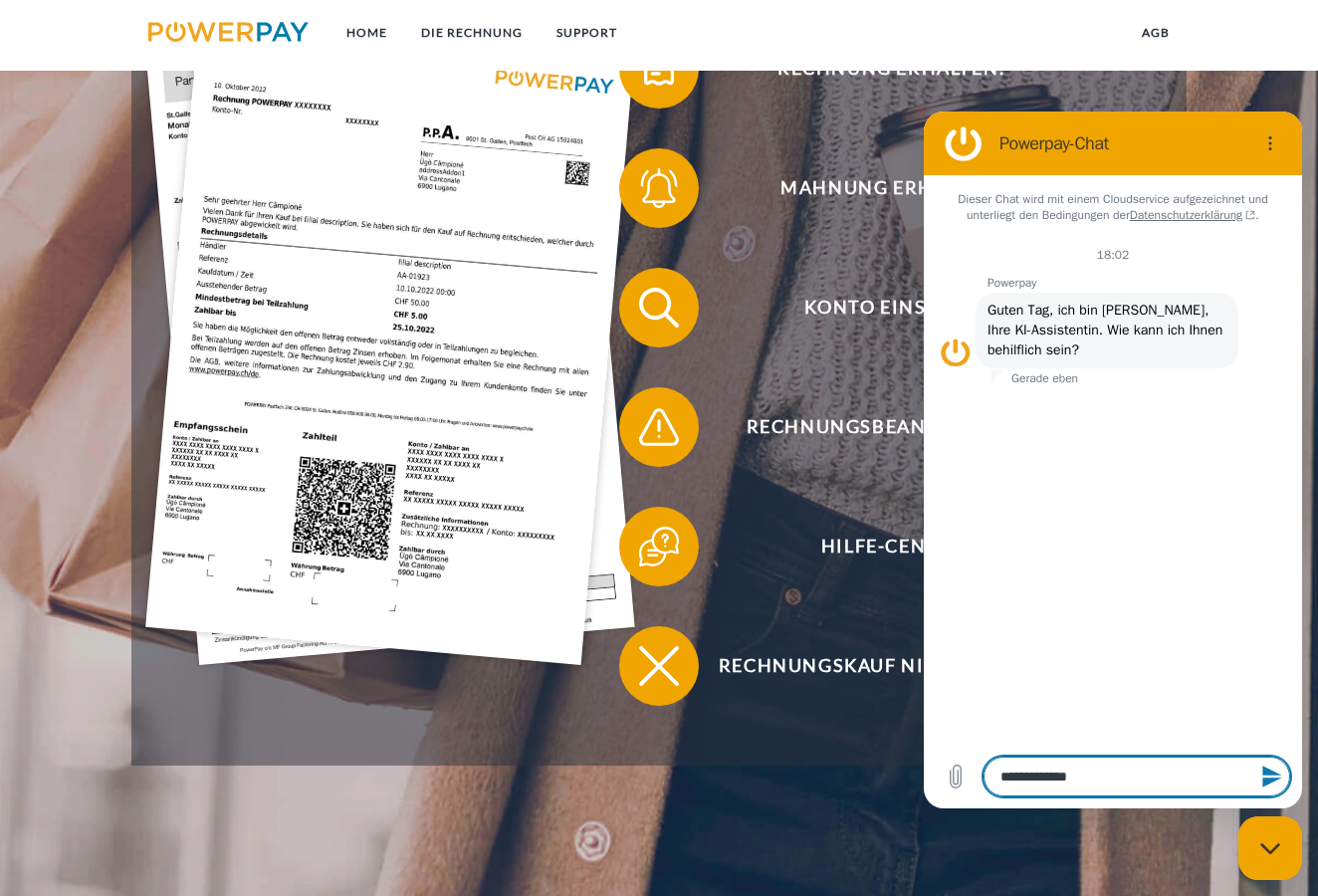 type on "**********" 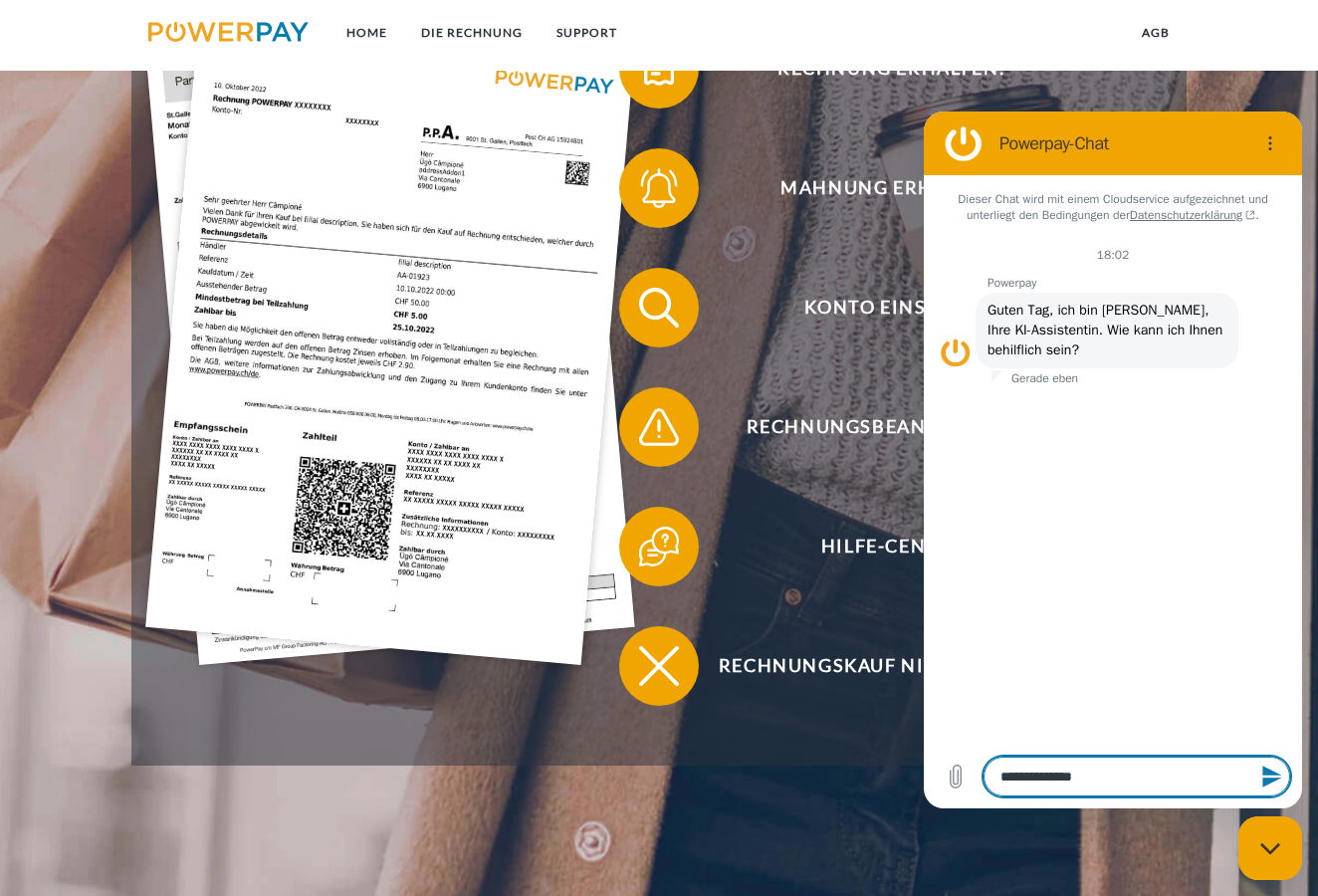 type on "**********" 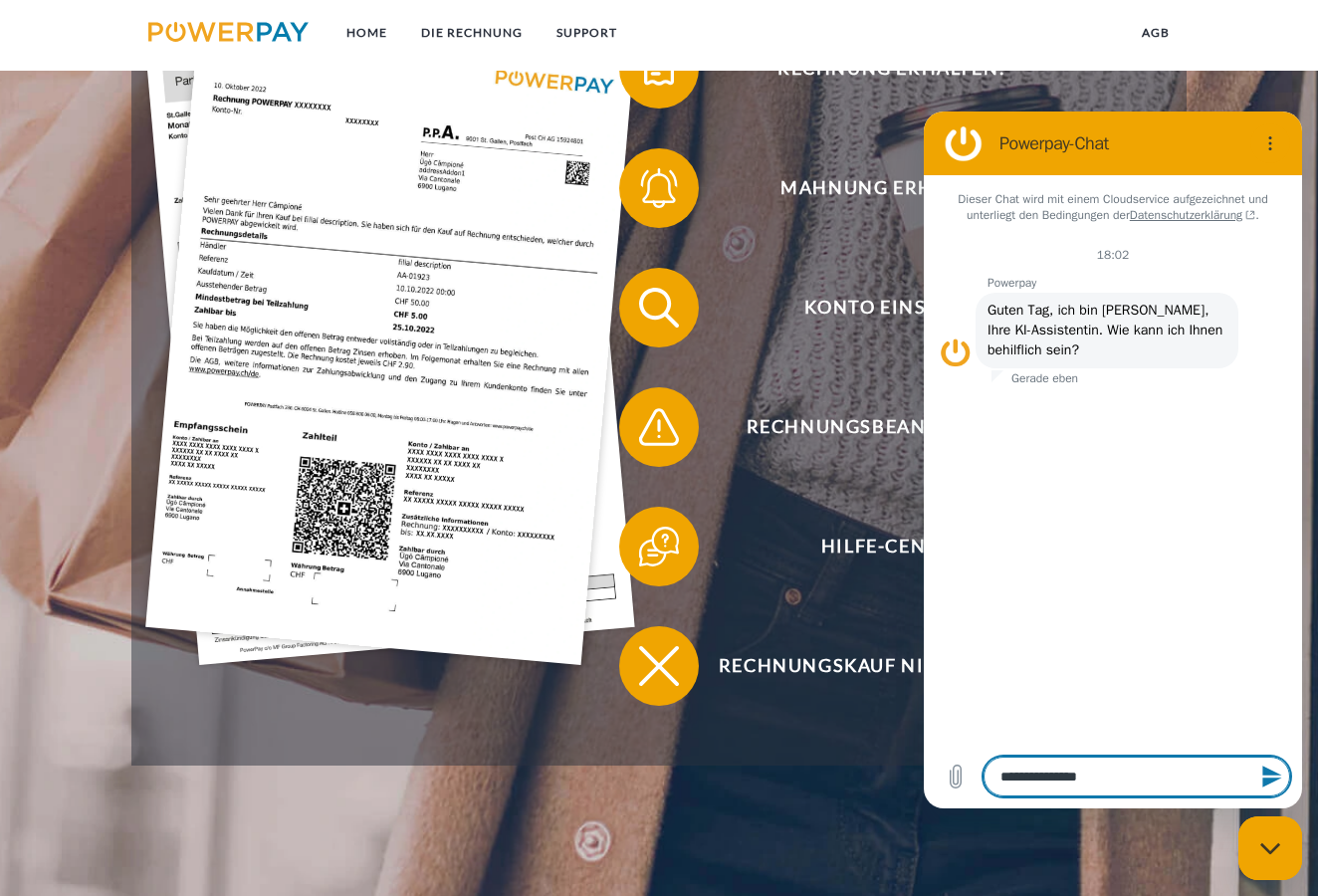 type on "**********" 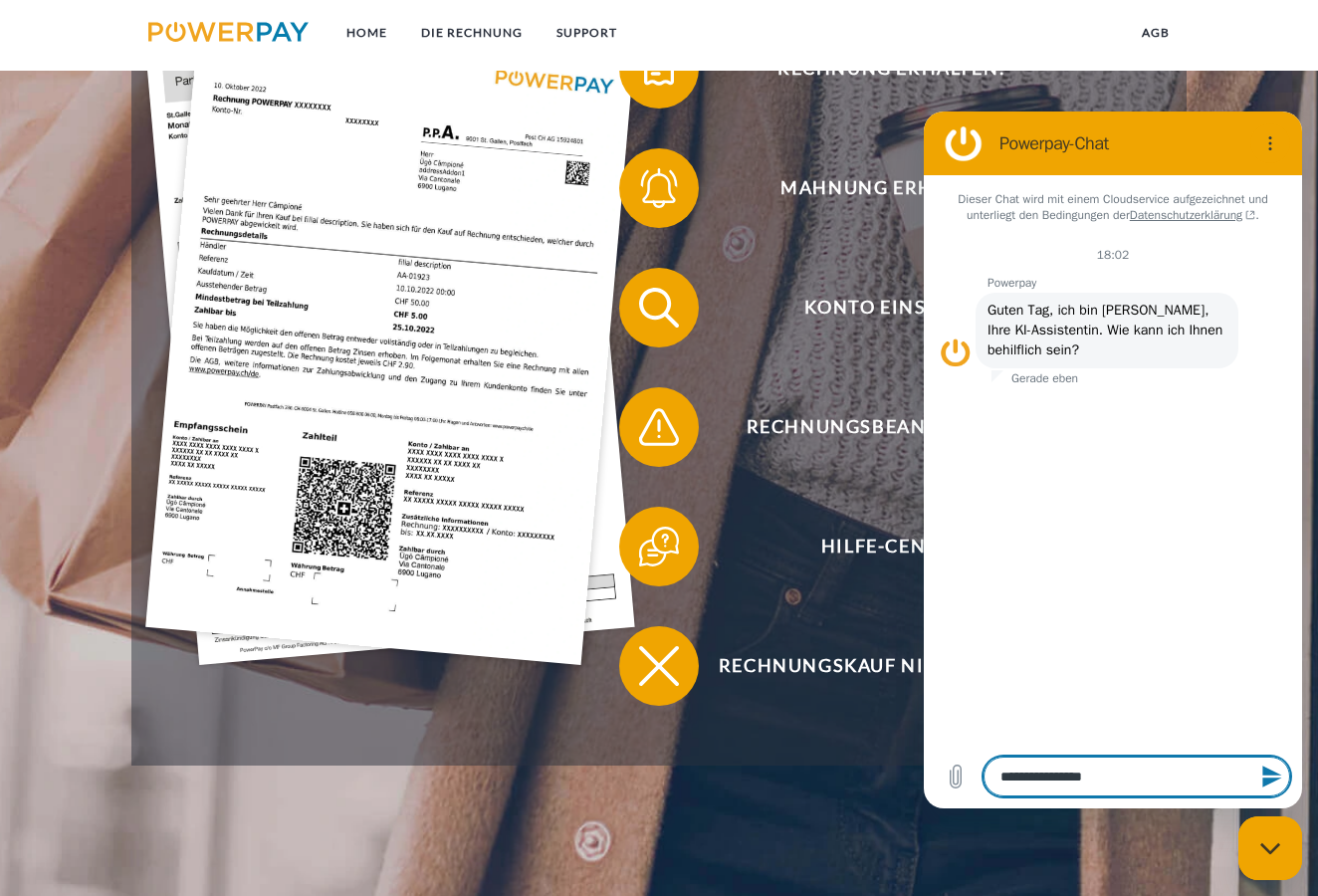 type on "**********" 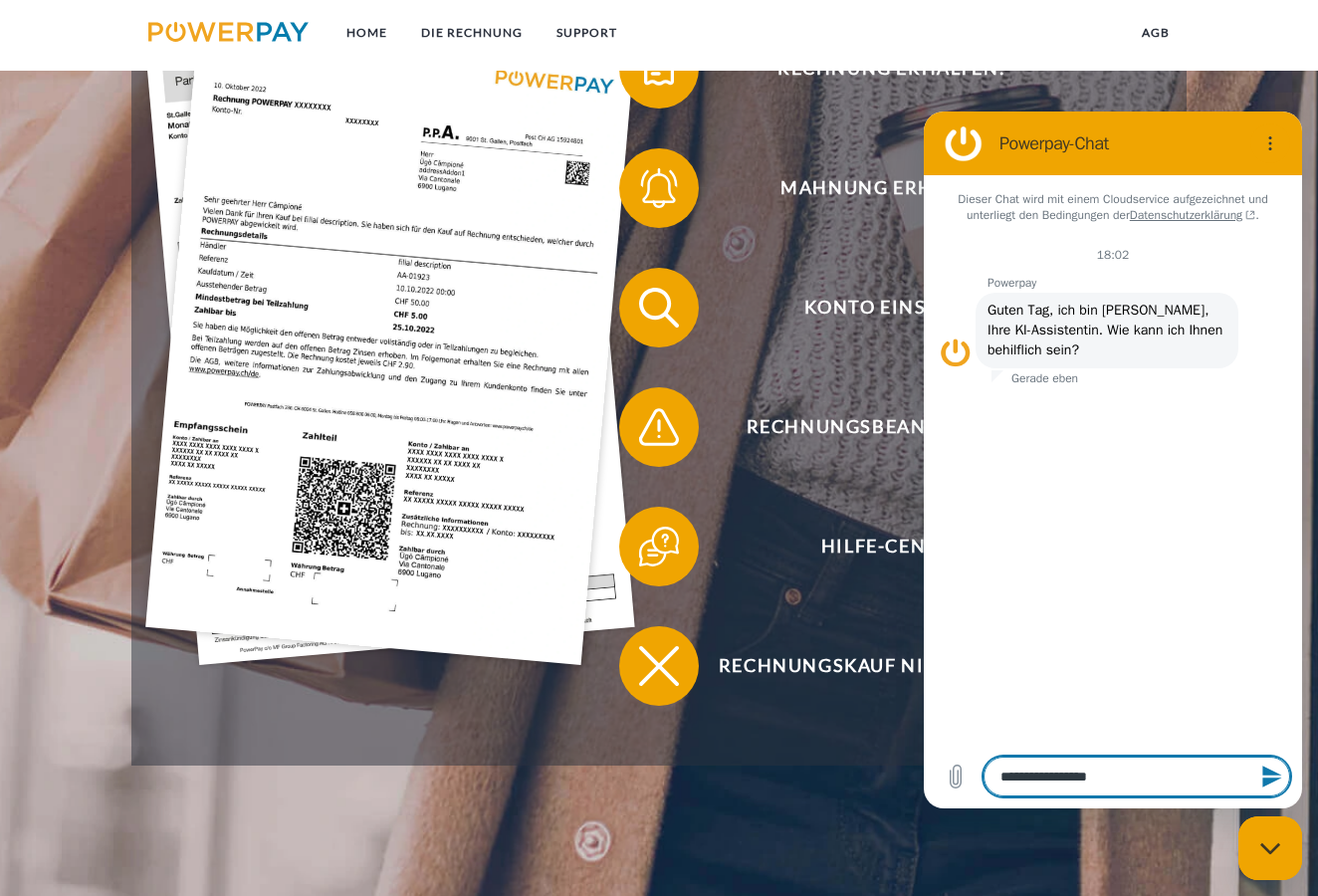 type on "**********" 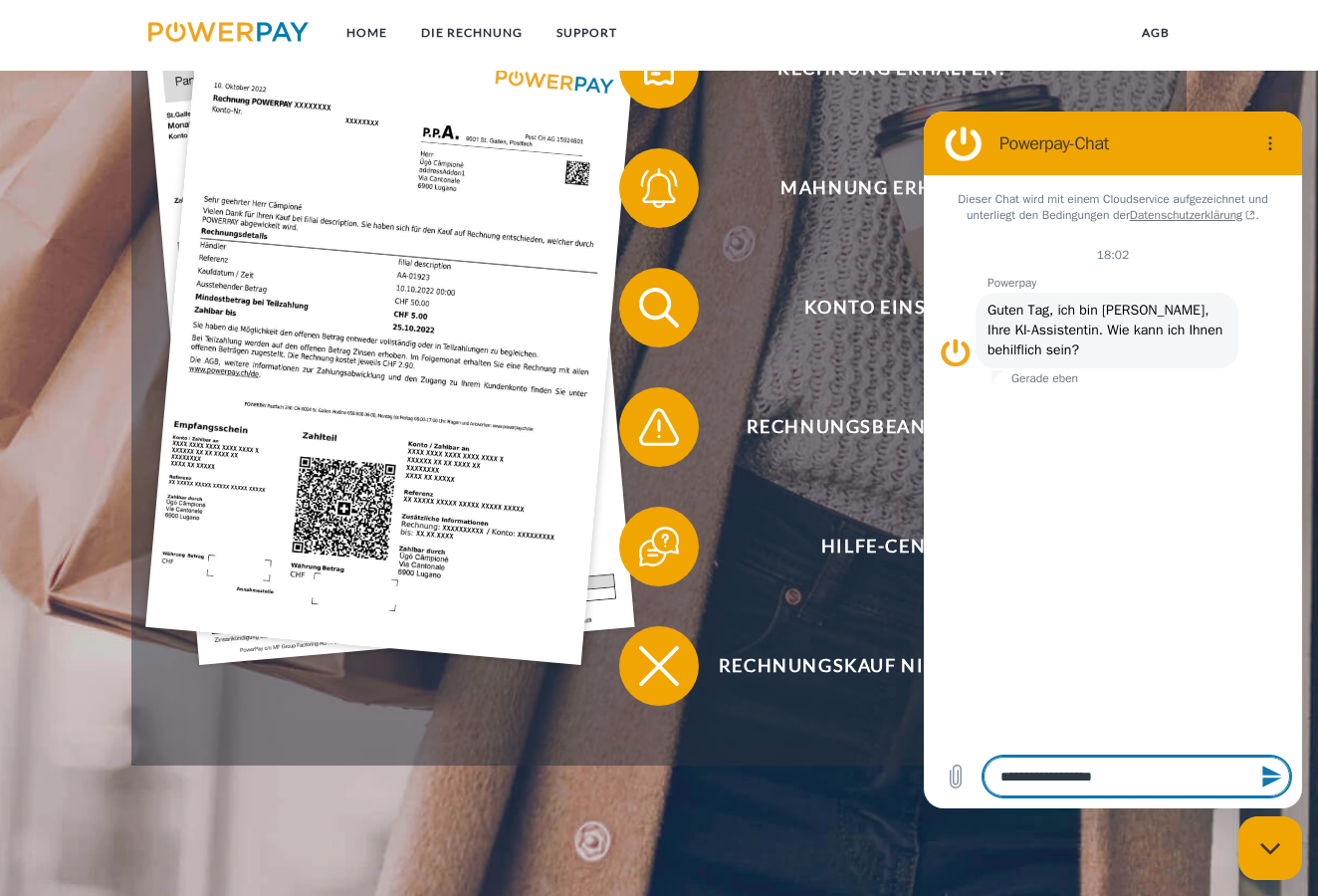 type on "**********" 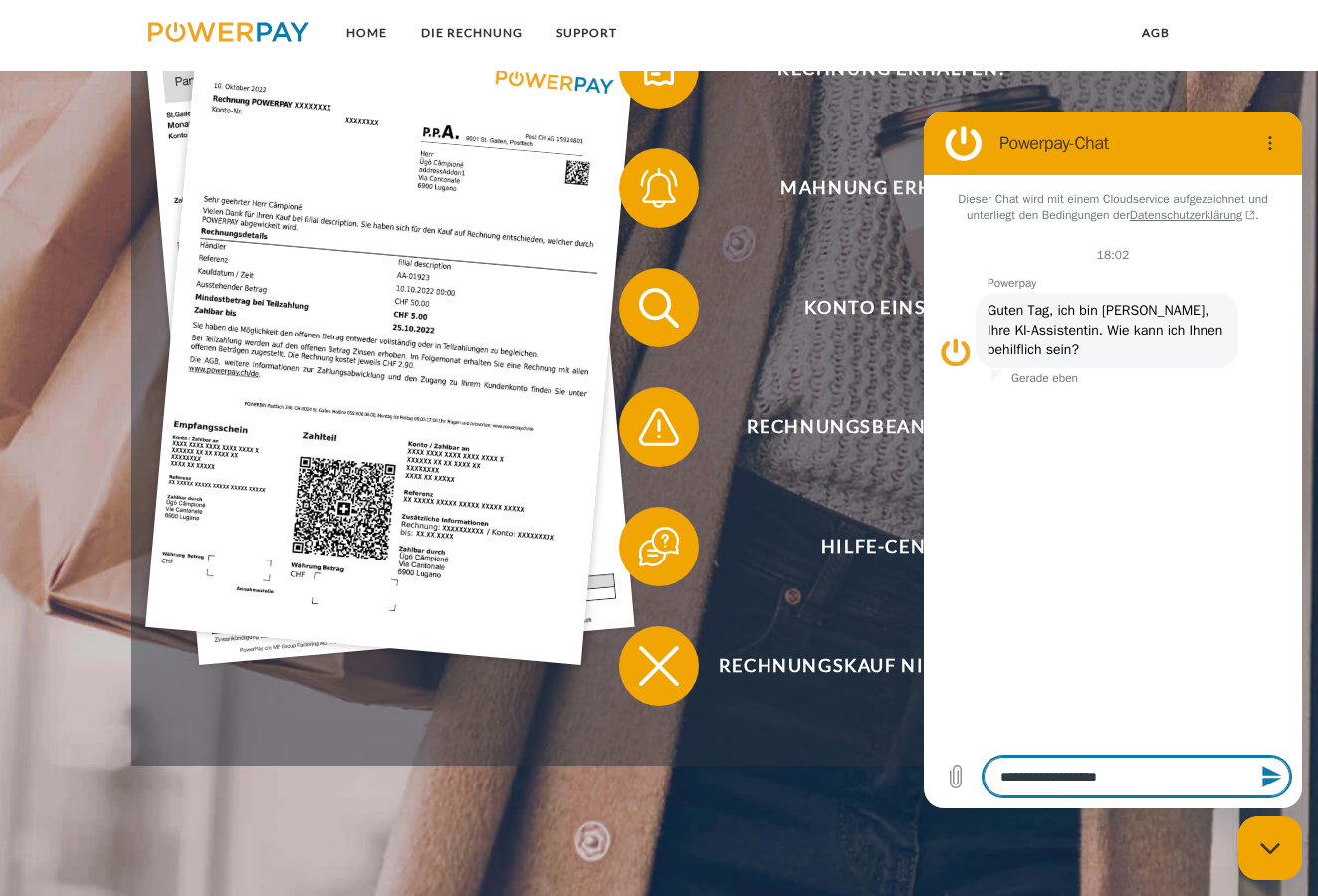 type on "**********" 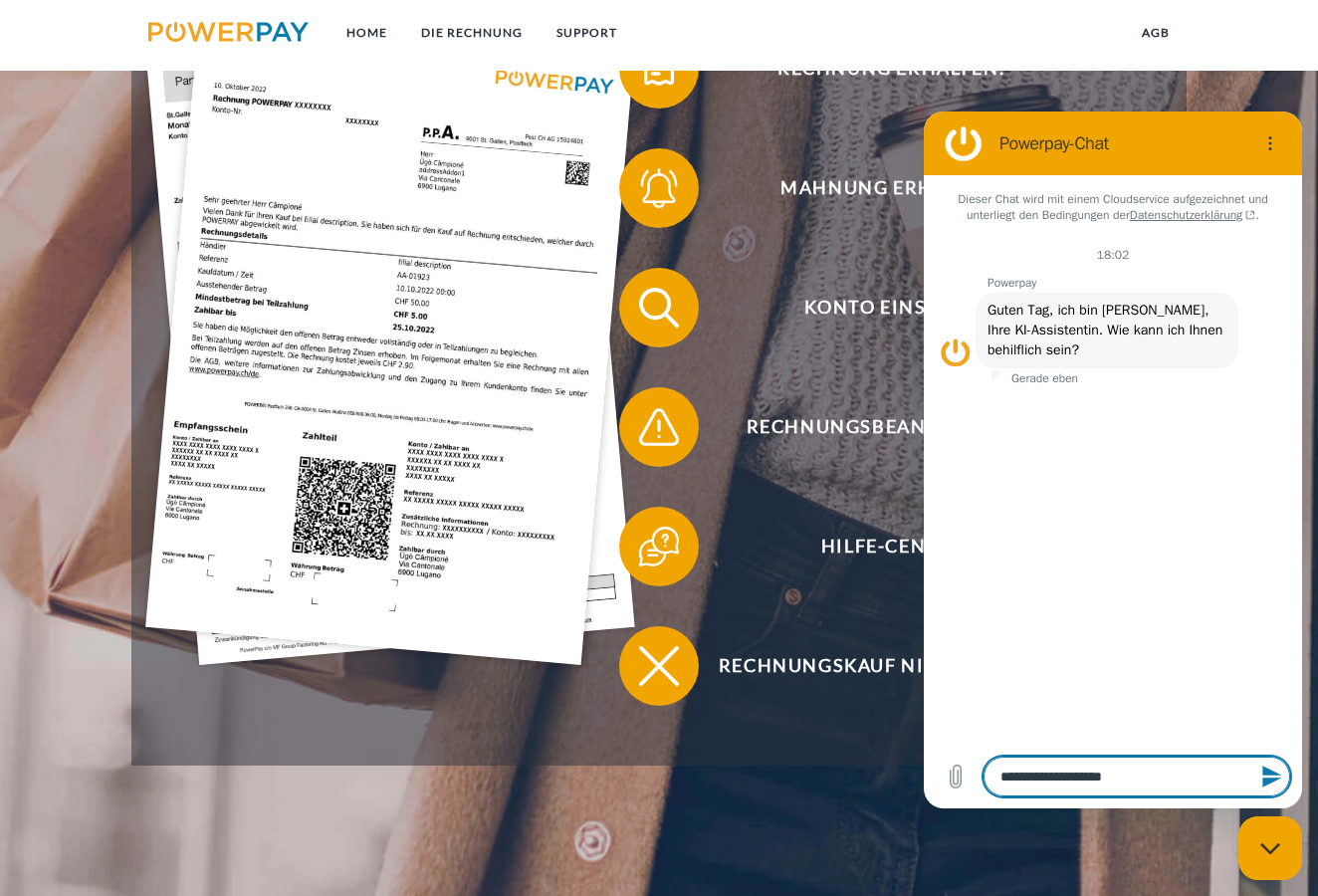 type on "**********" 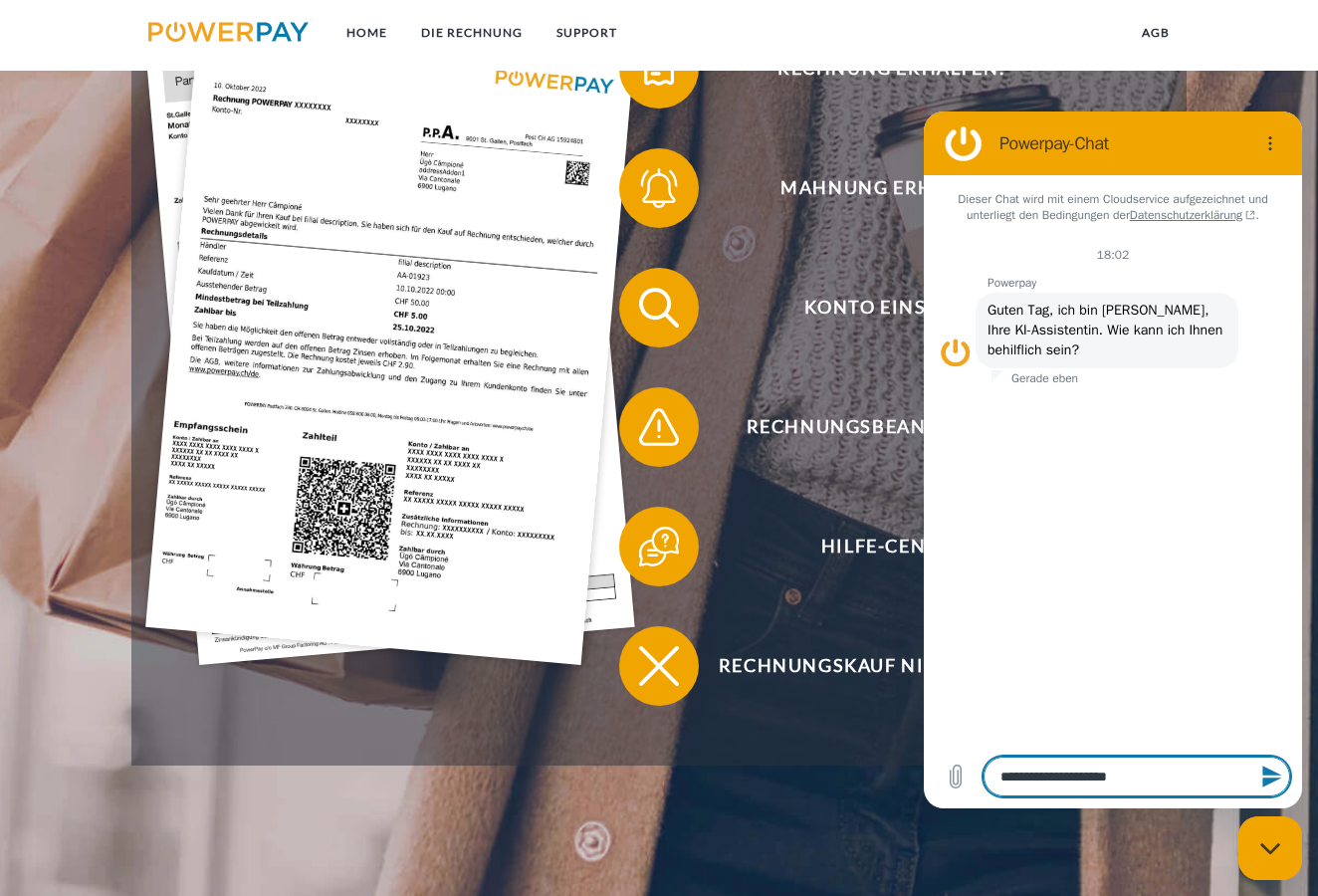 type on "**********" 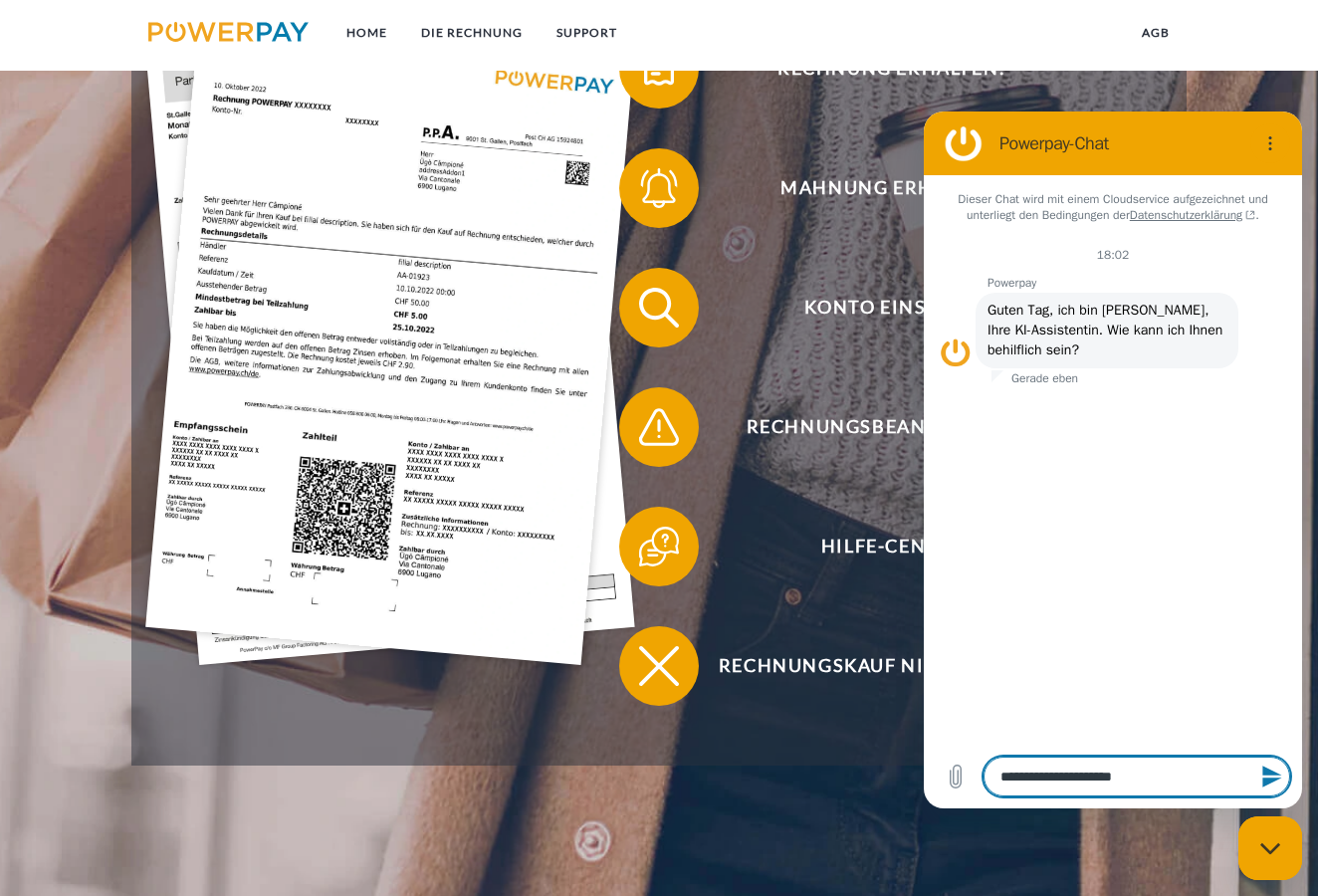 type on "**********" 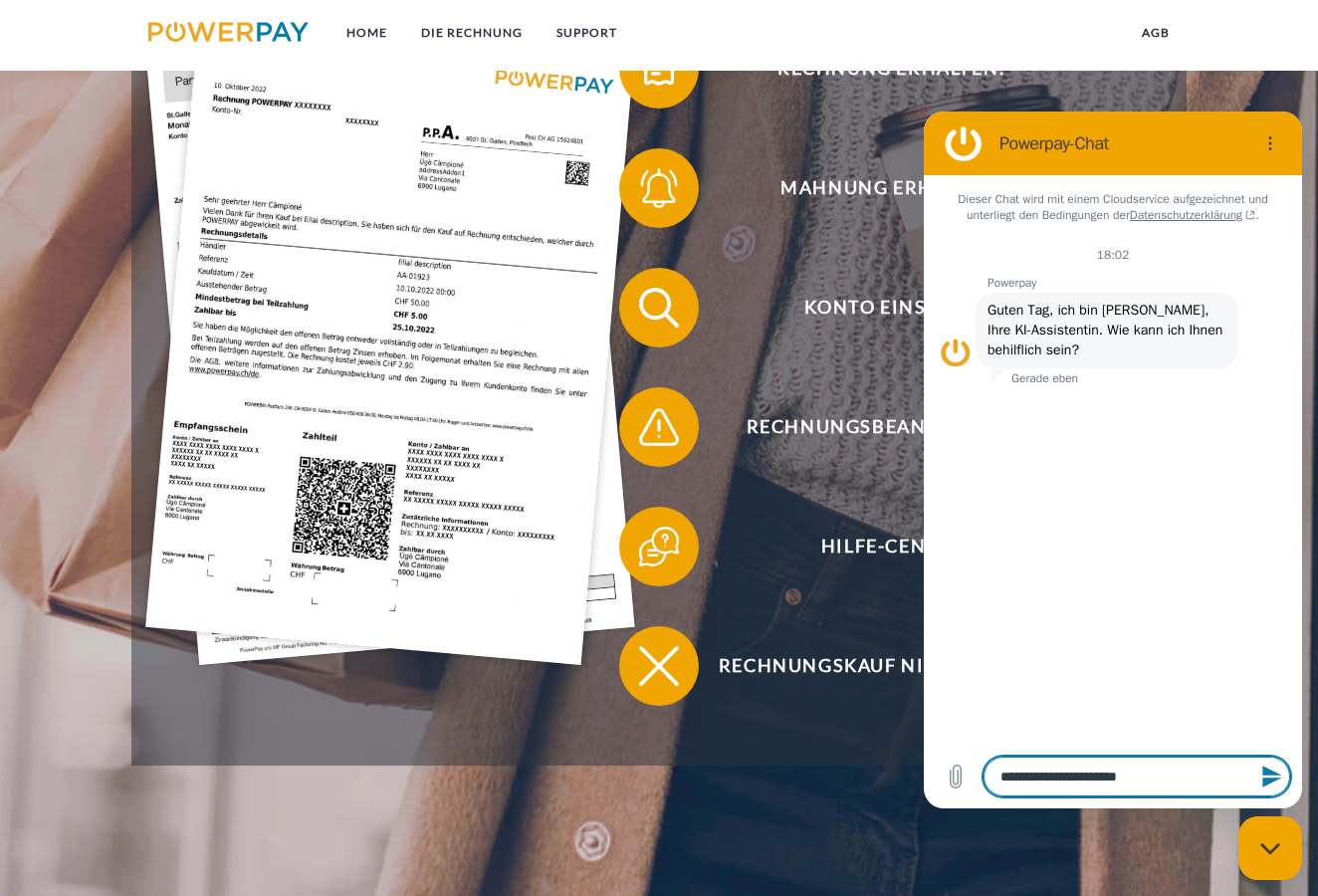 type on "**********" 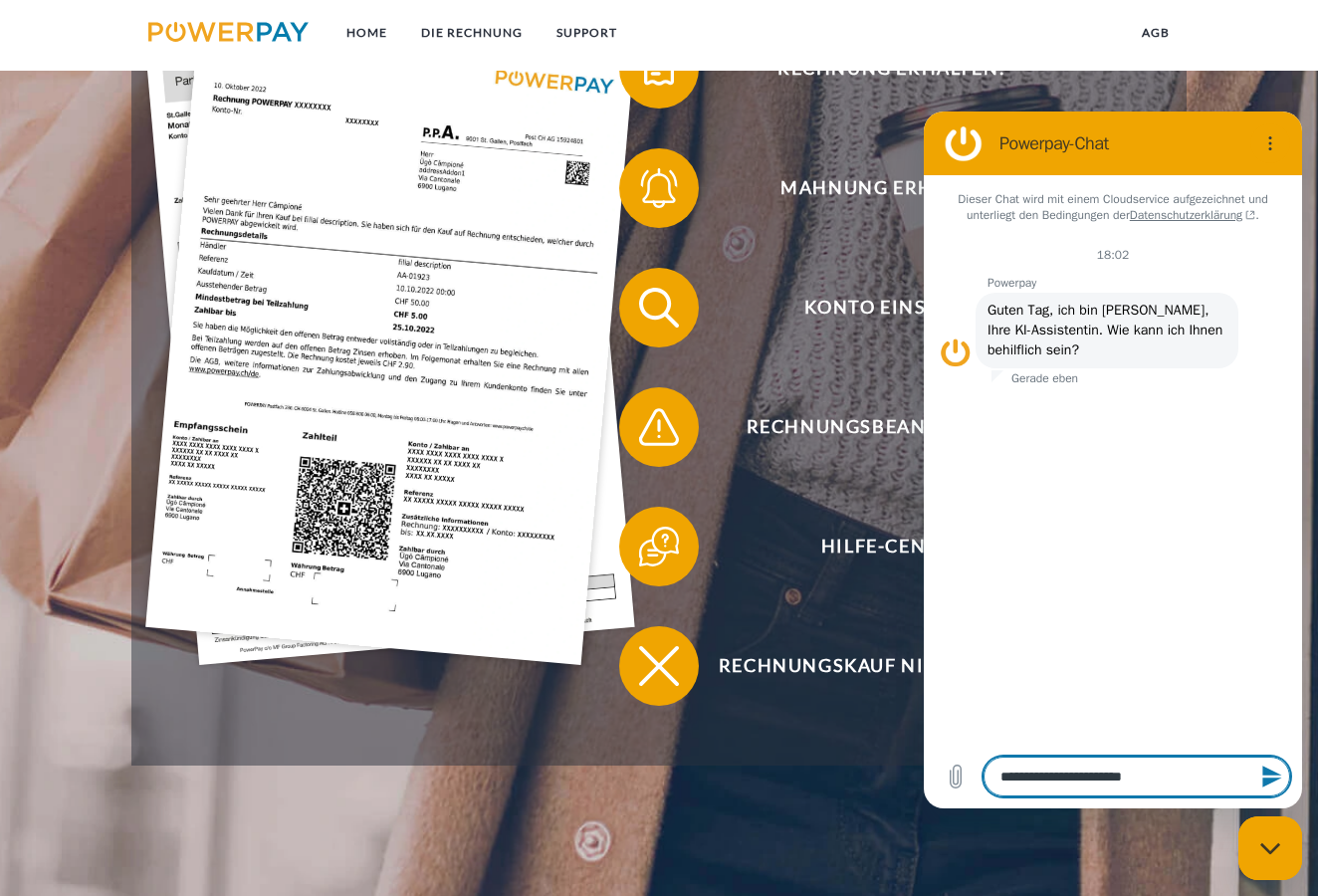 type on "**********" 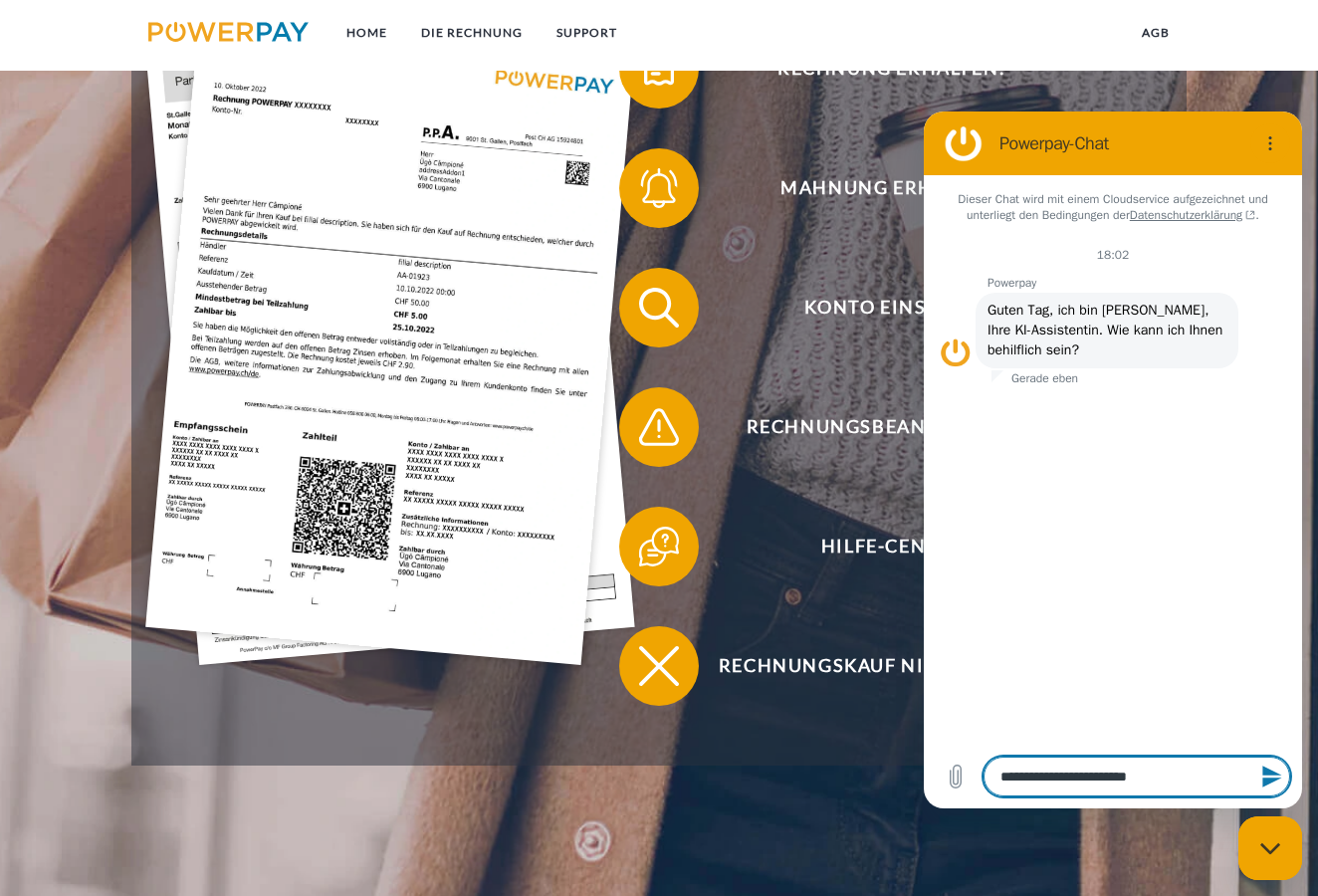 type on "**********" 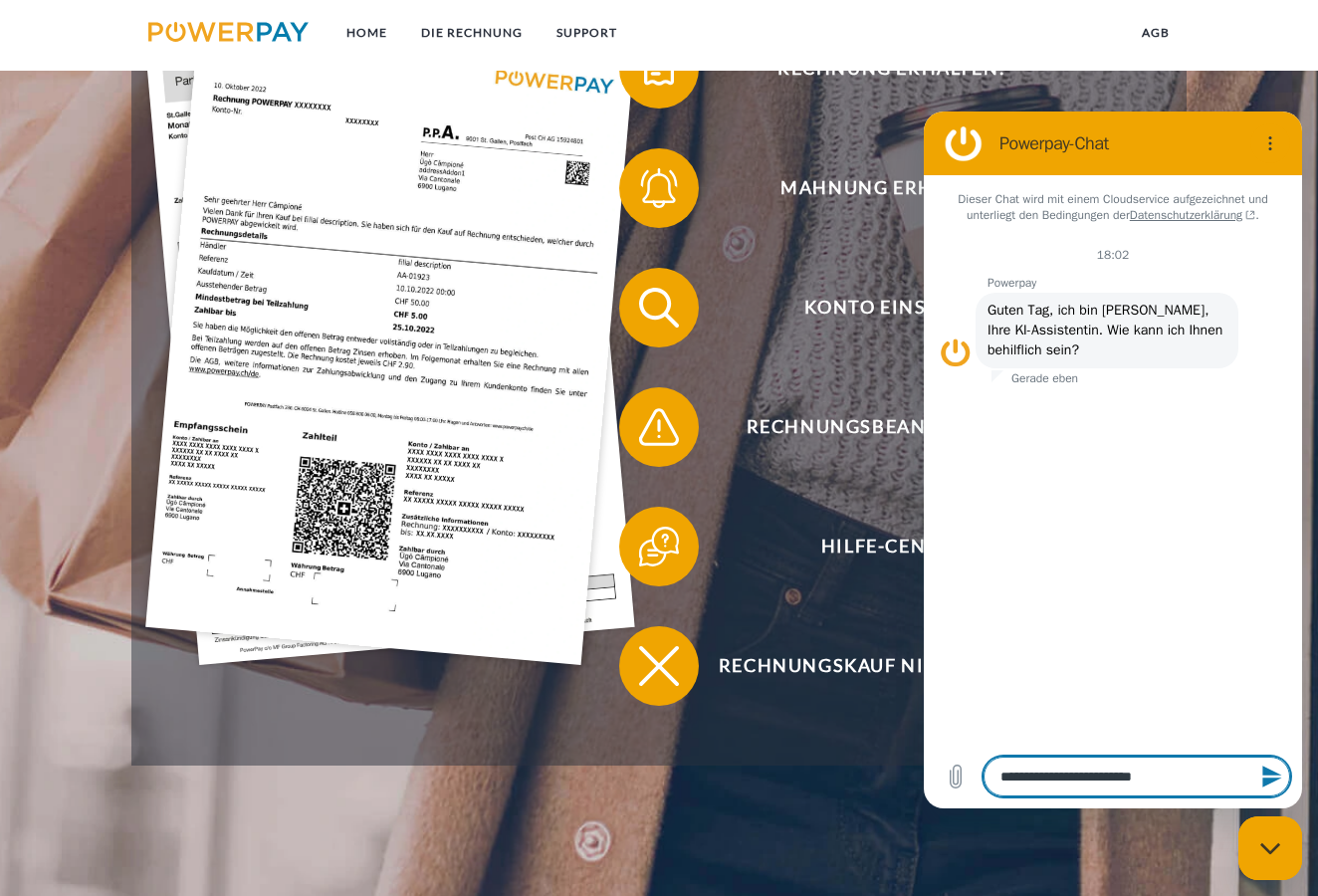 type on "**********" 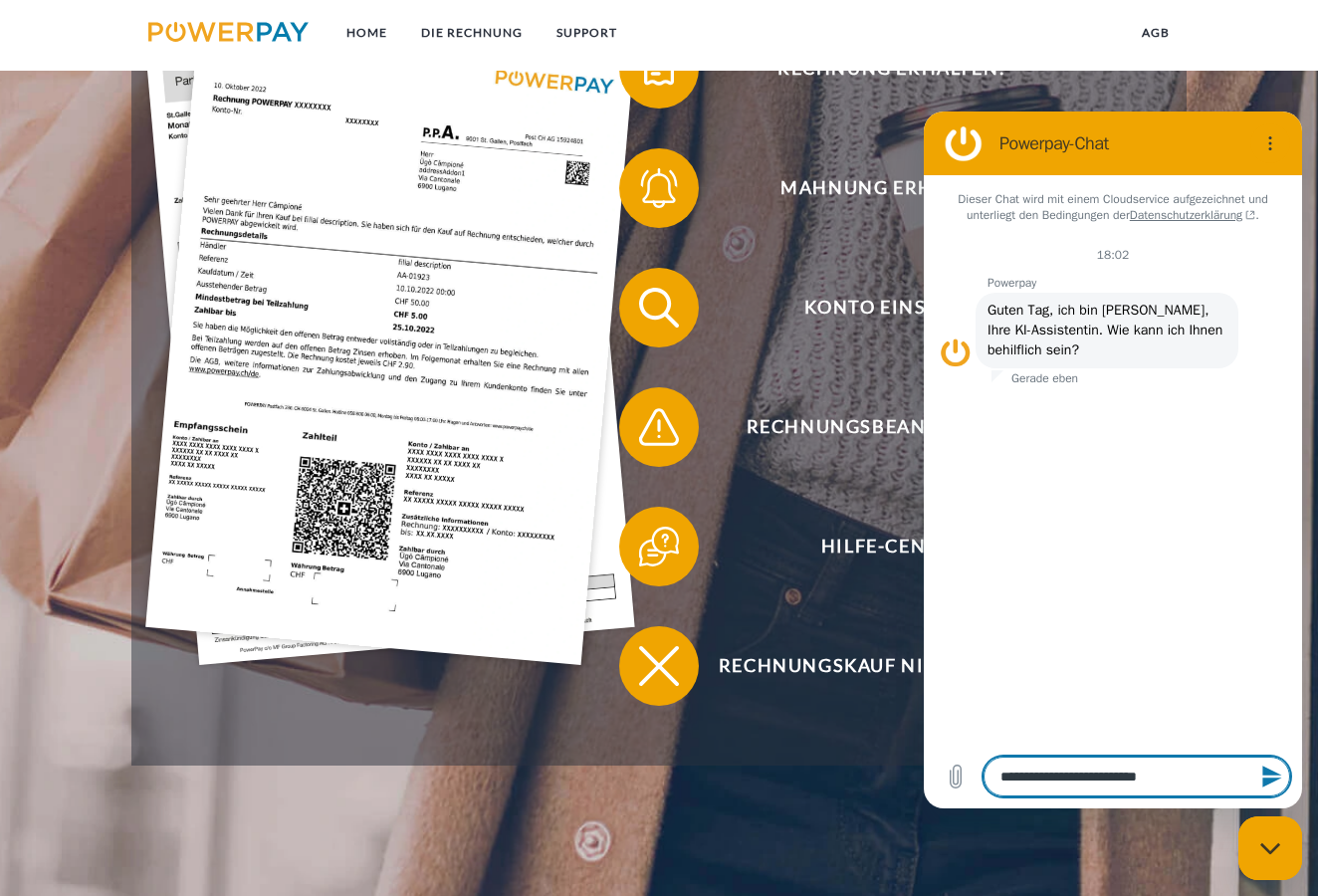 type on "**********" 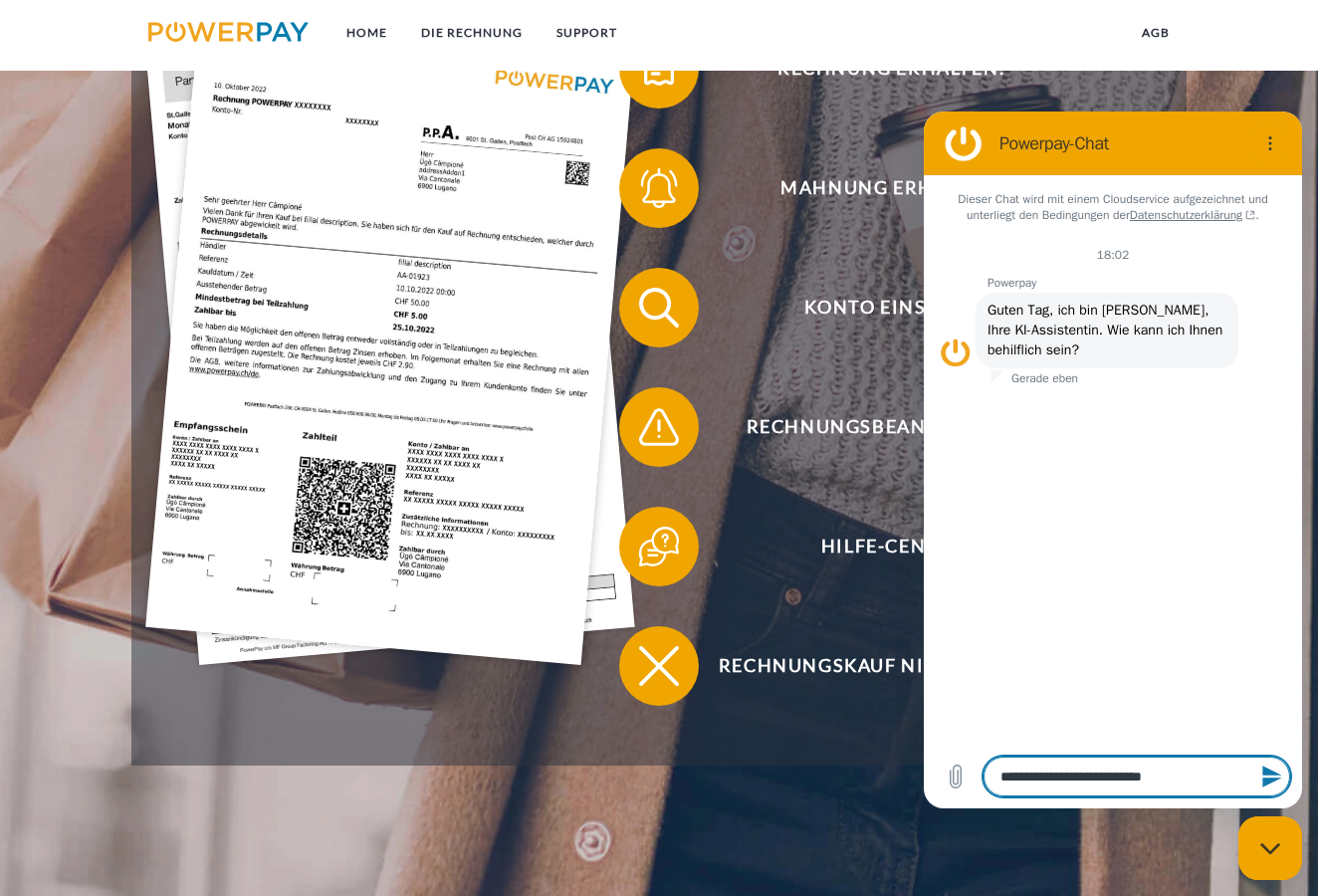 type on "**********" 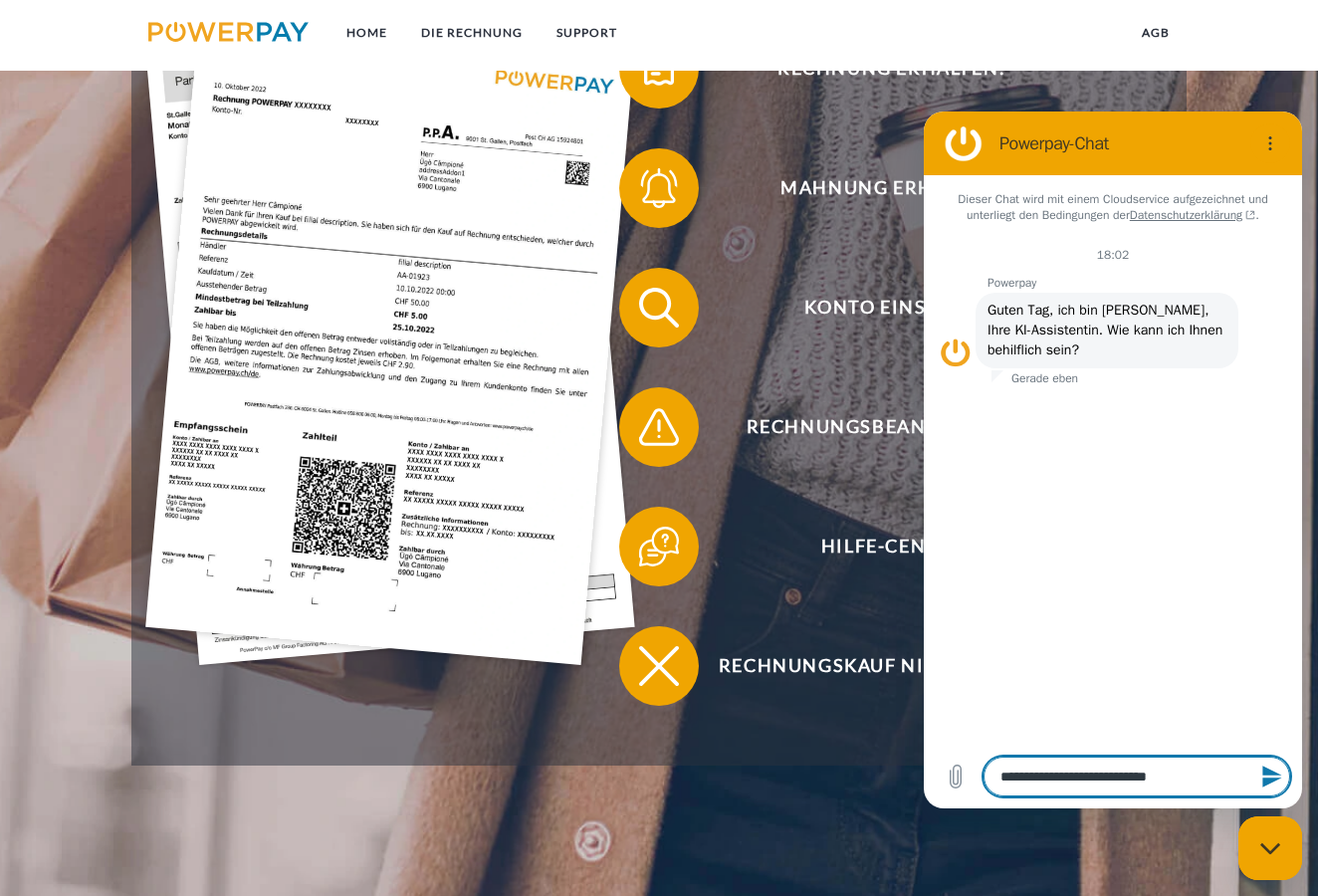 type on "**********" 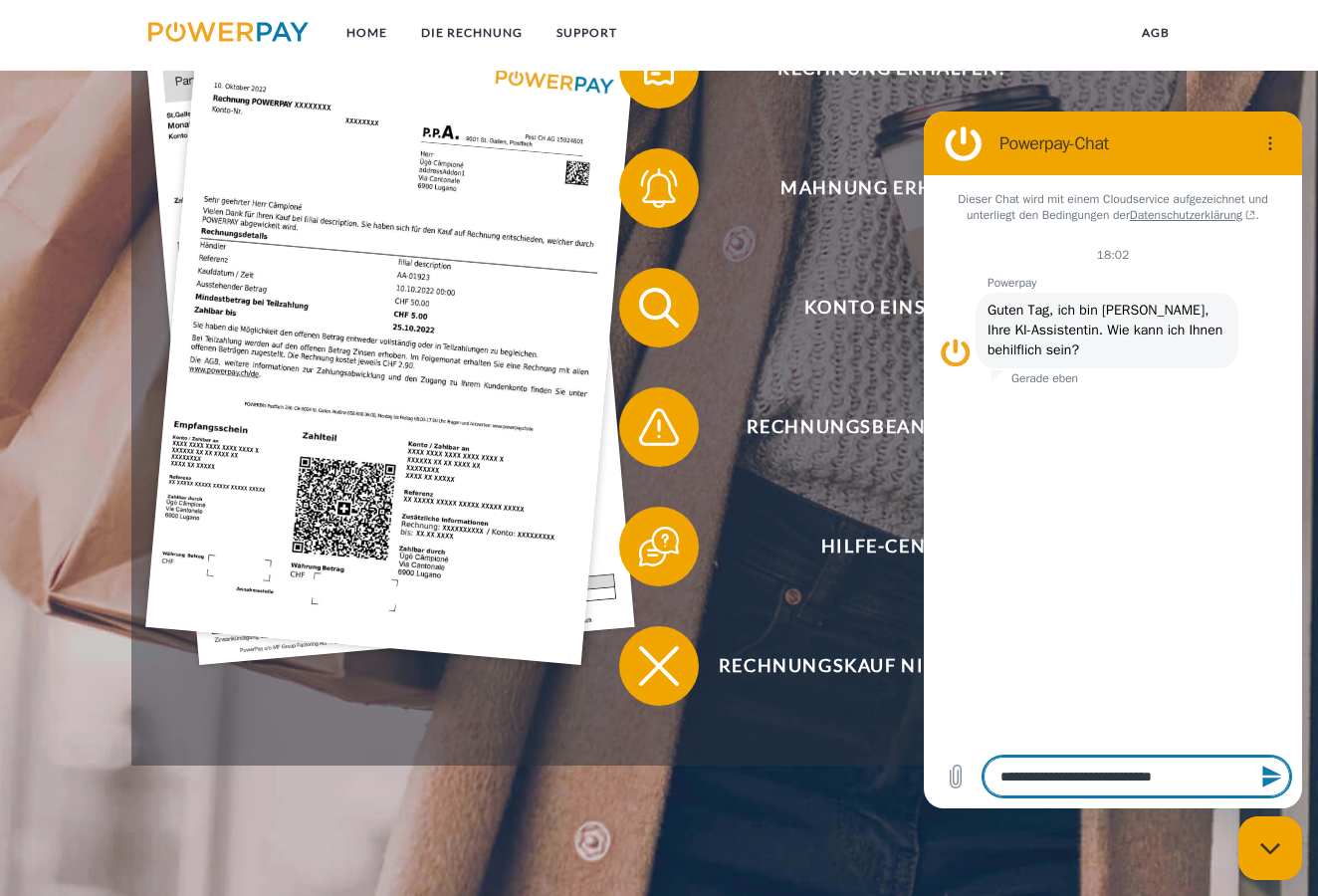 type on "**********" 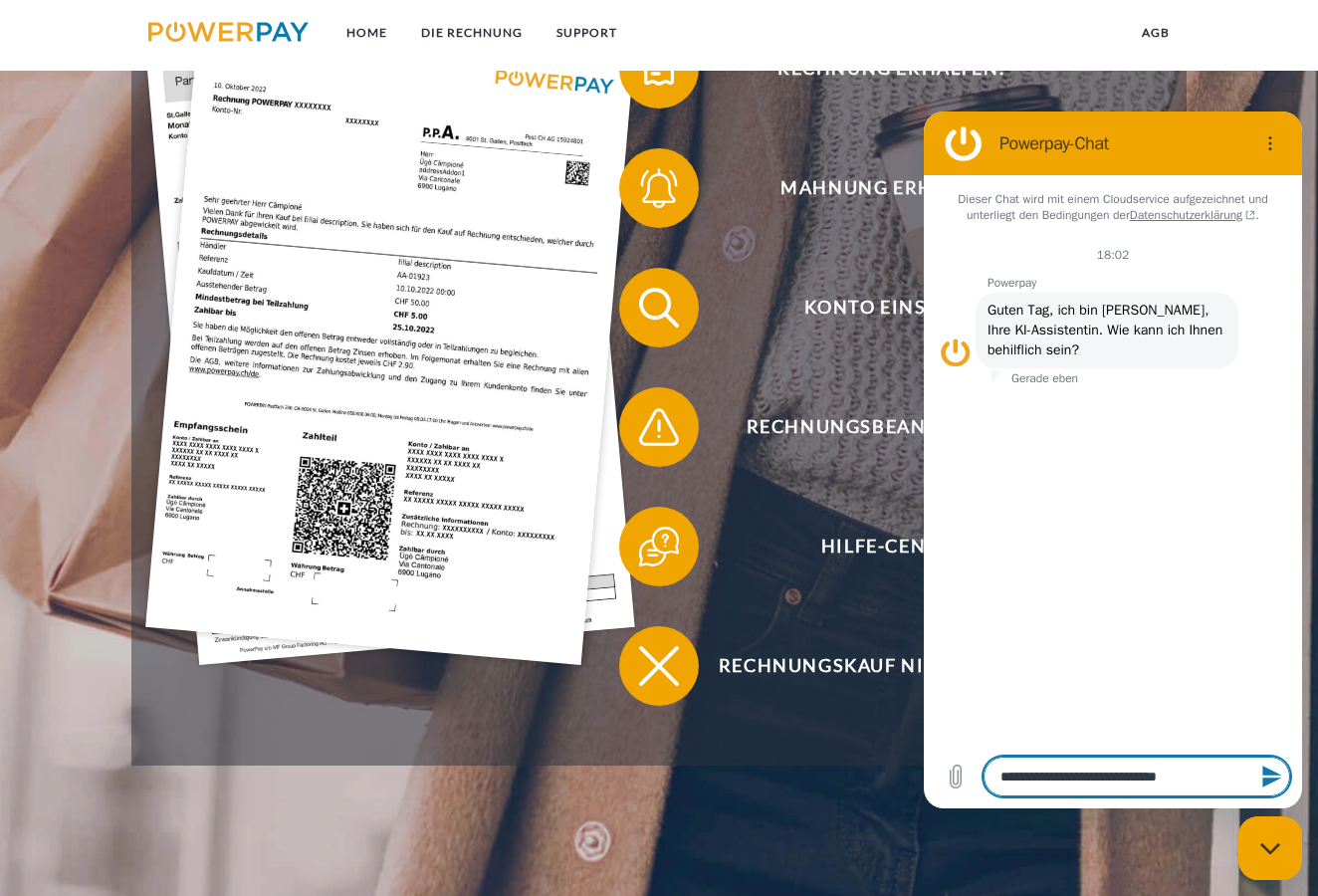 type on "**********" 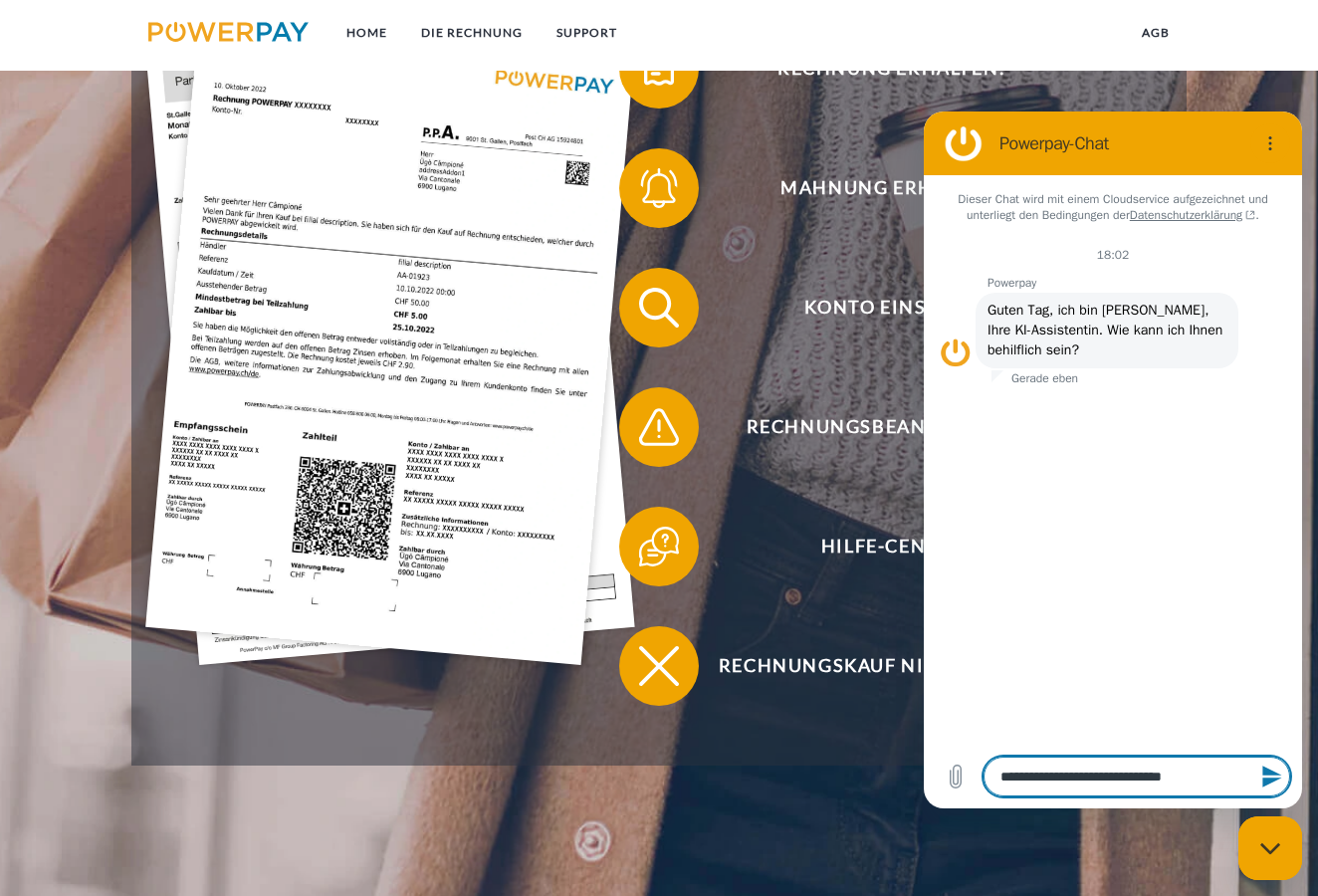 type on "**********" 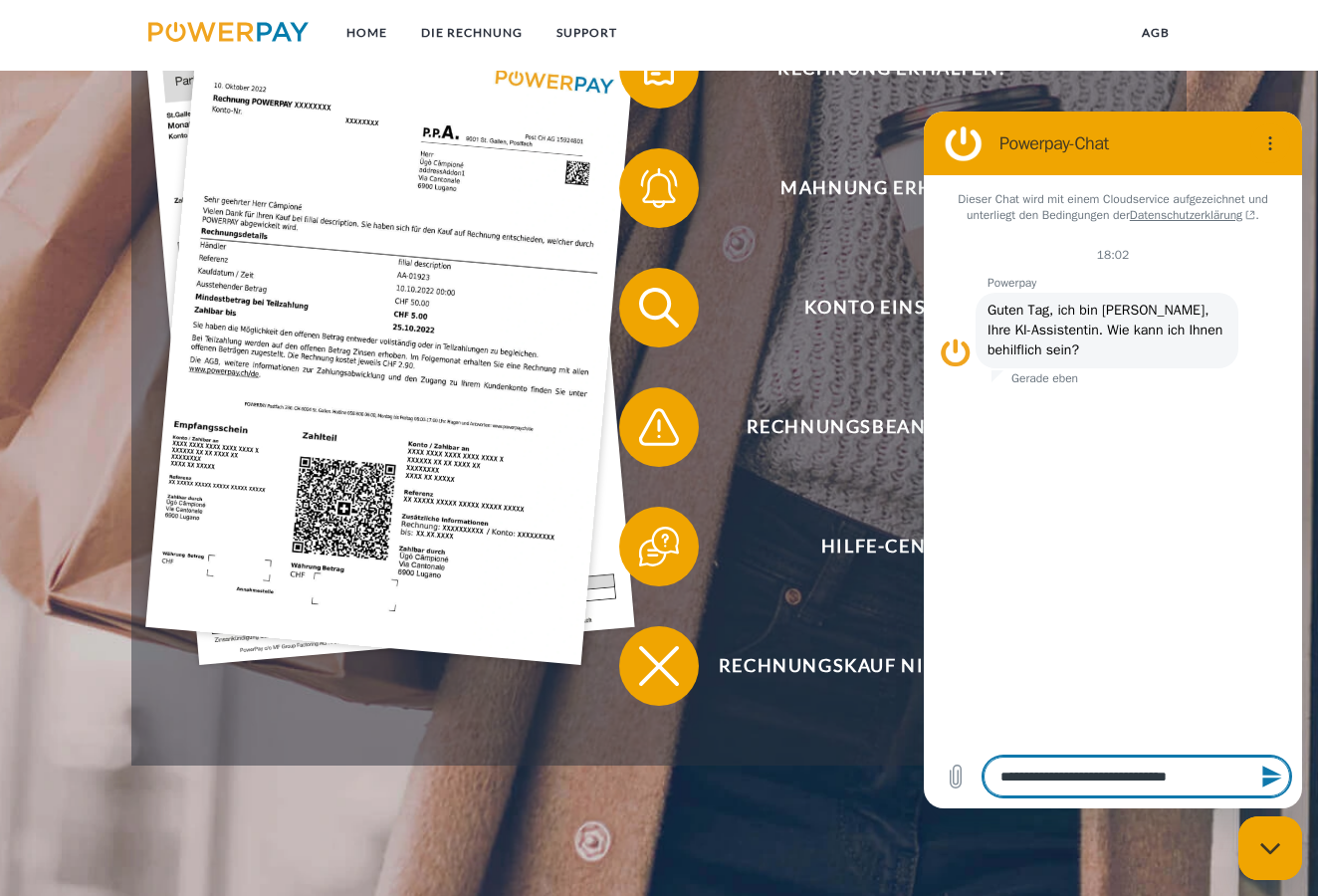 type on "**********" 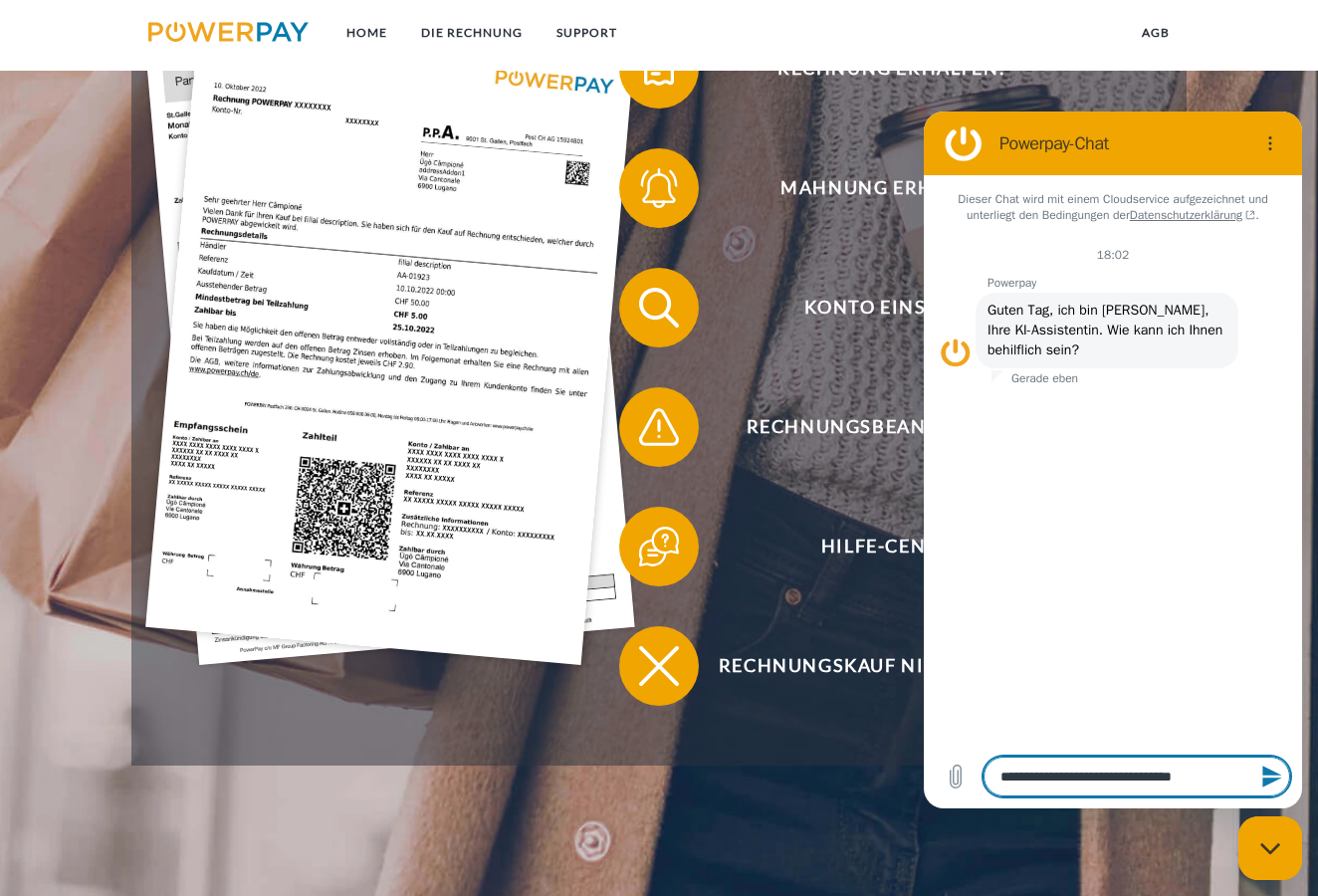 type on "**********" 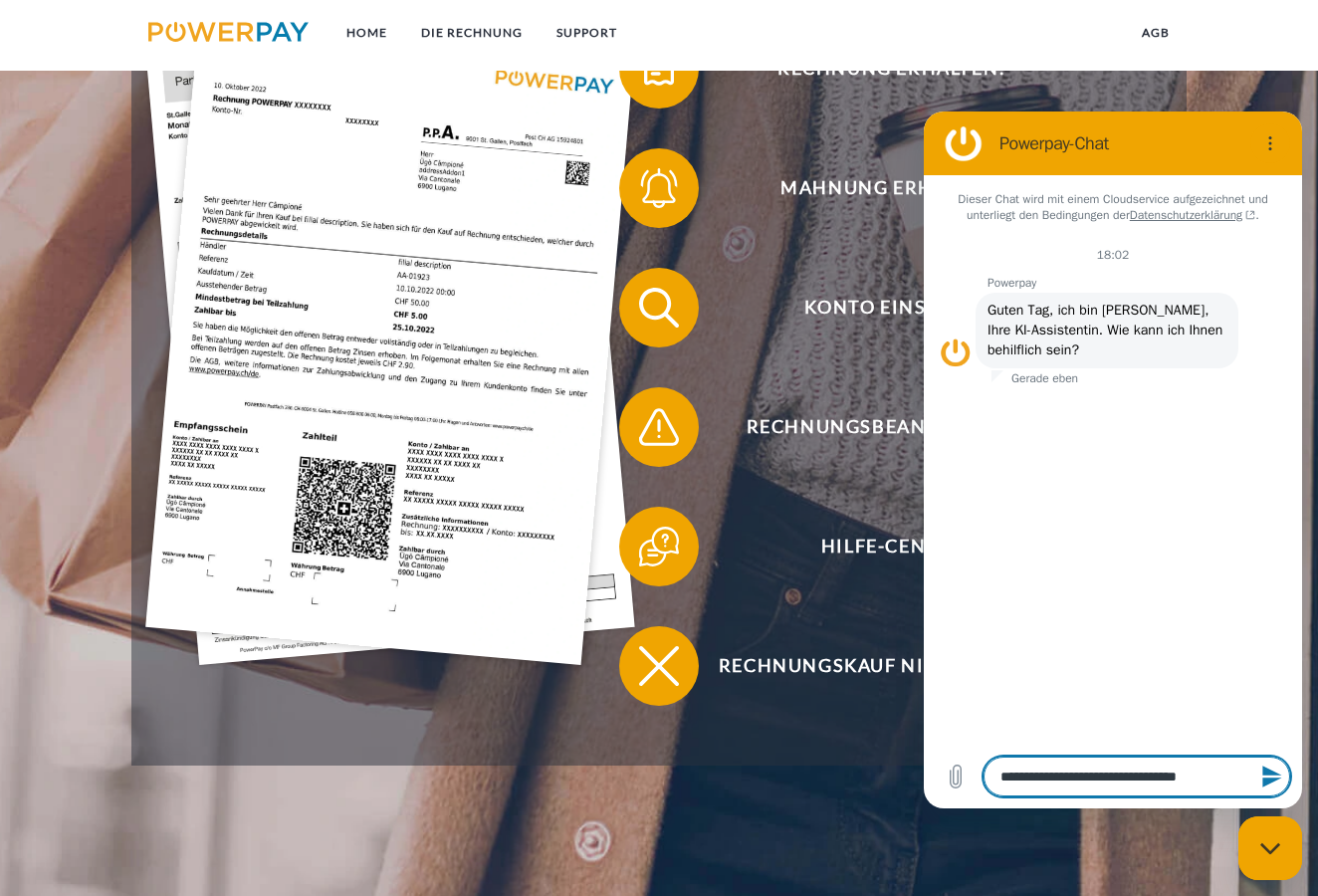 type on "**********" 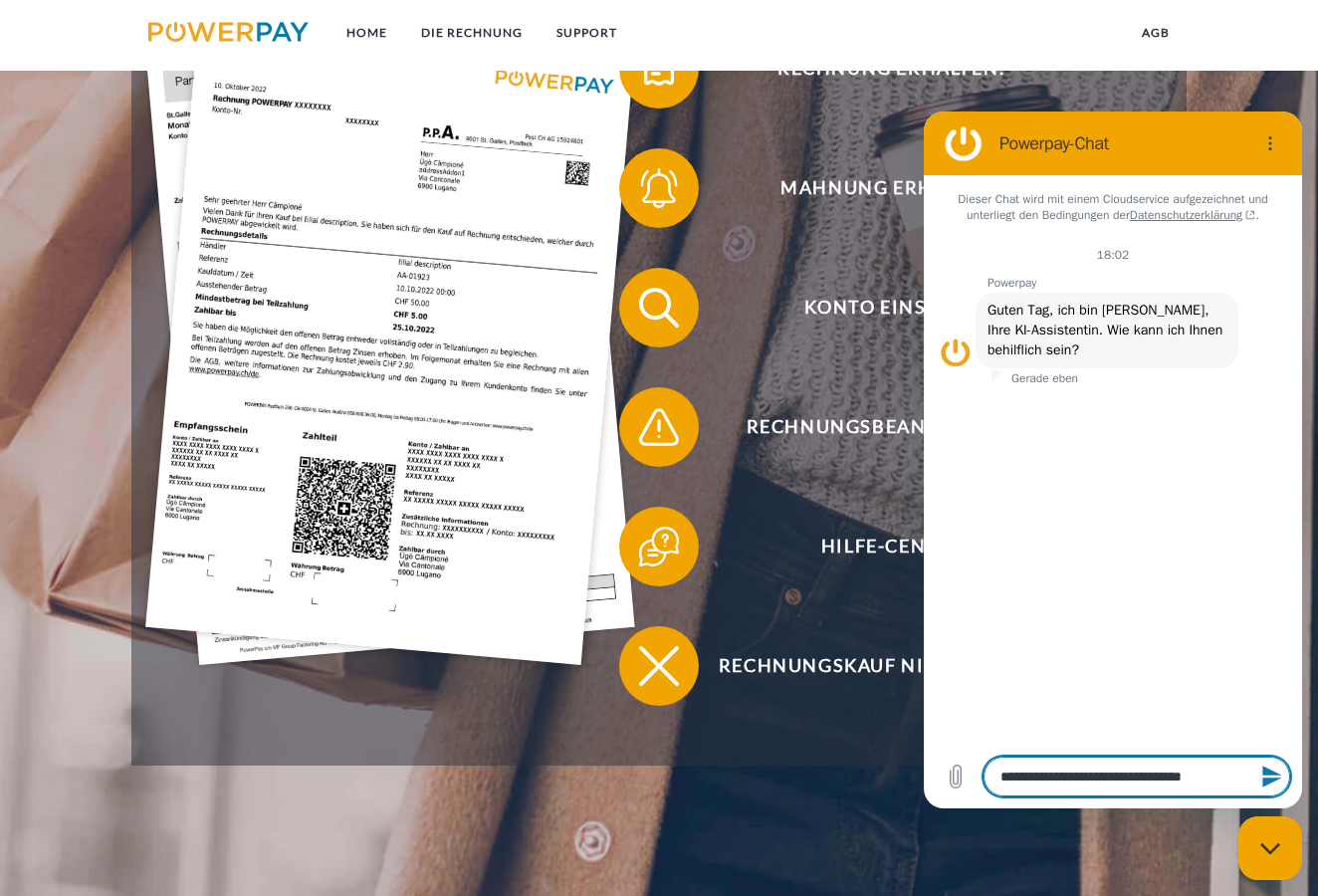 type on "**********" 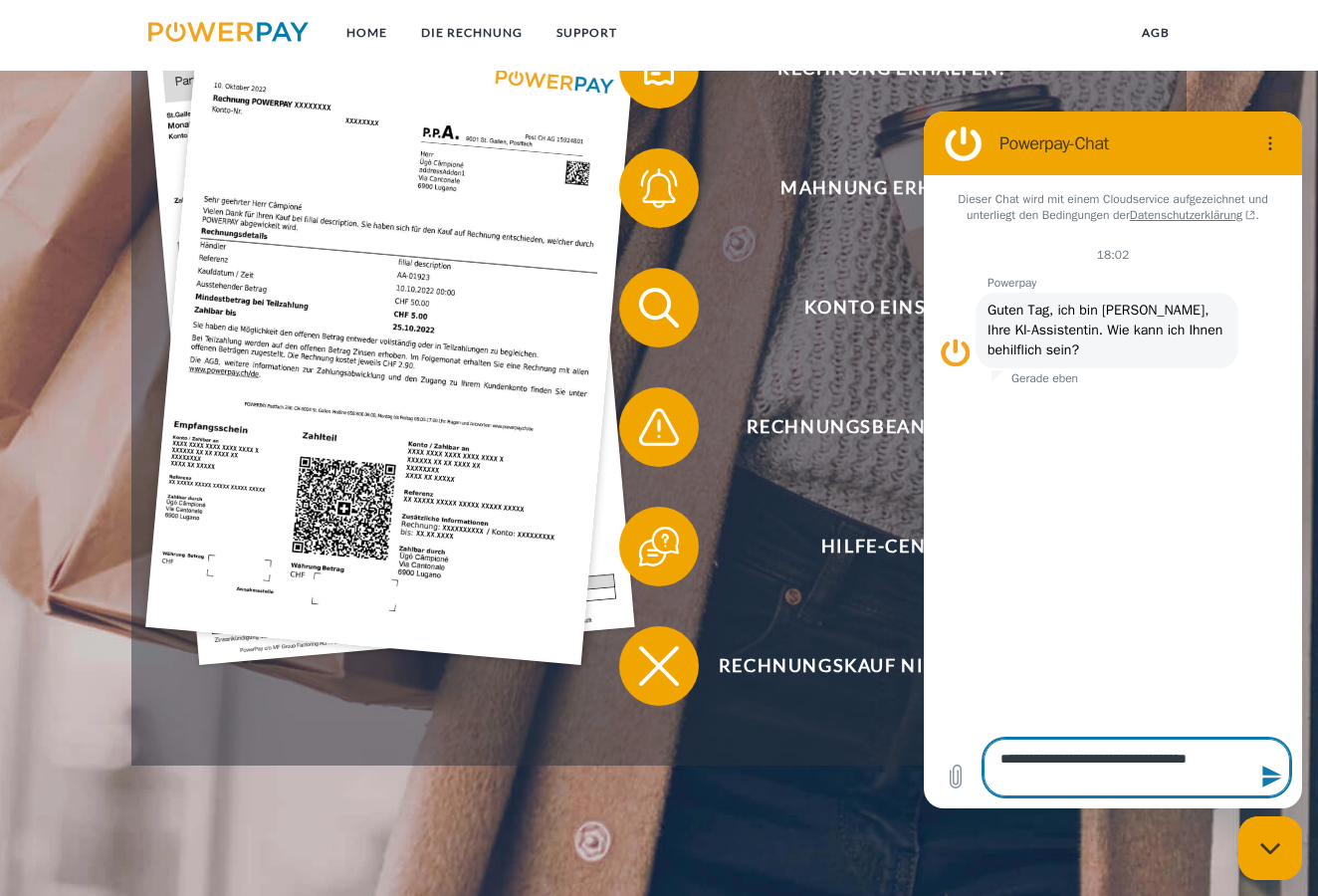 type on "**********" 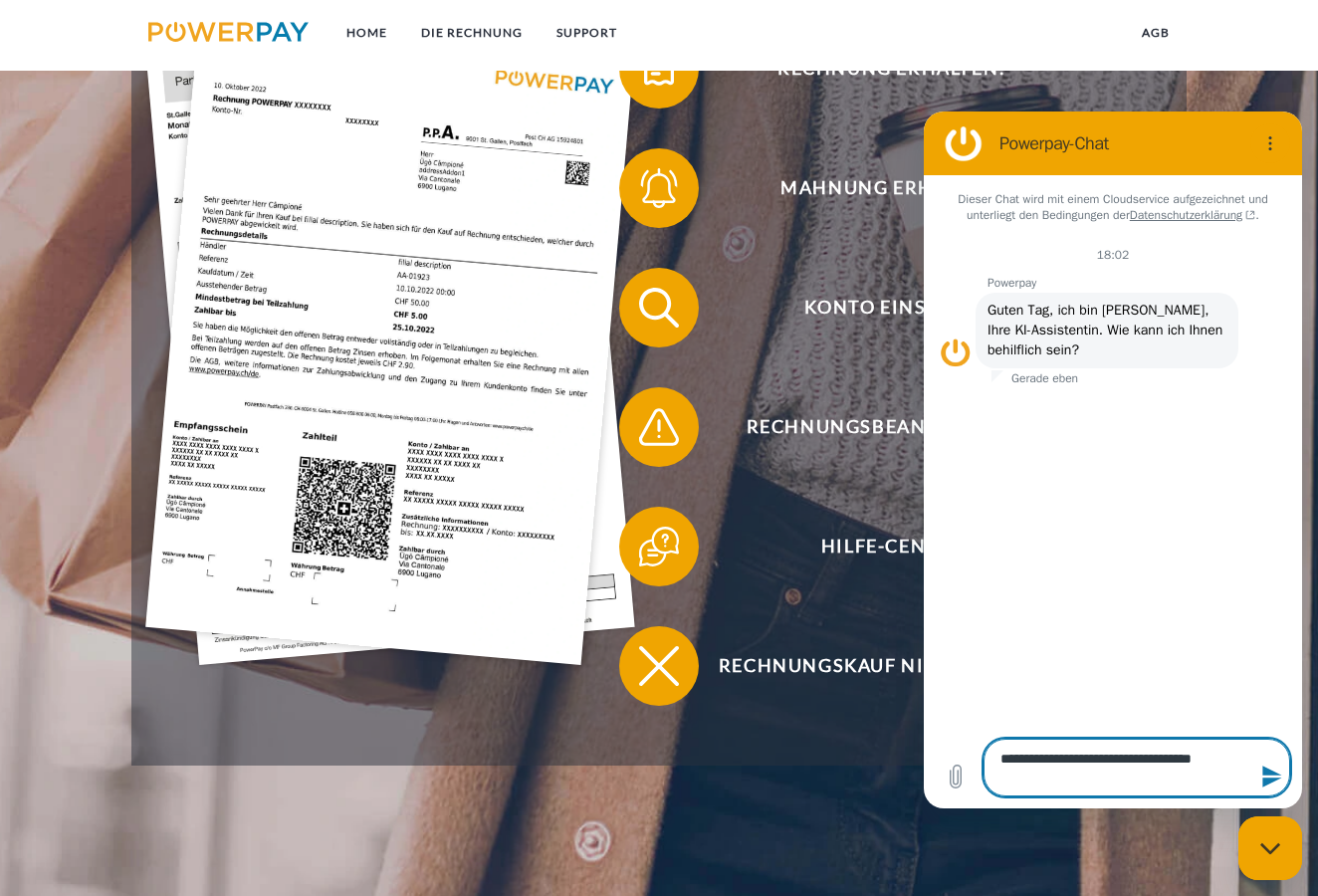 type on "**********" 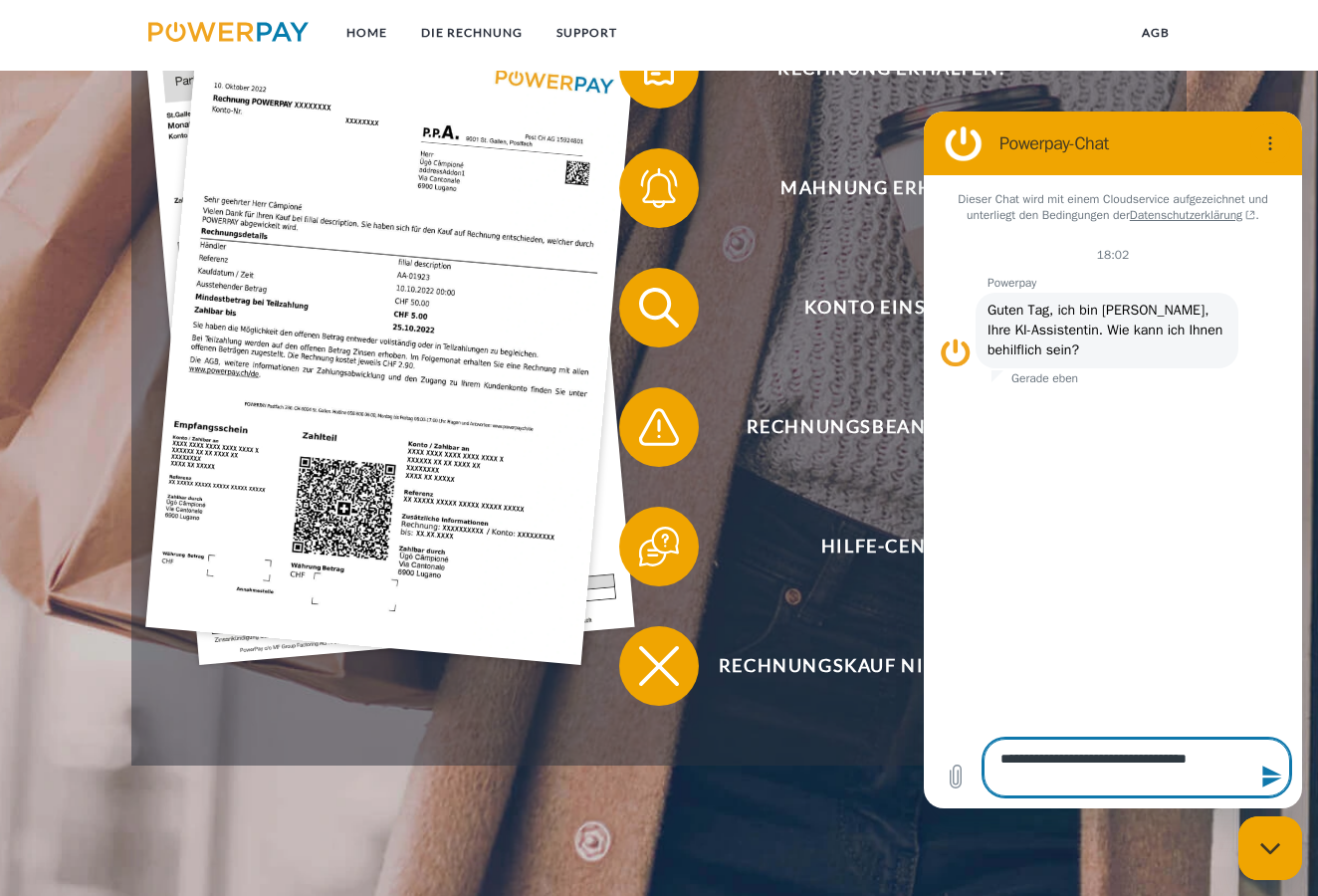 type on "**********" 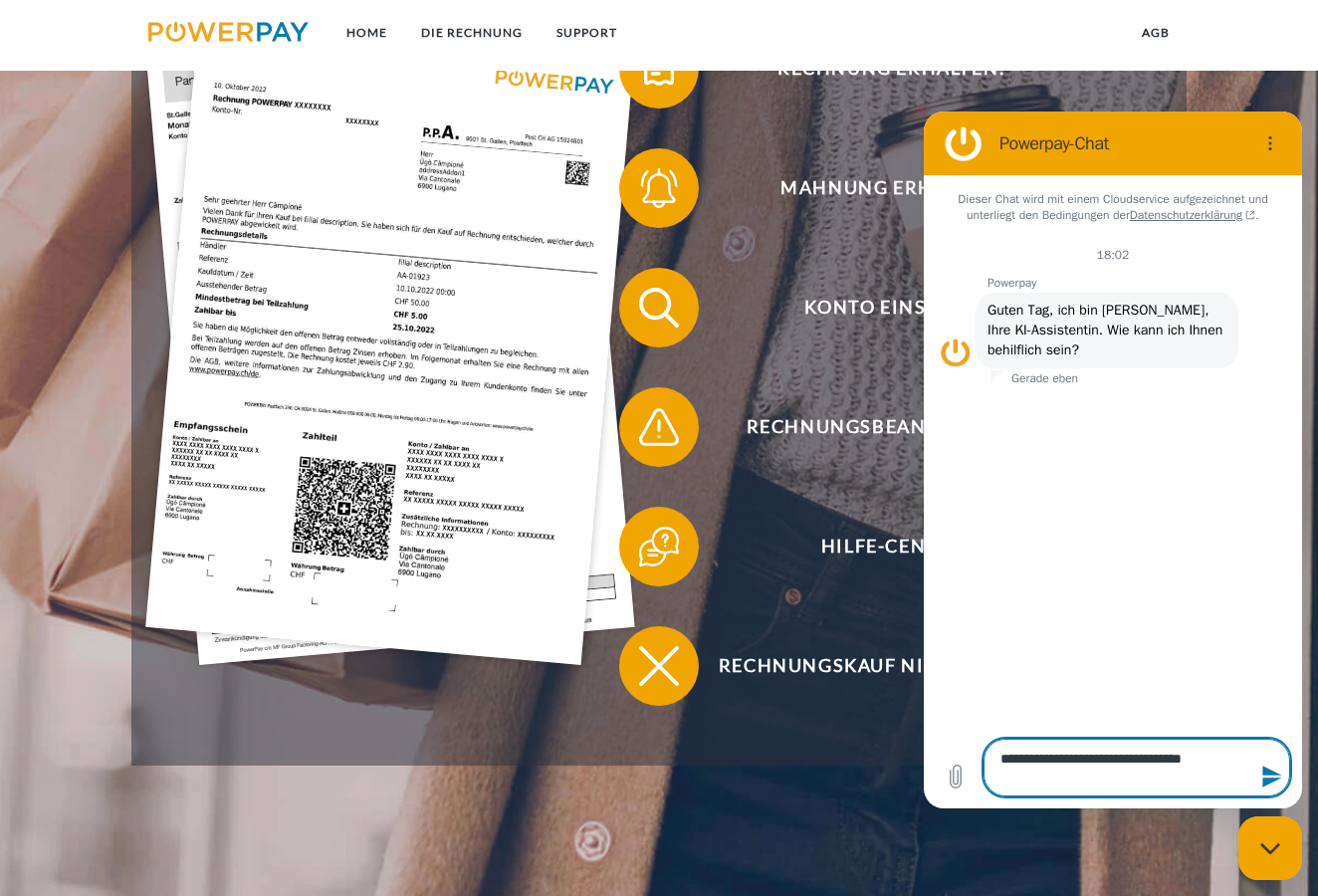 scroll, scrollTop: 7, scrollLeft: 0, axis: vertical 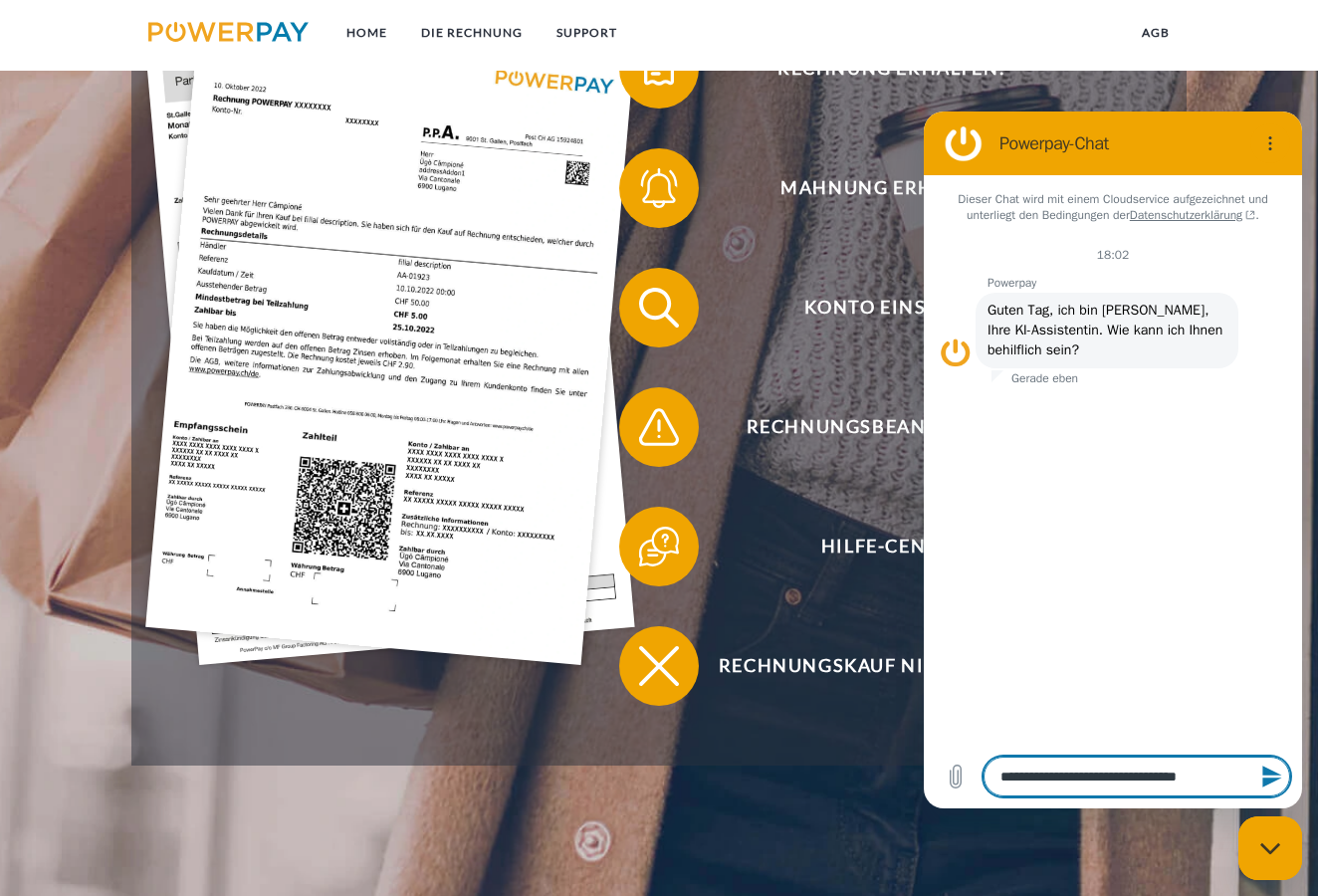 type on "**********" 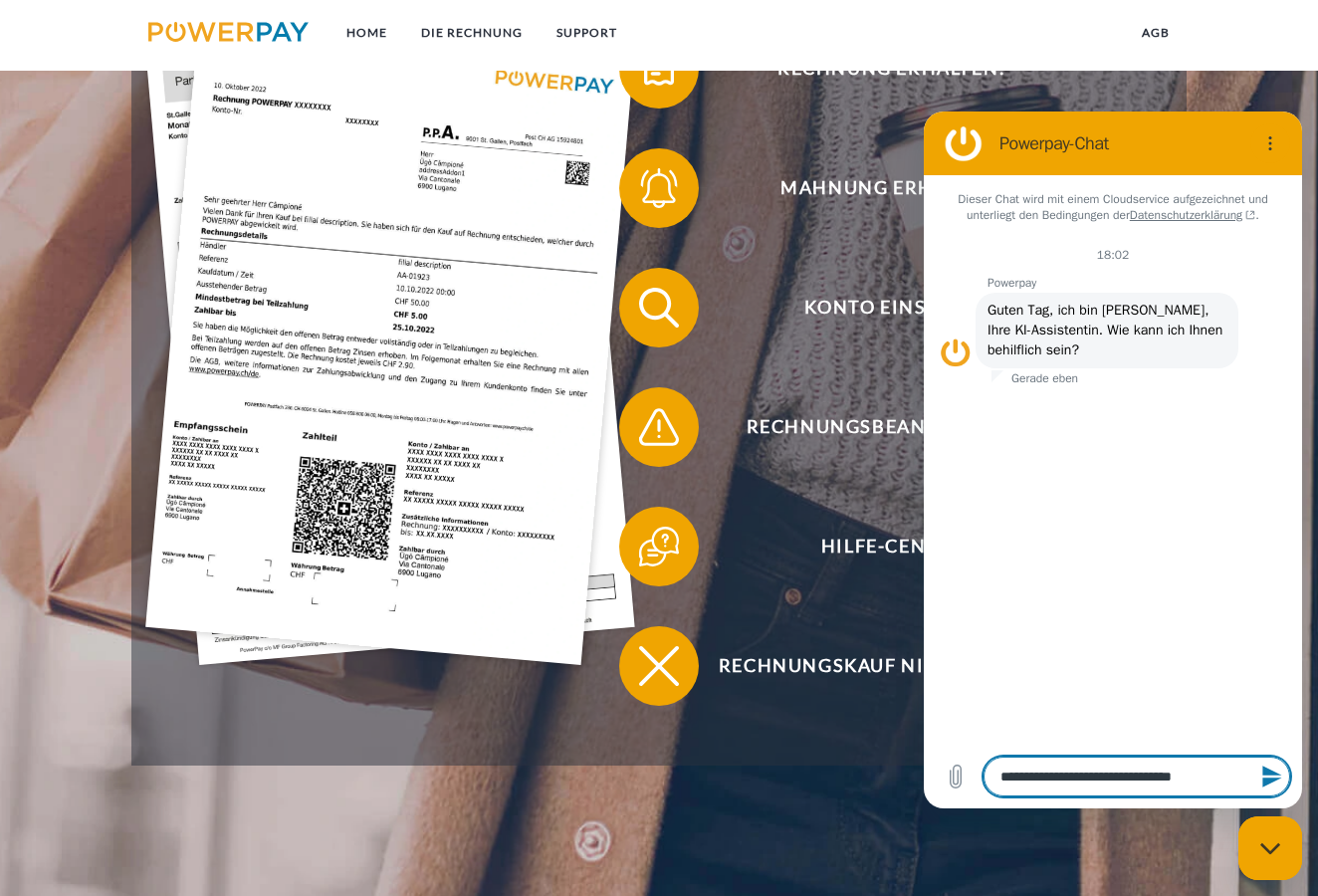 type on "**********" 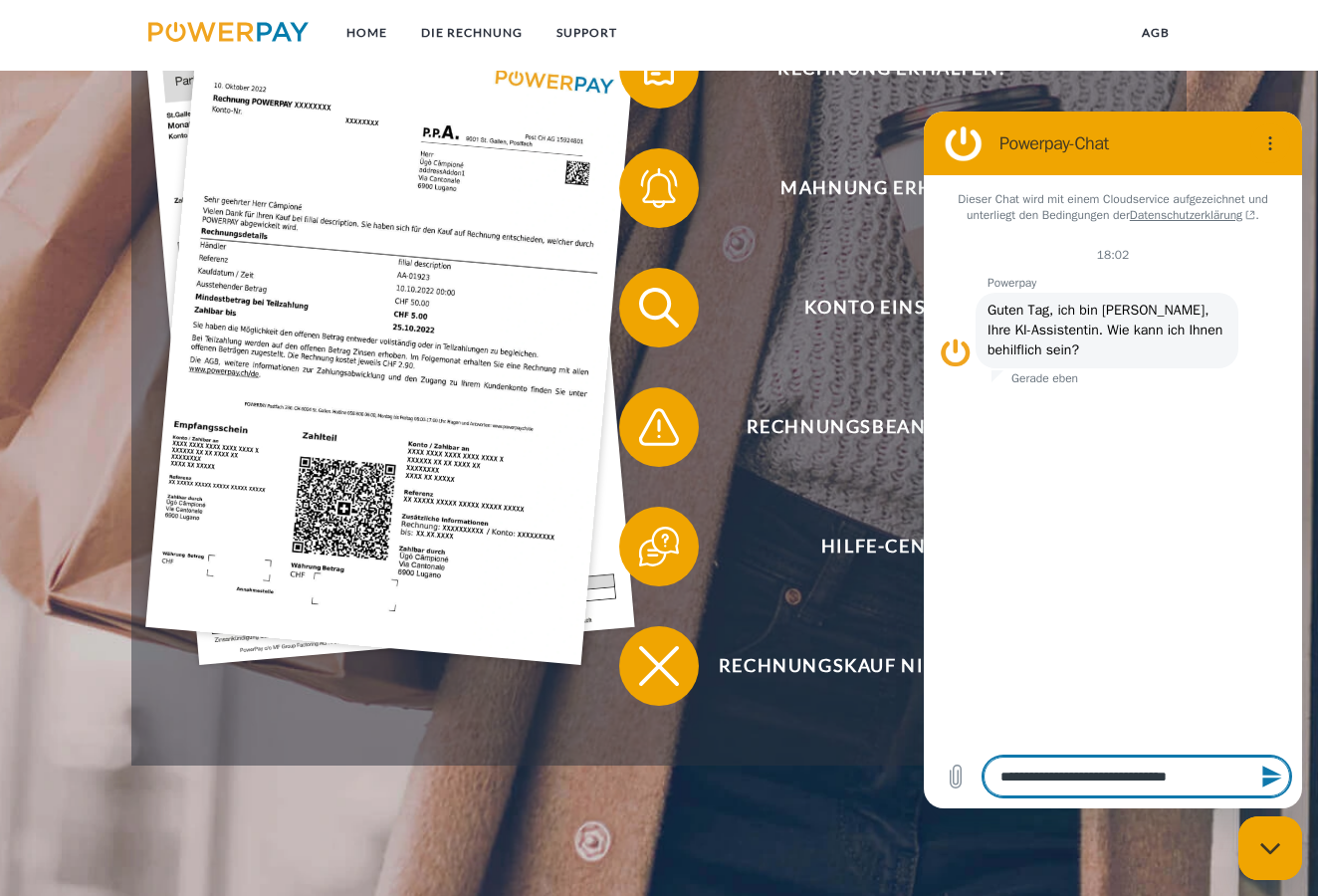type on "**********" 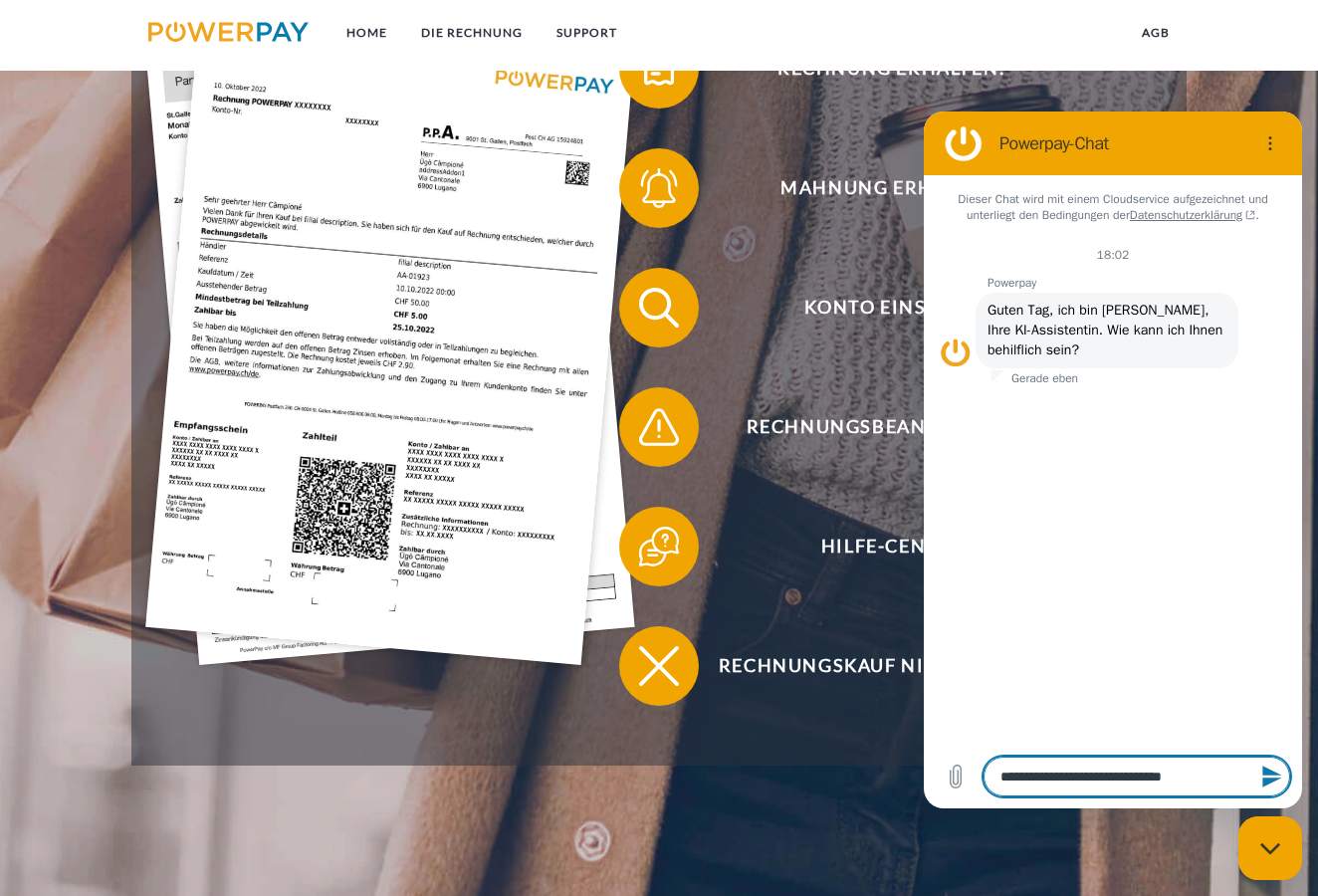 type on "**********" 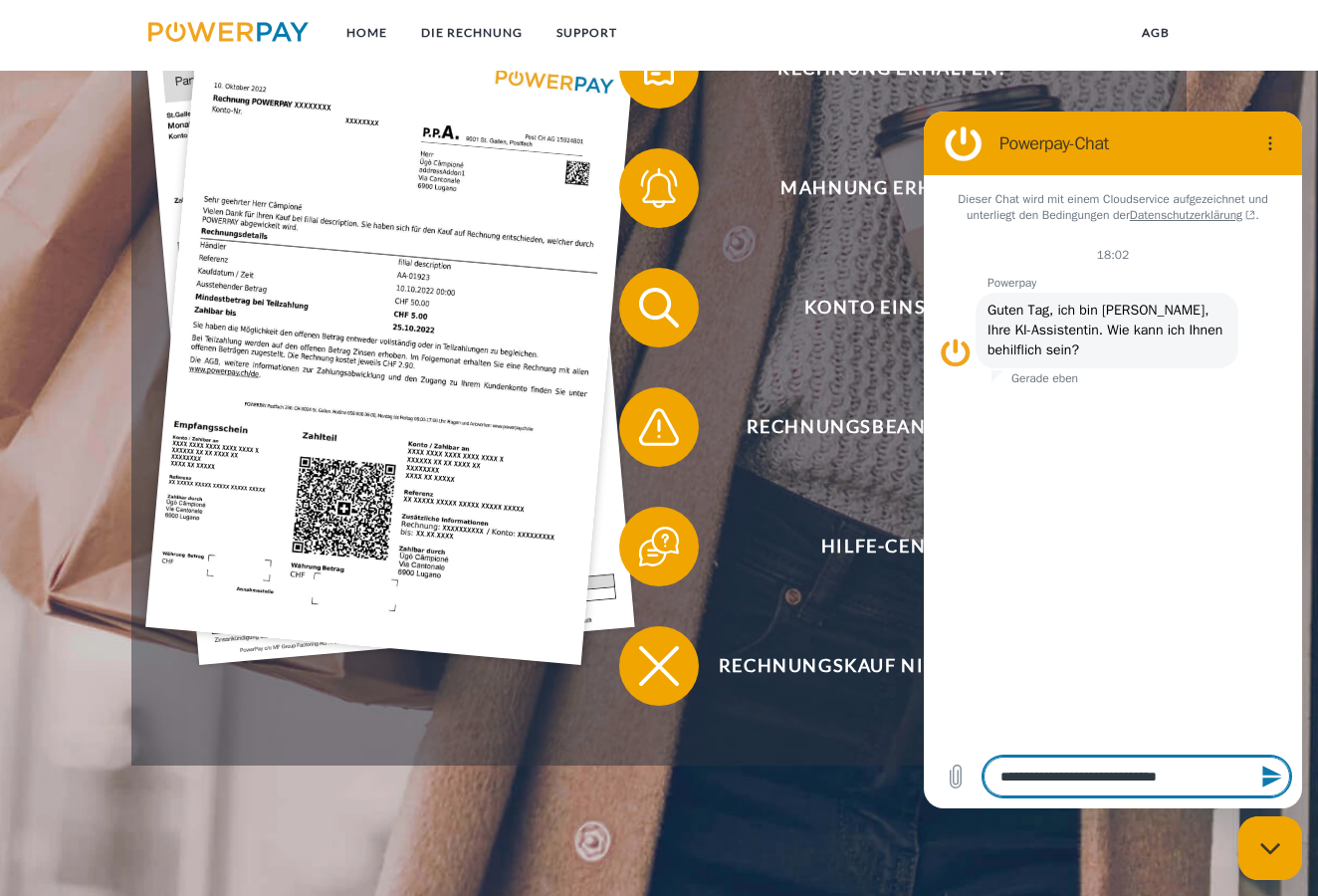 scroll, scrollTop: 0, scrollLeft: 0, axis: both 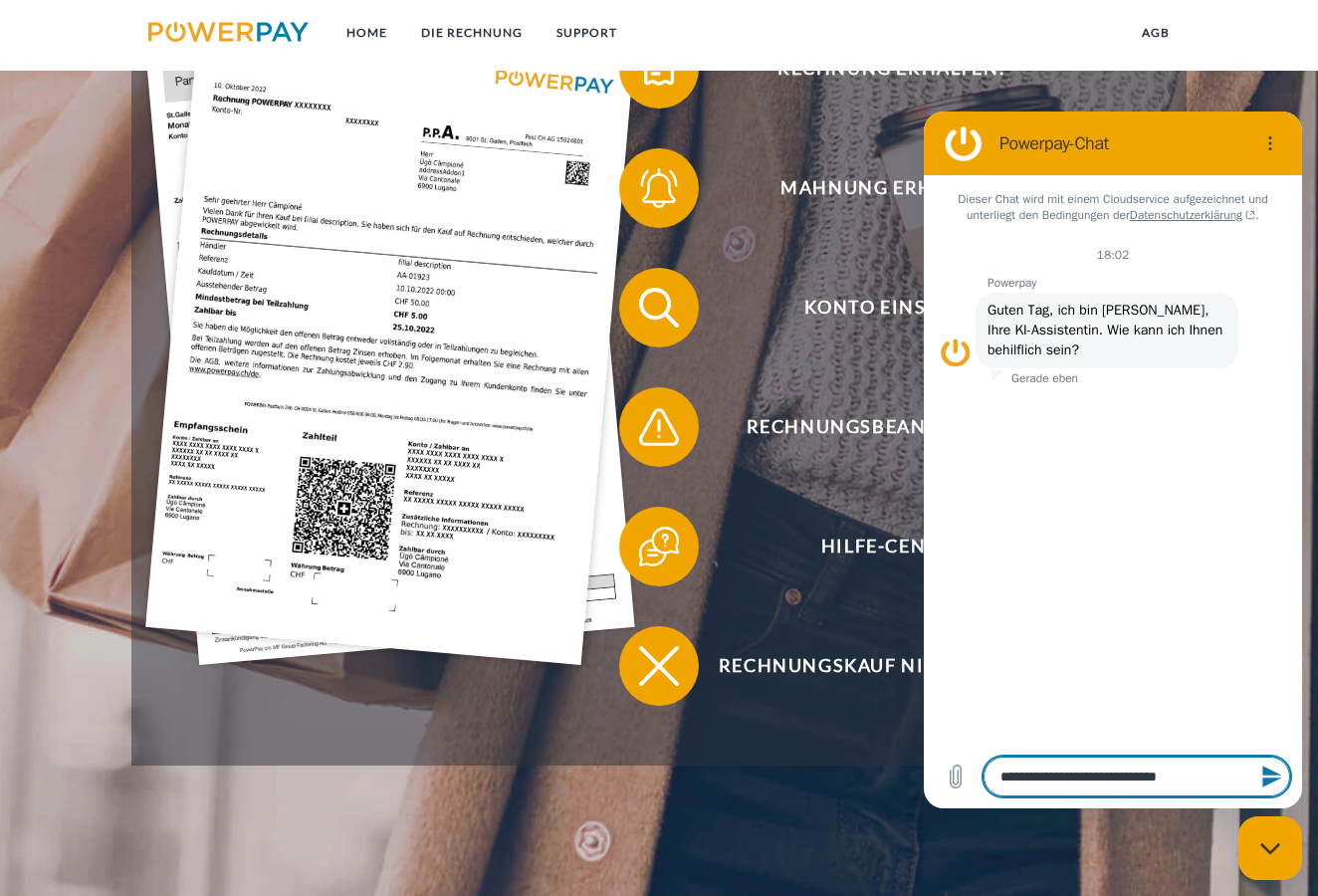 type on "**********" 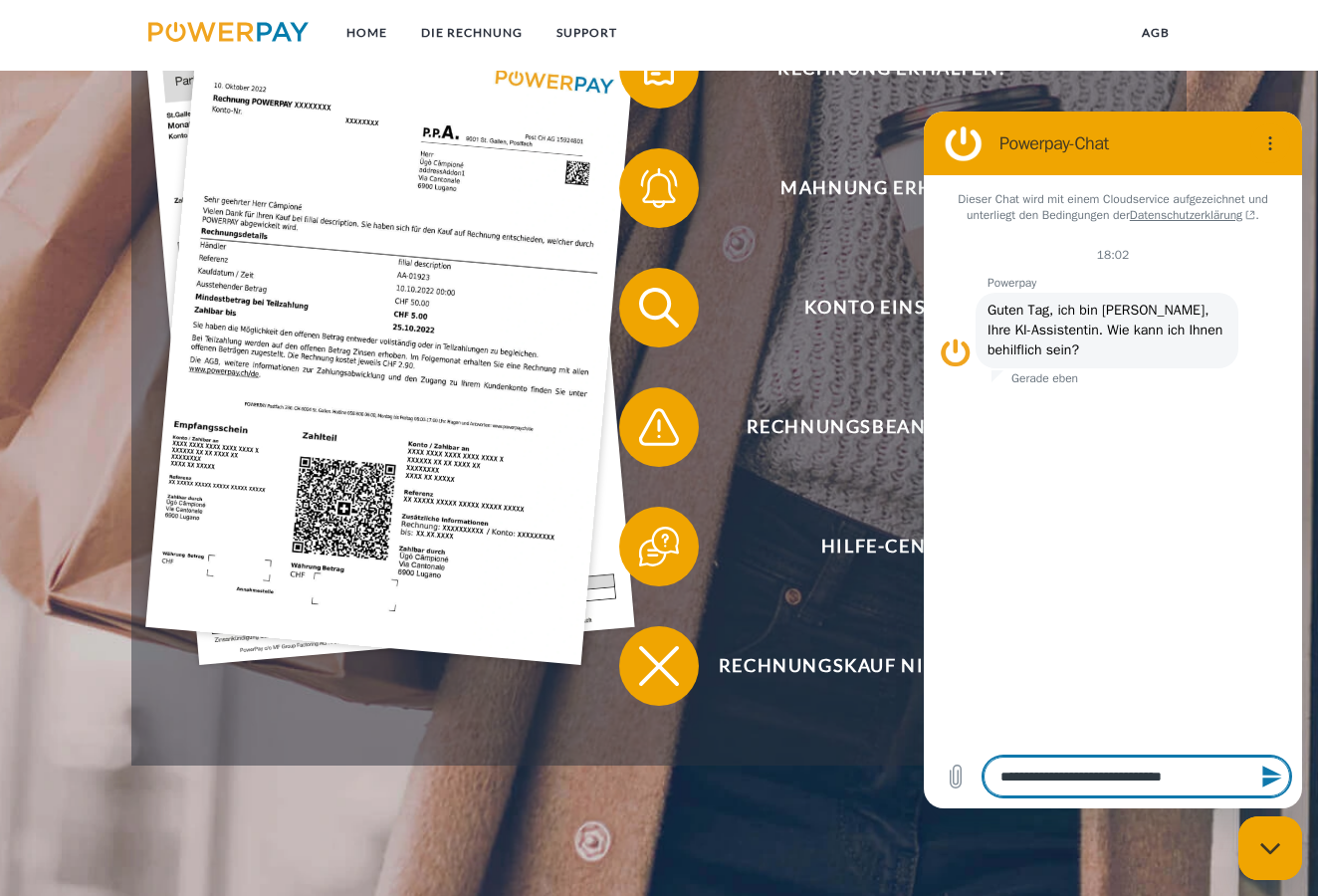 type on "**********" 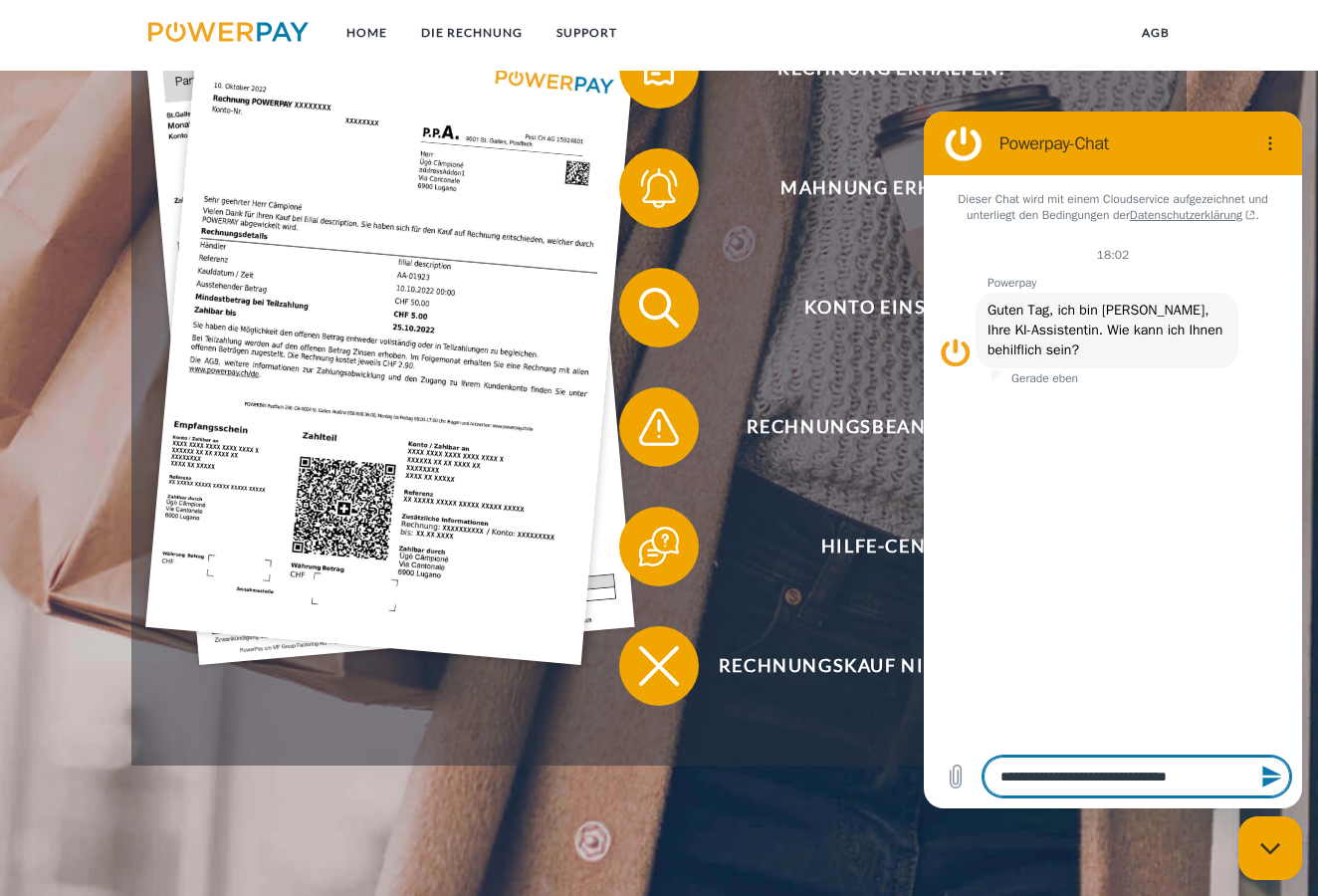 type on "**********" 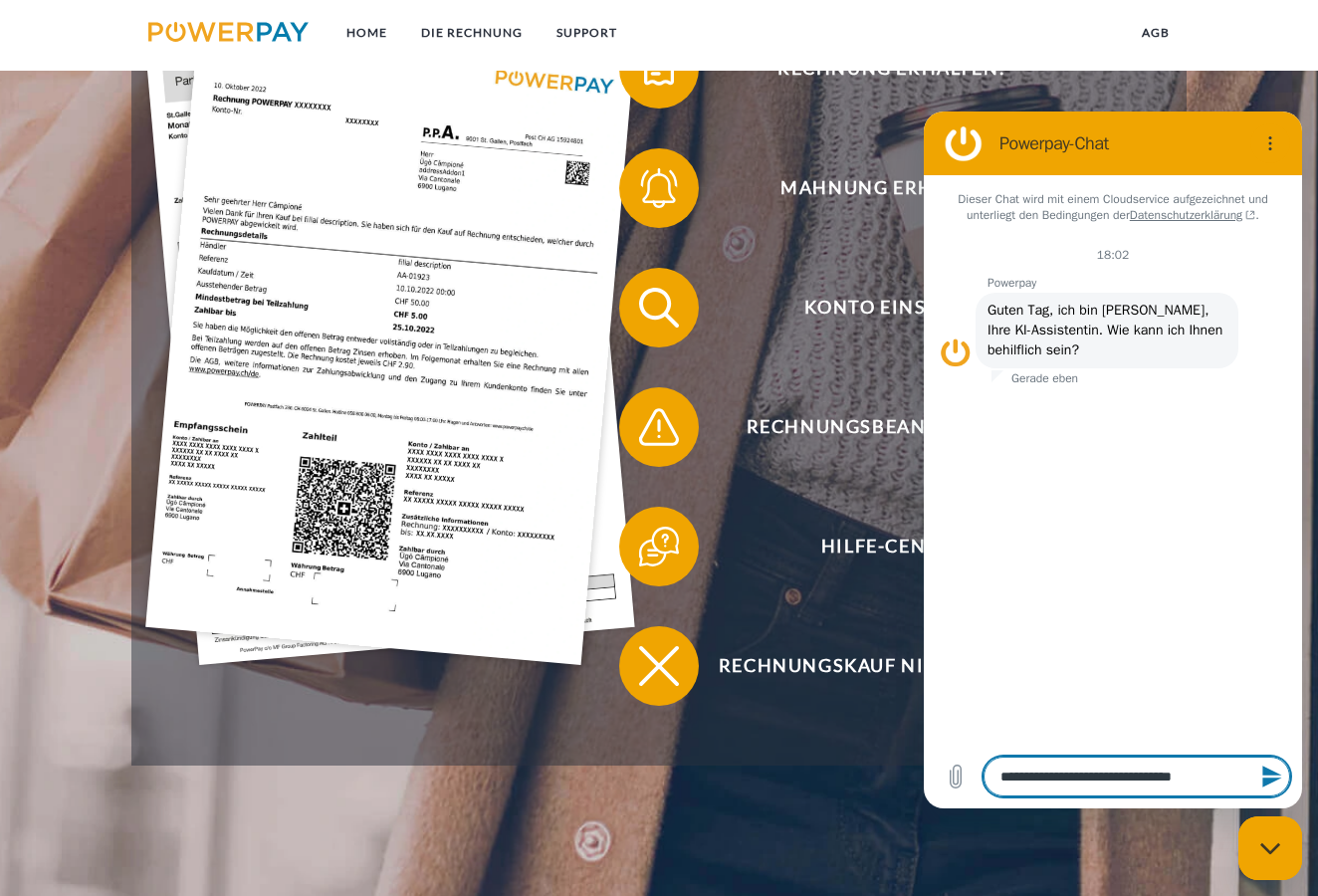 type on "**********" 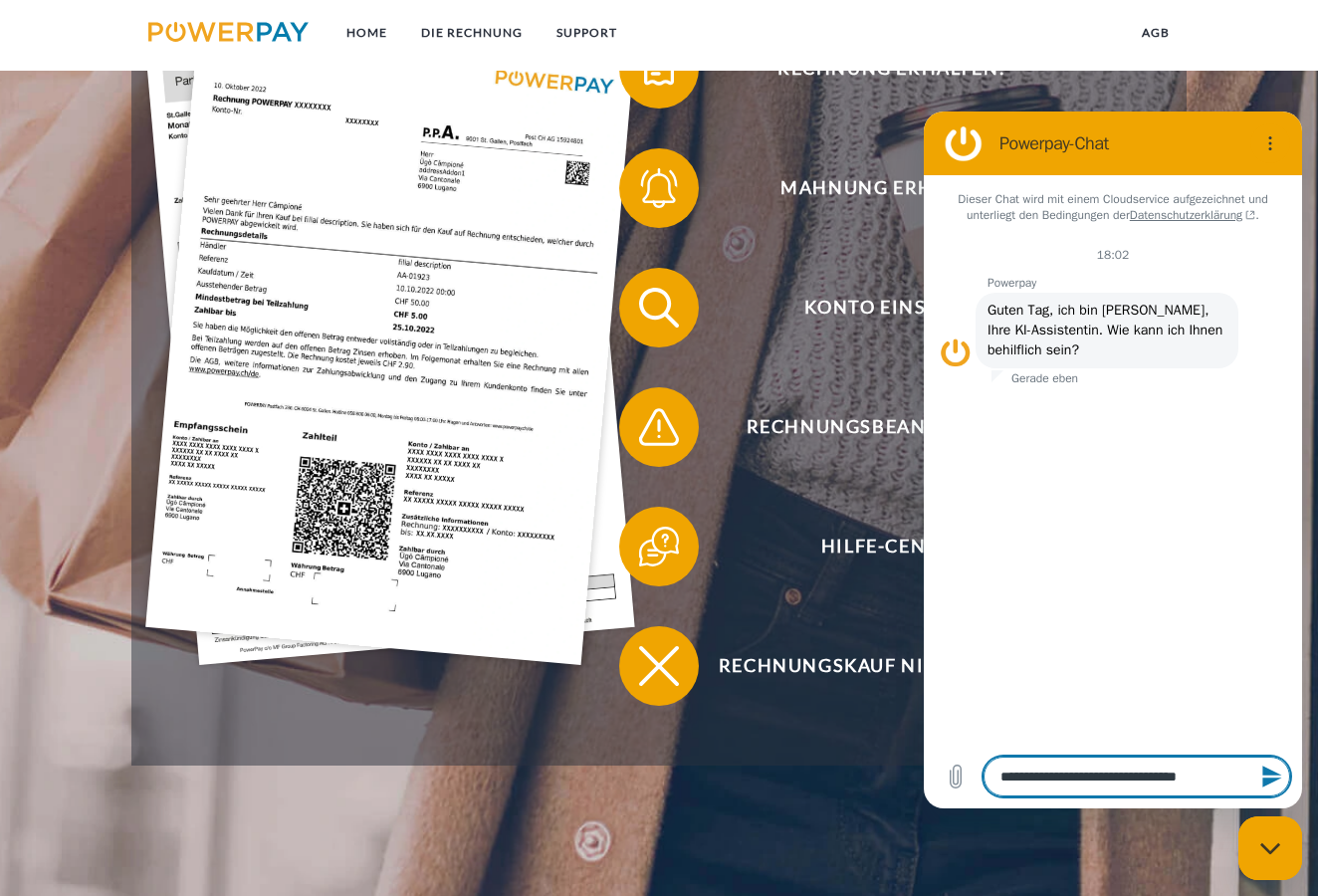 type on "**********" 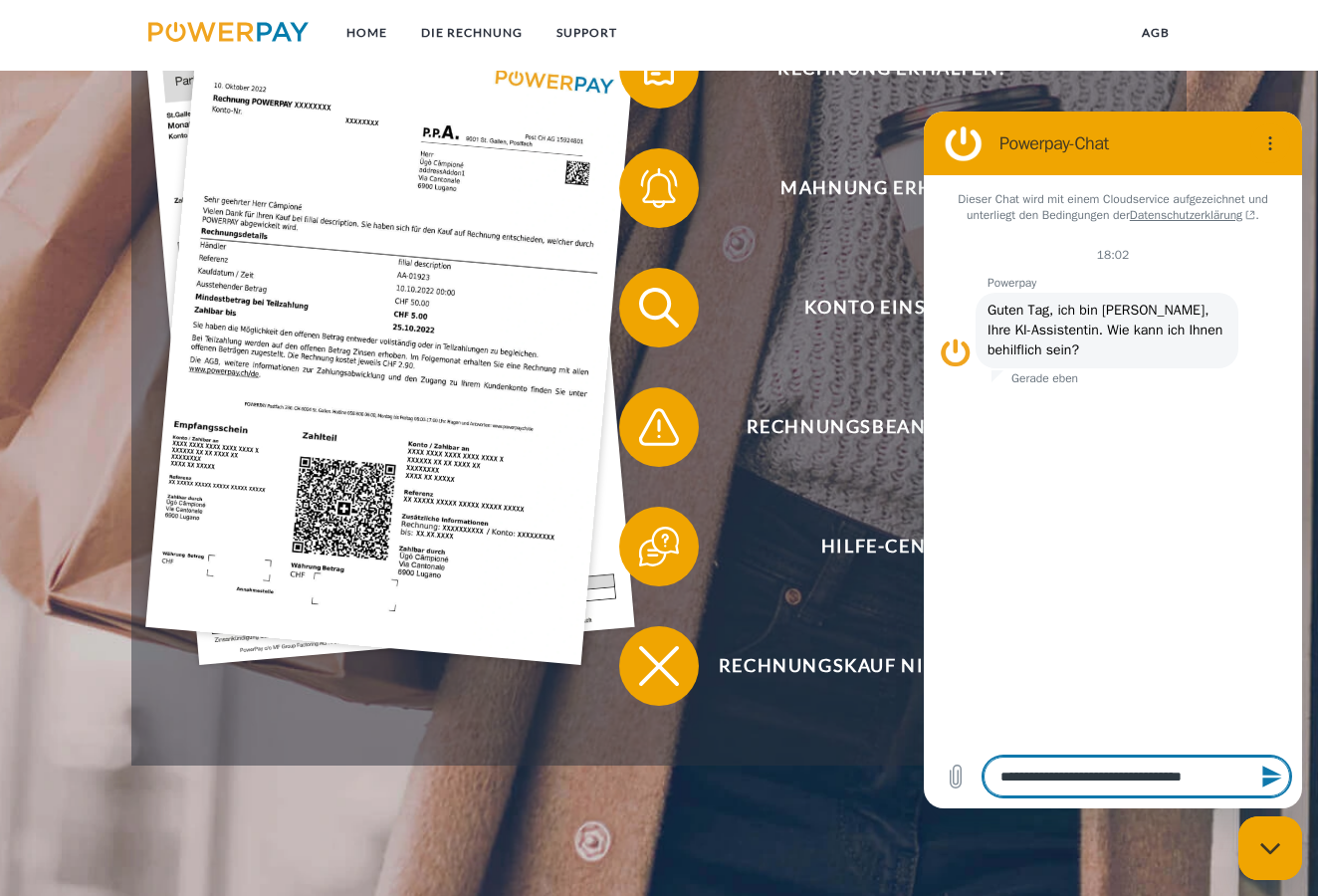 type on "**********" 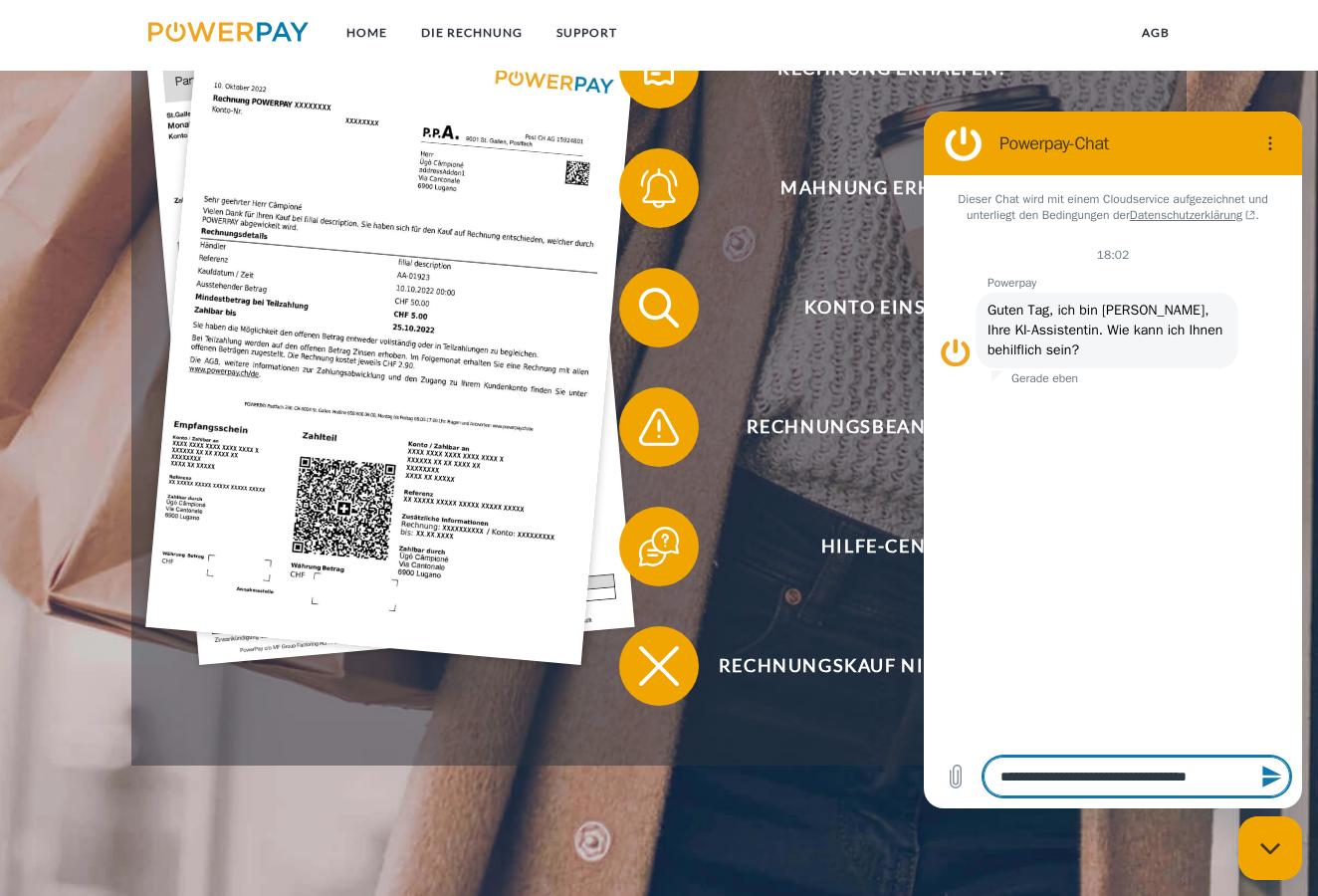 type on "**********" 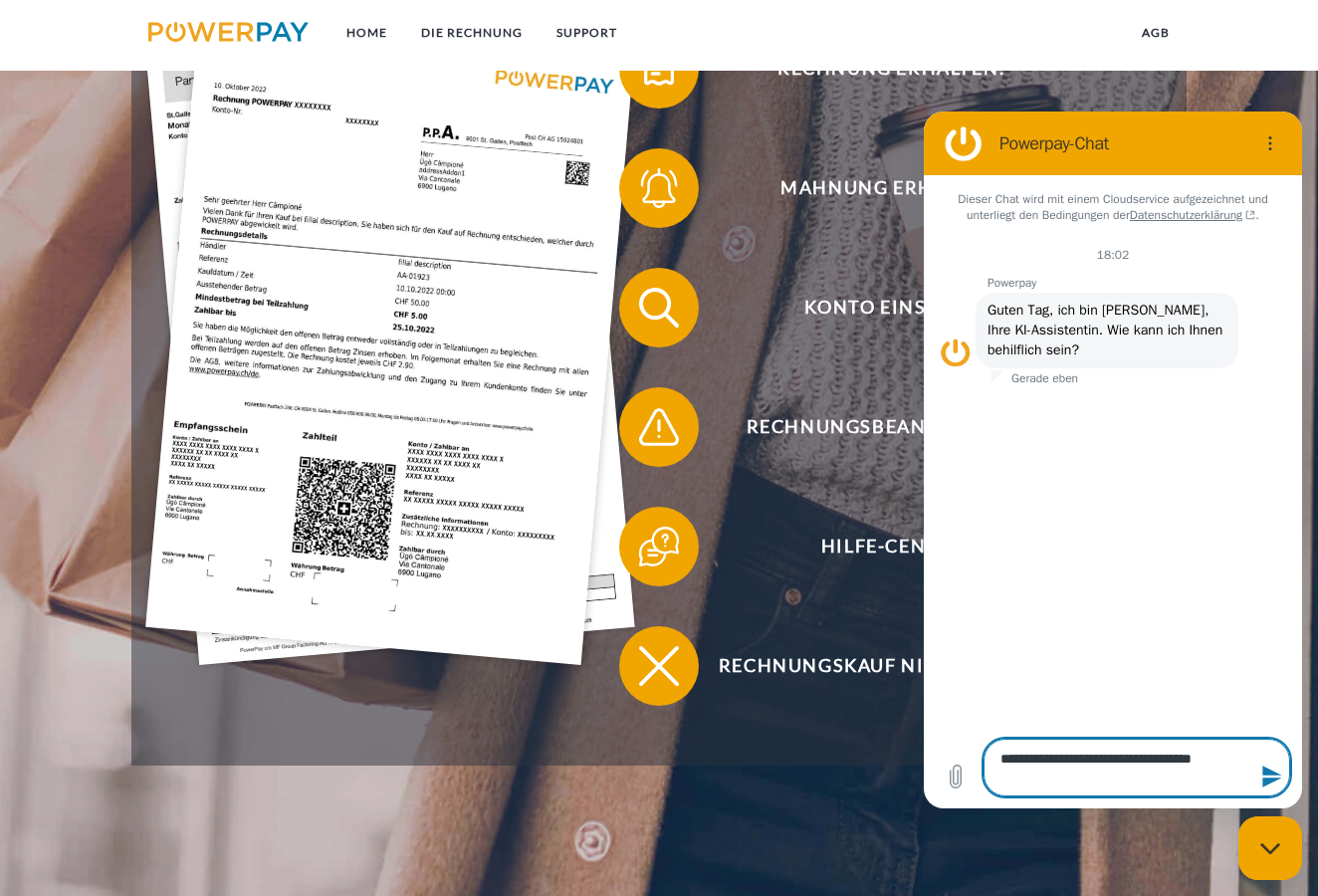 type on "**********" 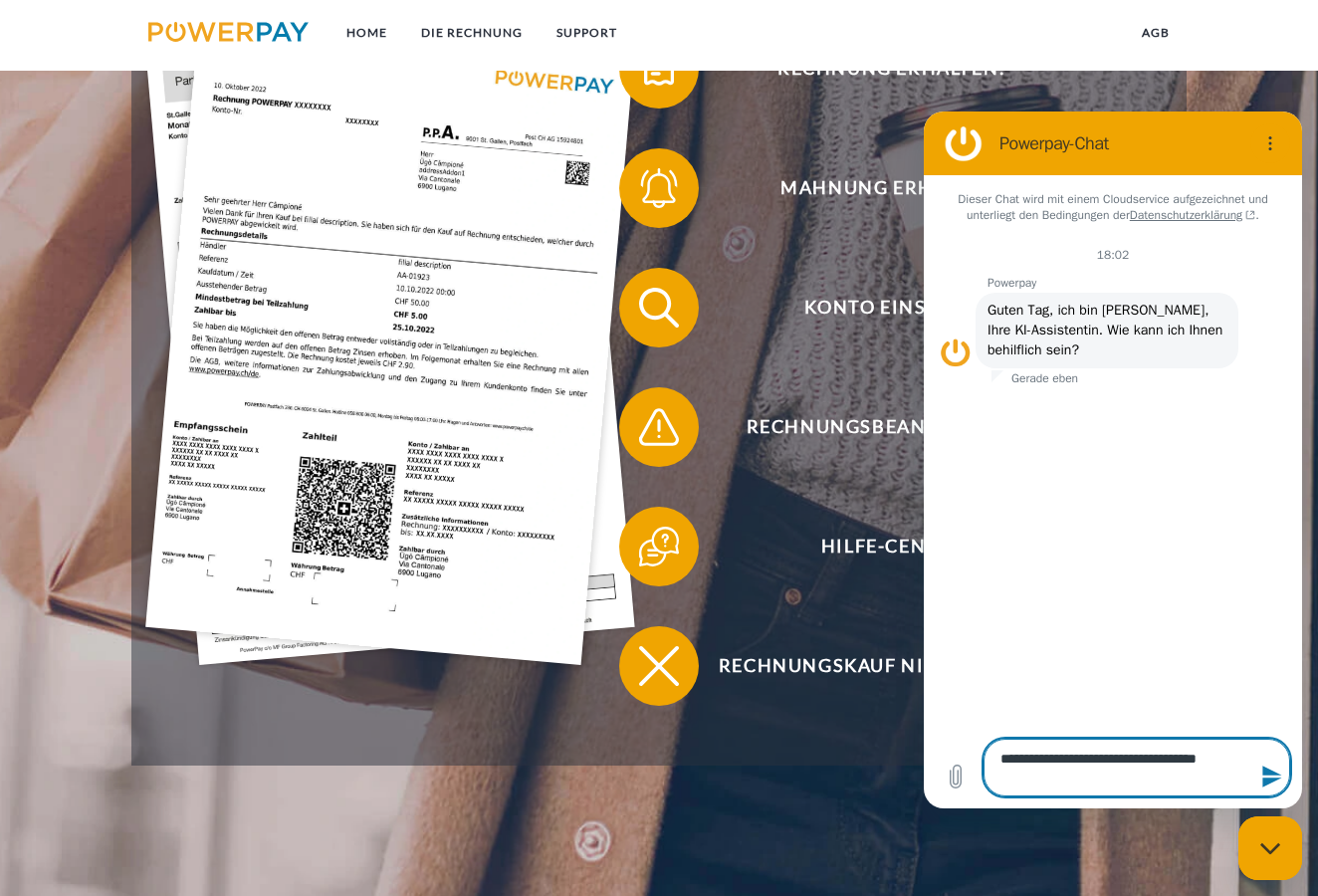 type on "**********" 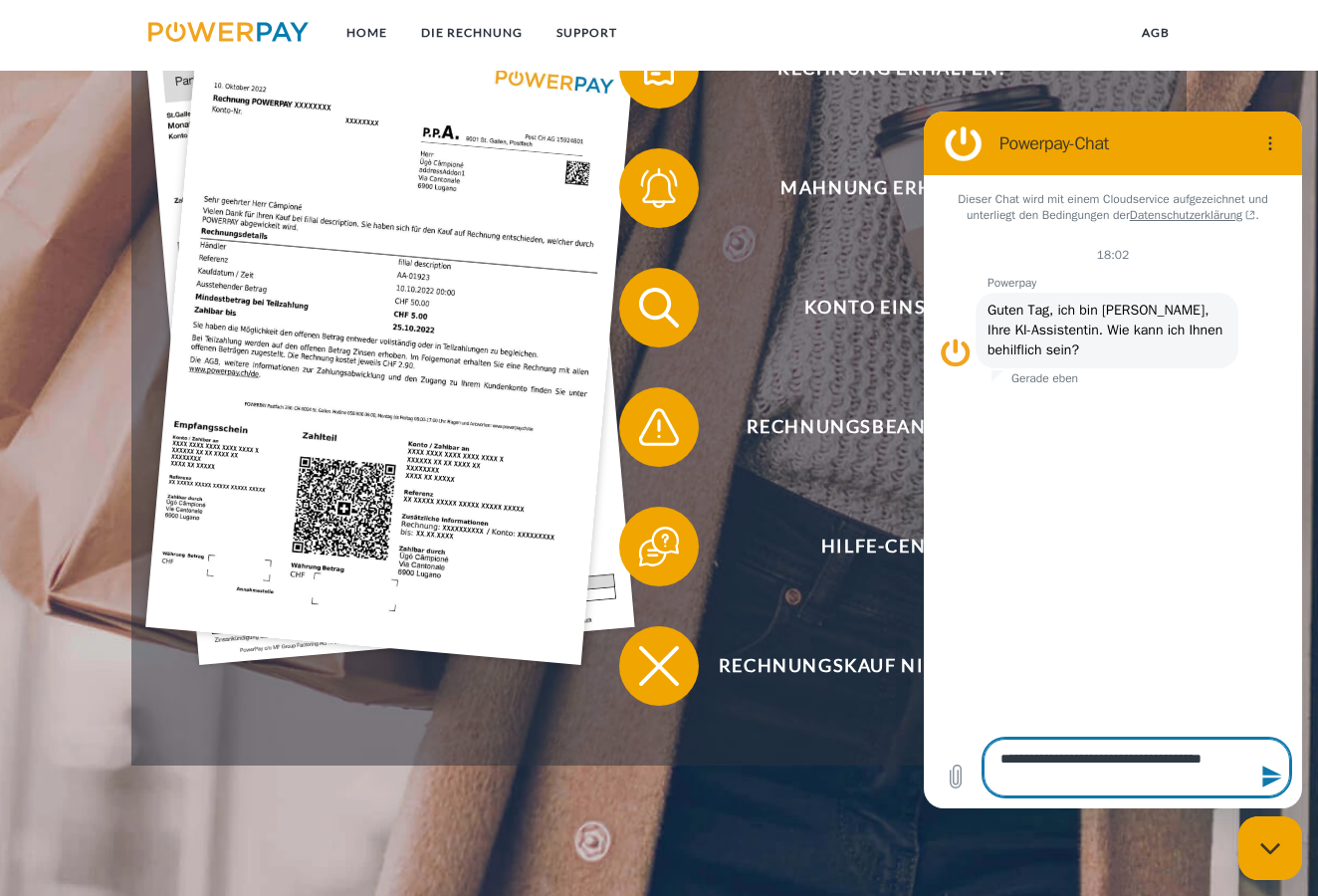 type on "**********" 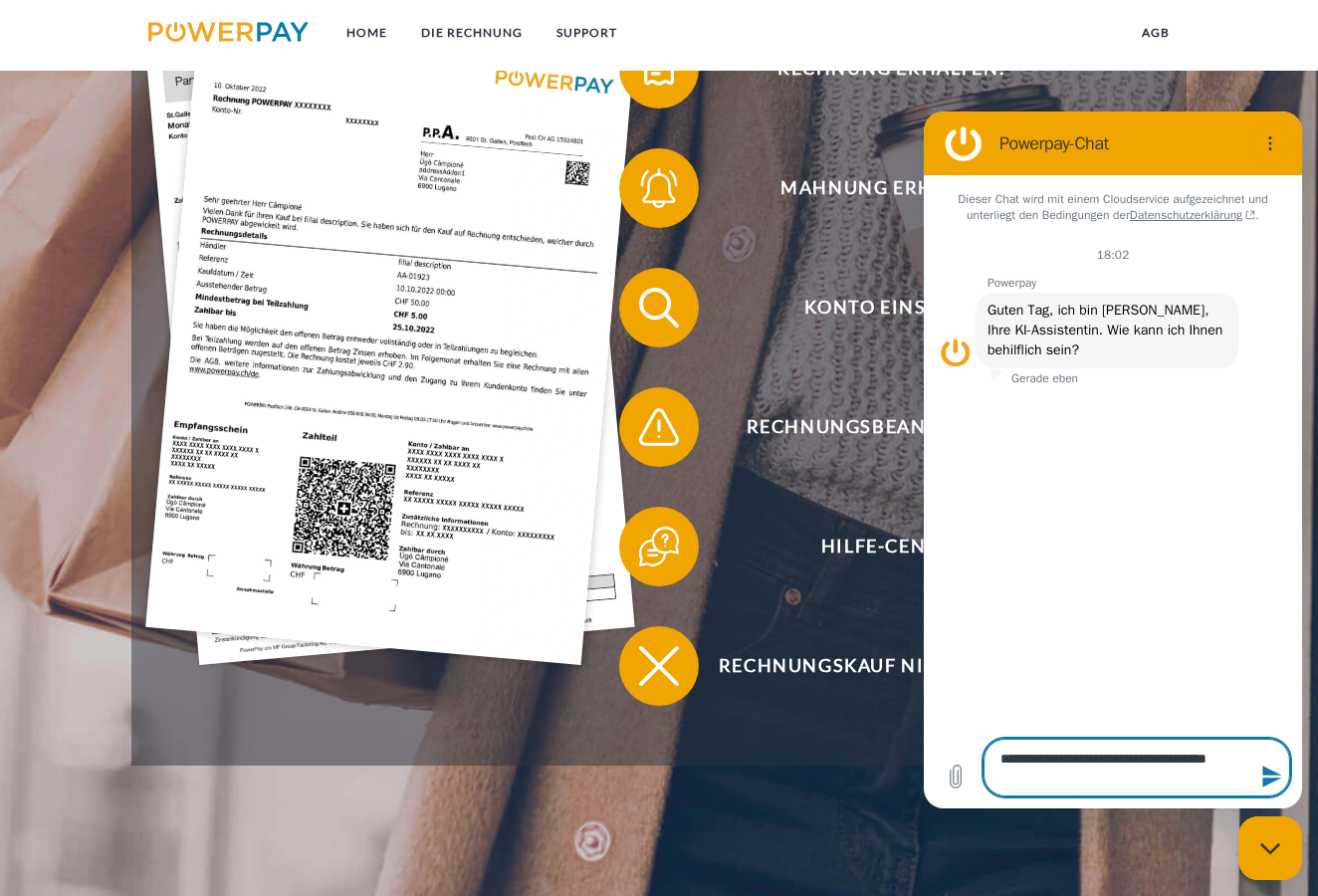 type on "**********" 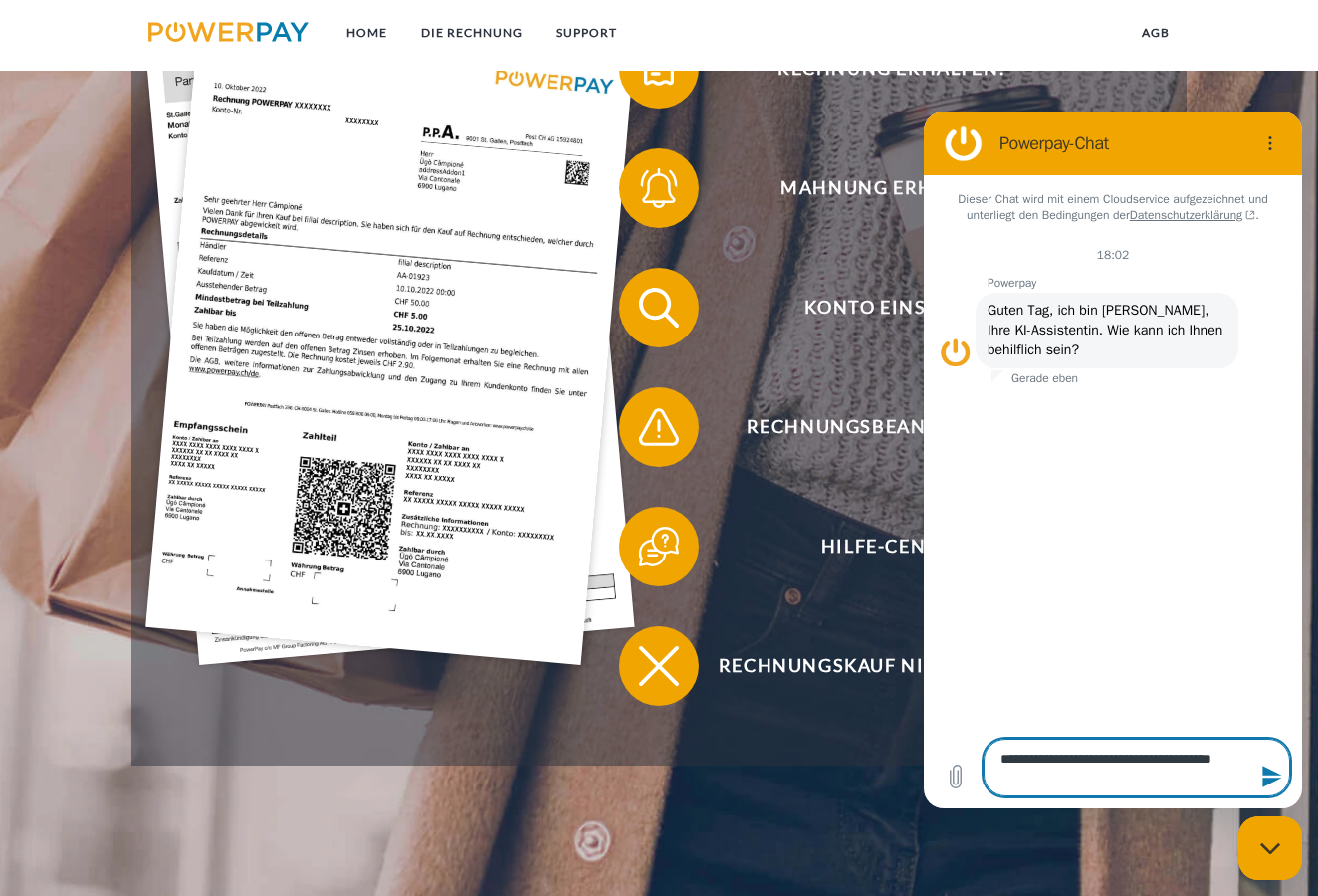 type on "**********" 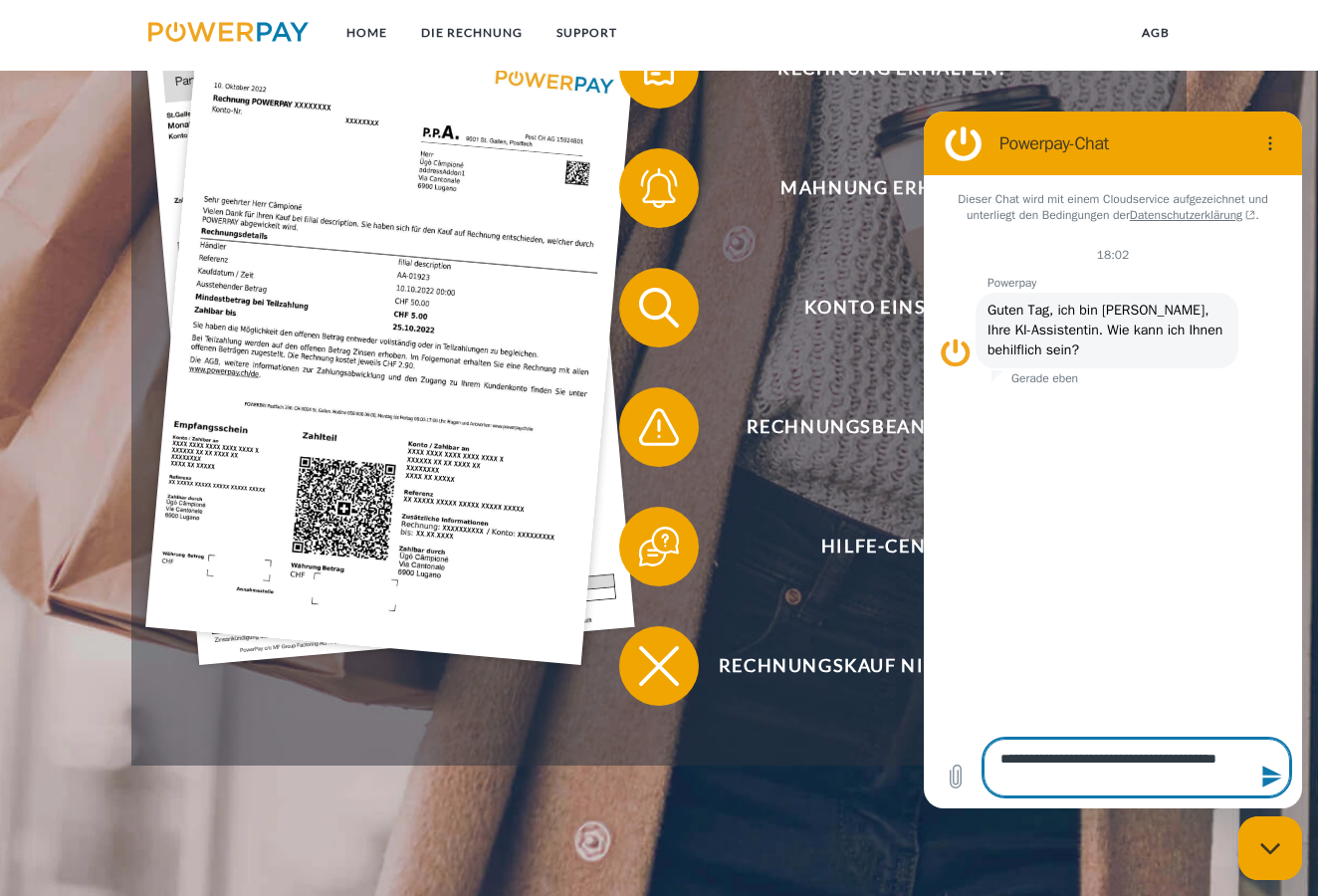 type on "**********" 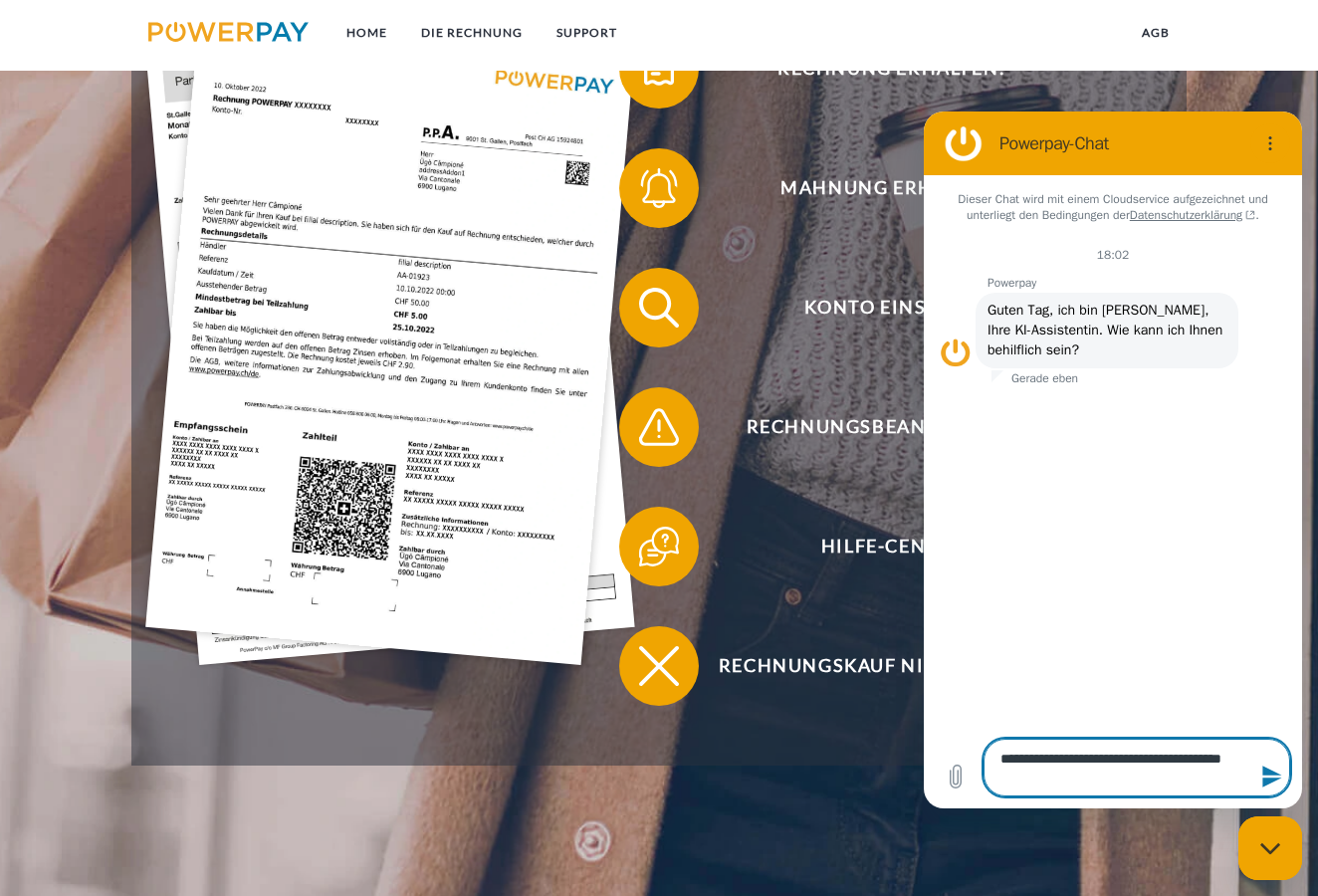 type on "**********" 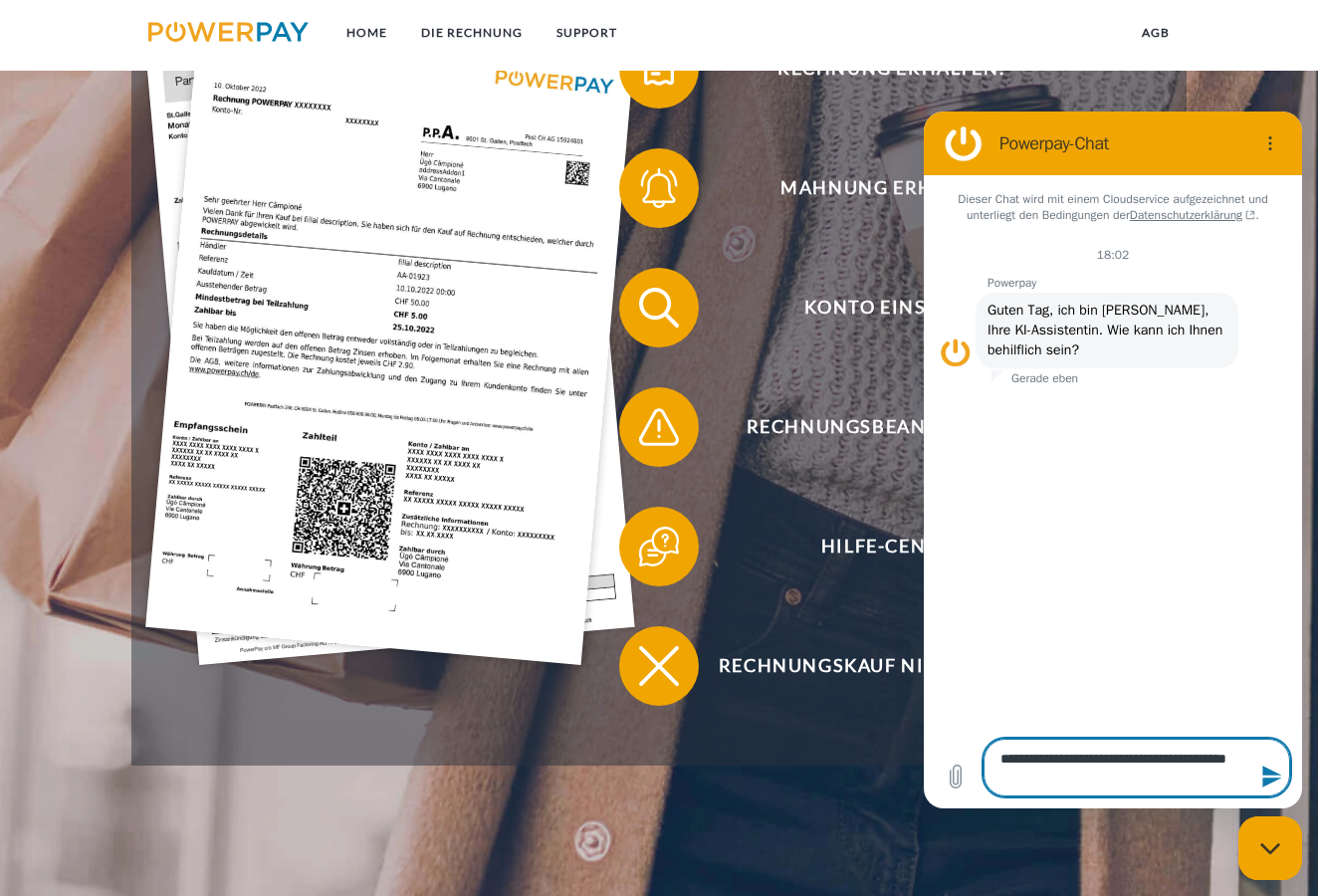 type on "**********" 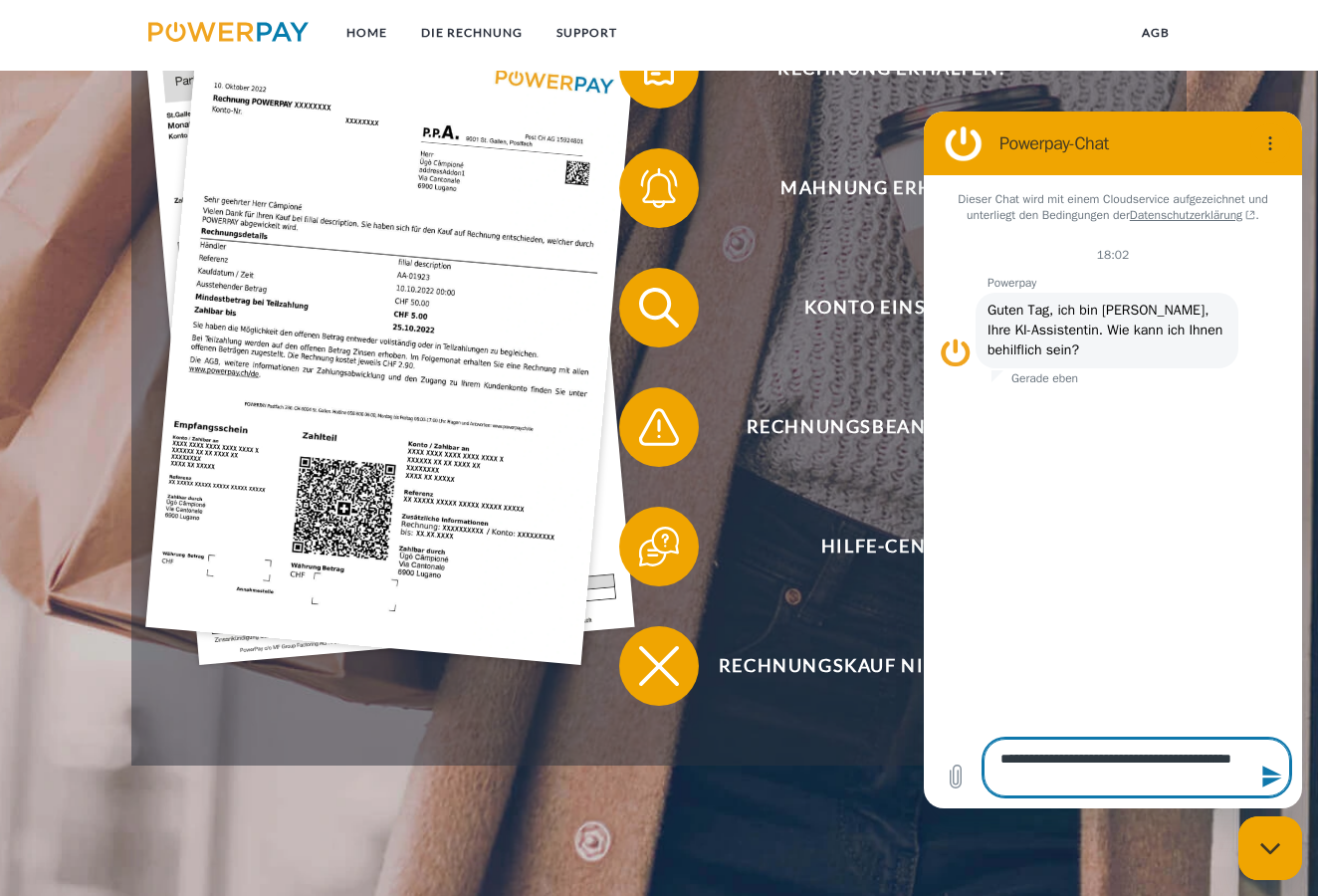 type on "**********" 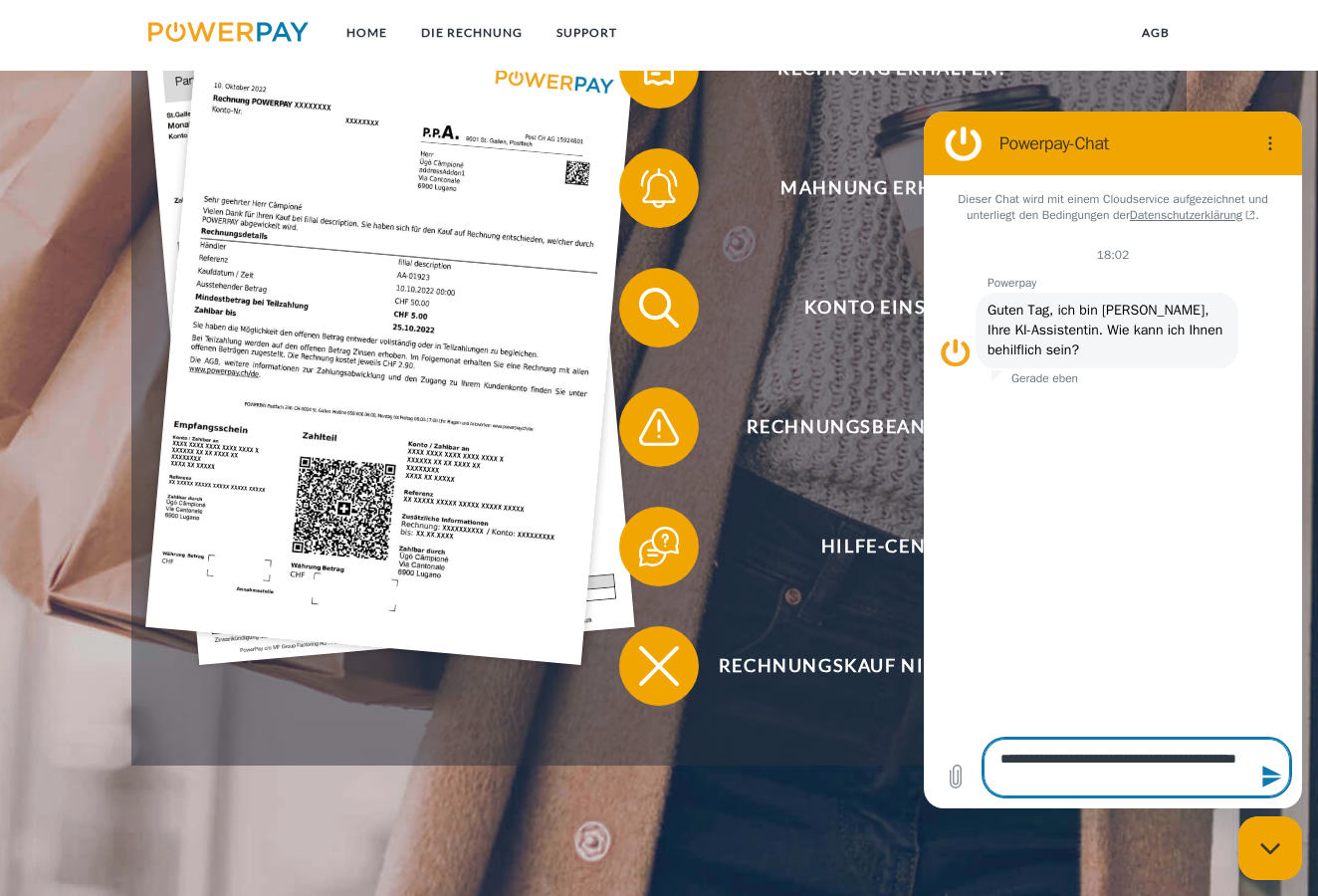 type on "**********" 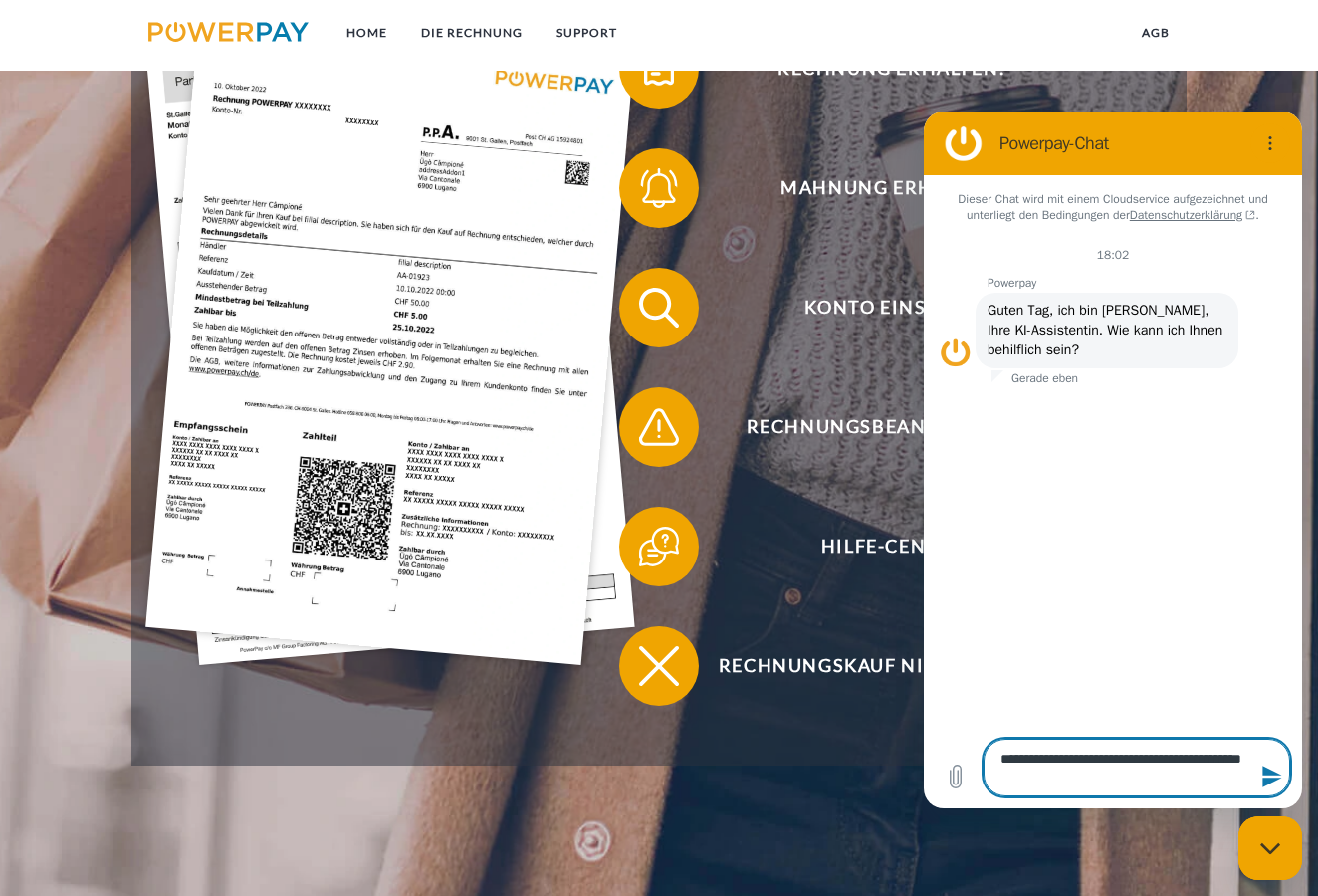 type on "**********" 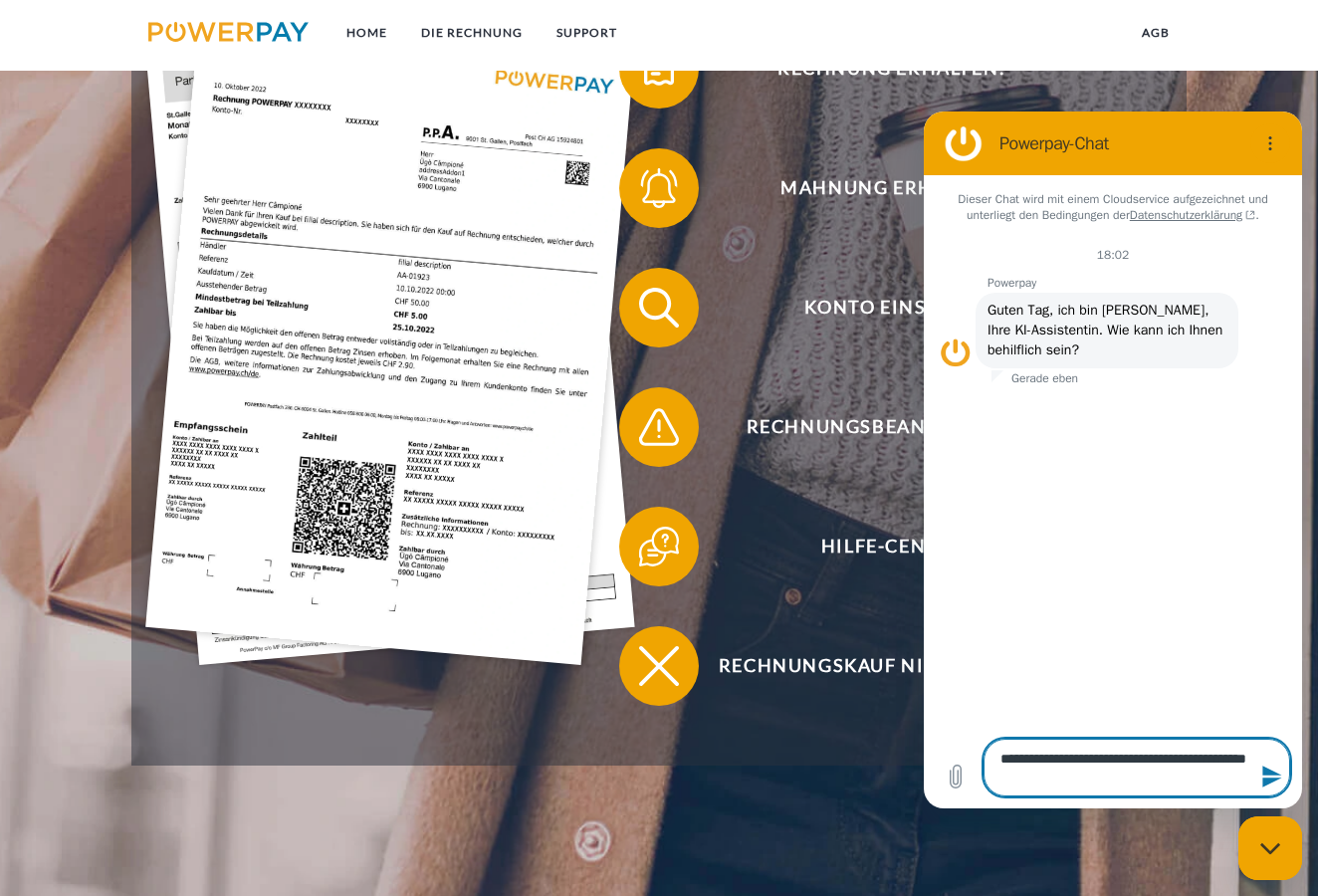 type on "**********" 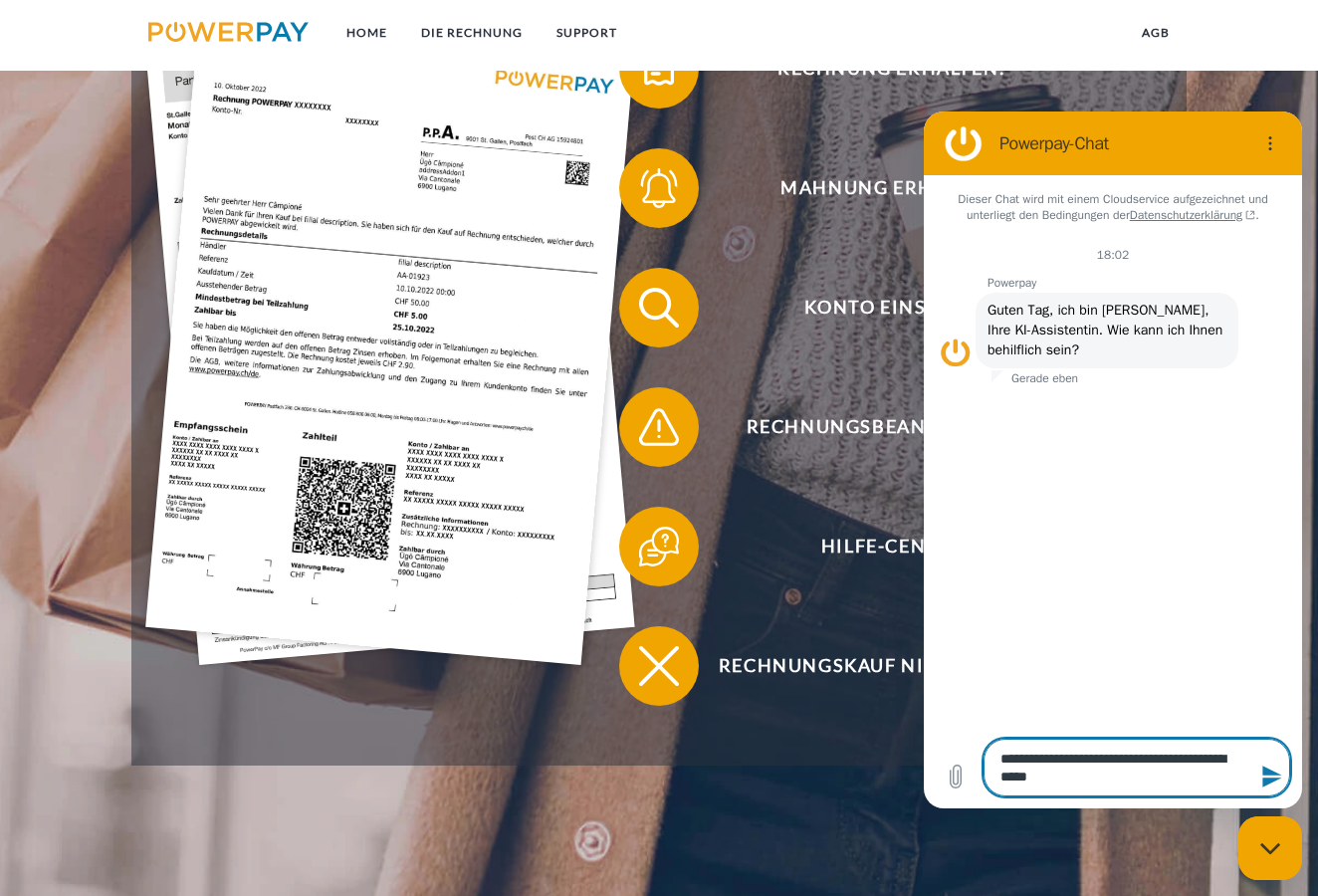 type on "**********" 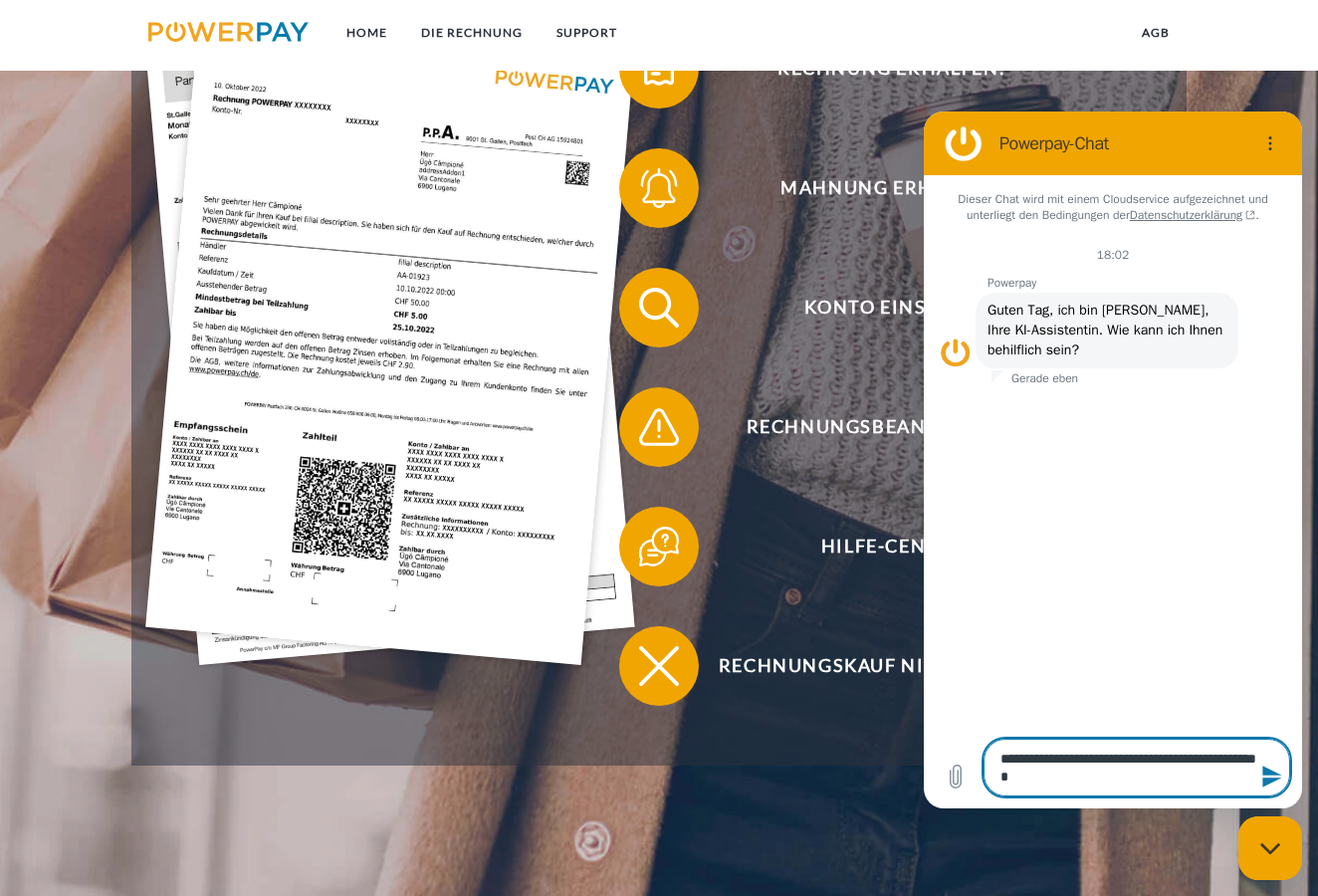 type on "**********" 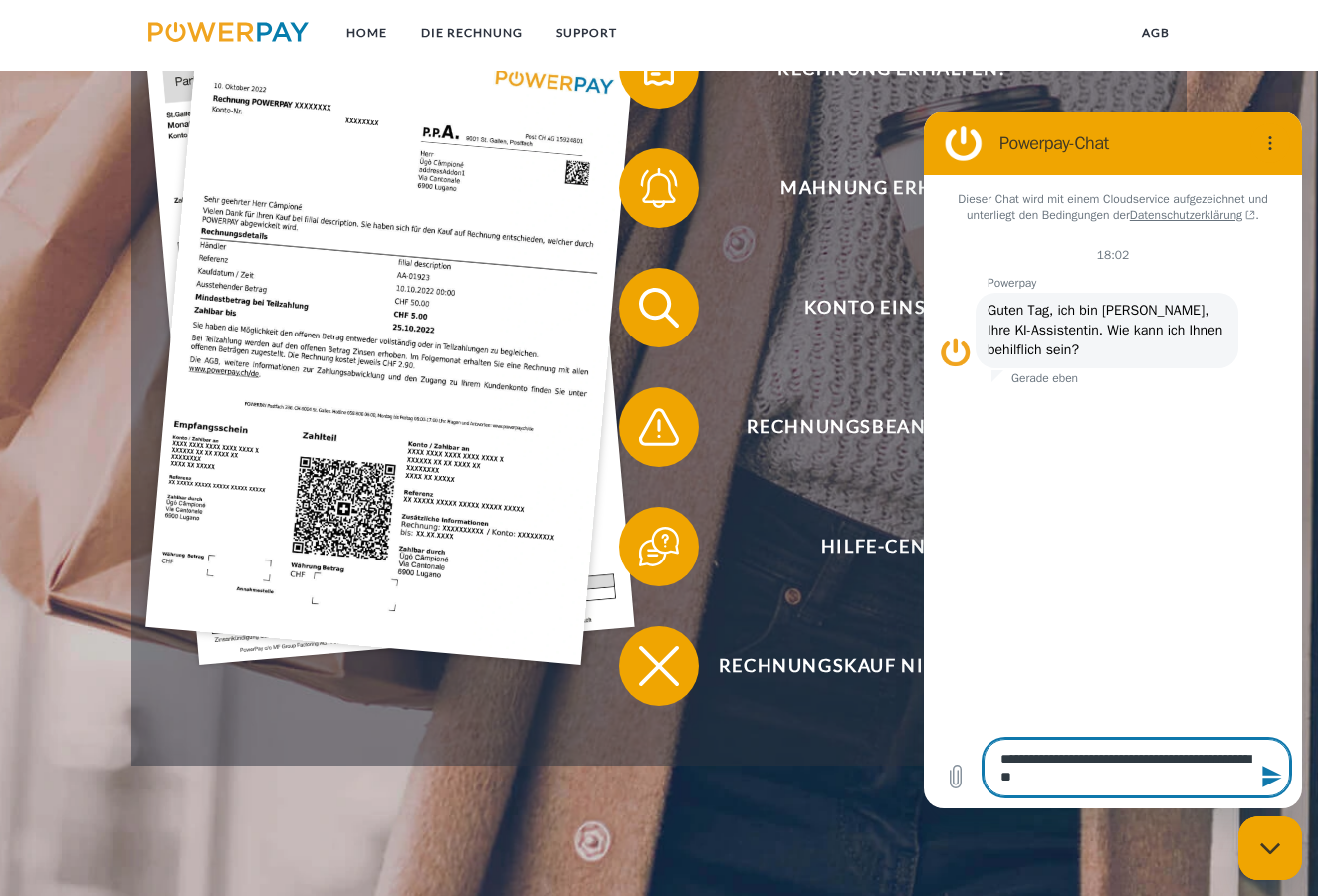 type on "**********" 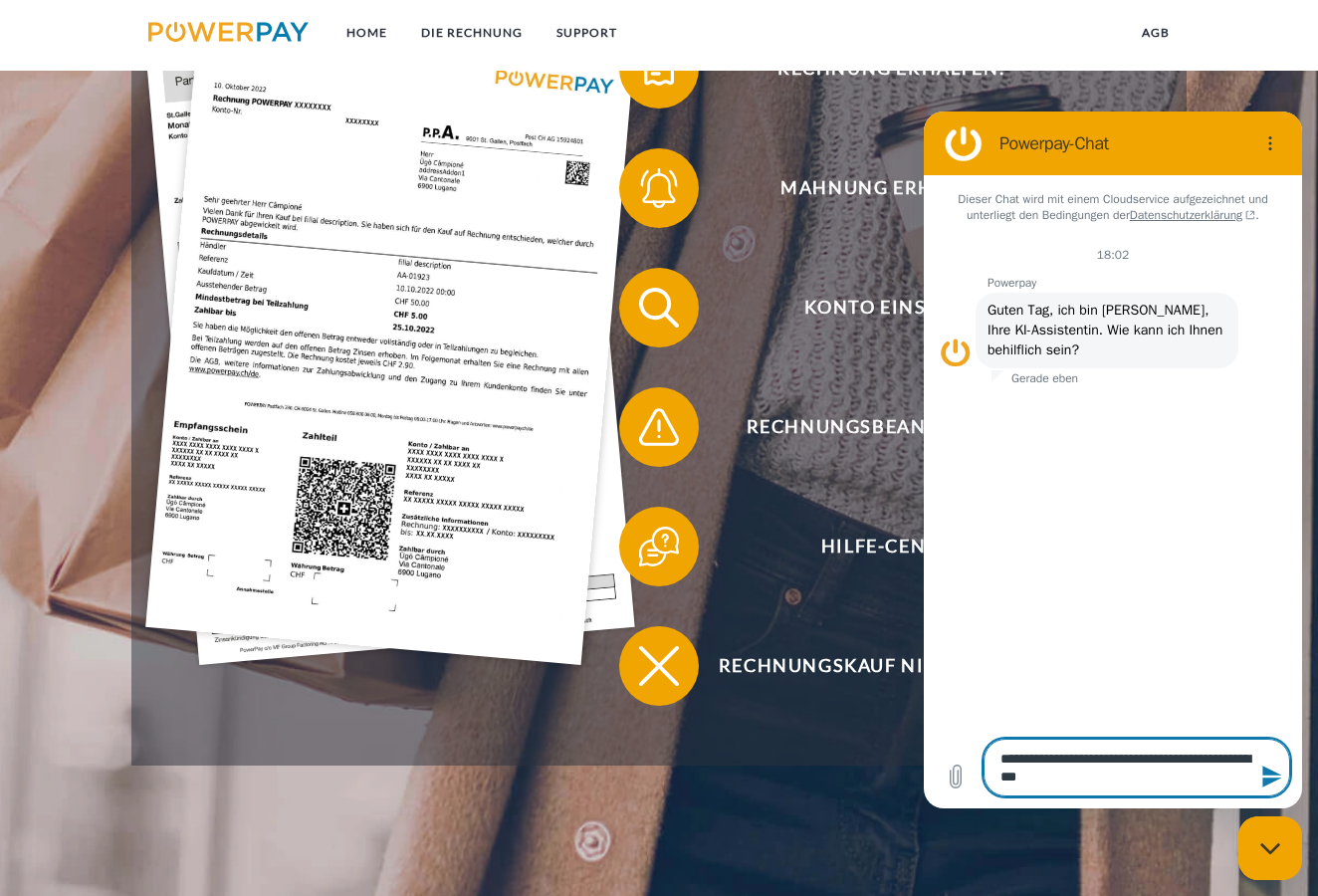 type on "**********" 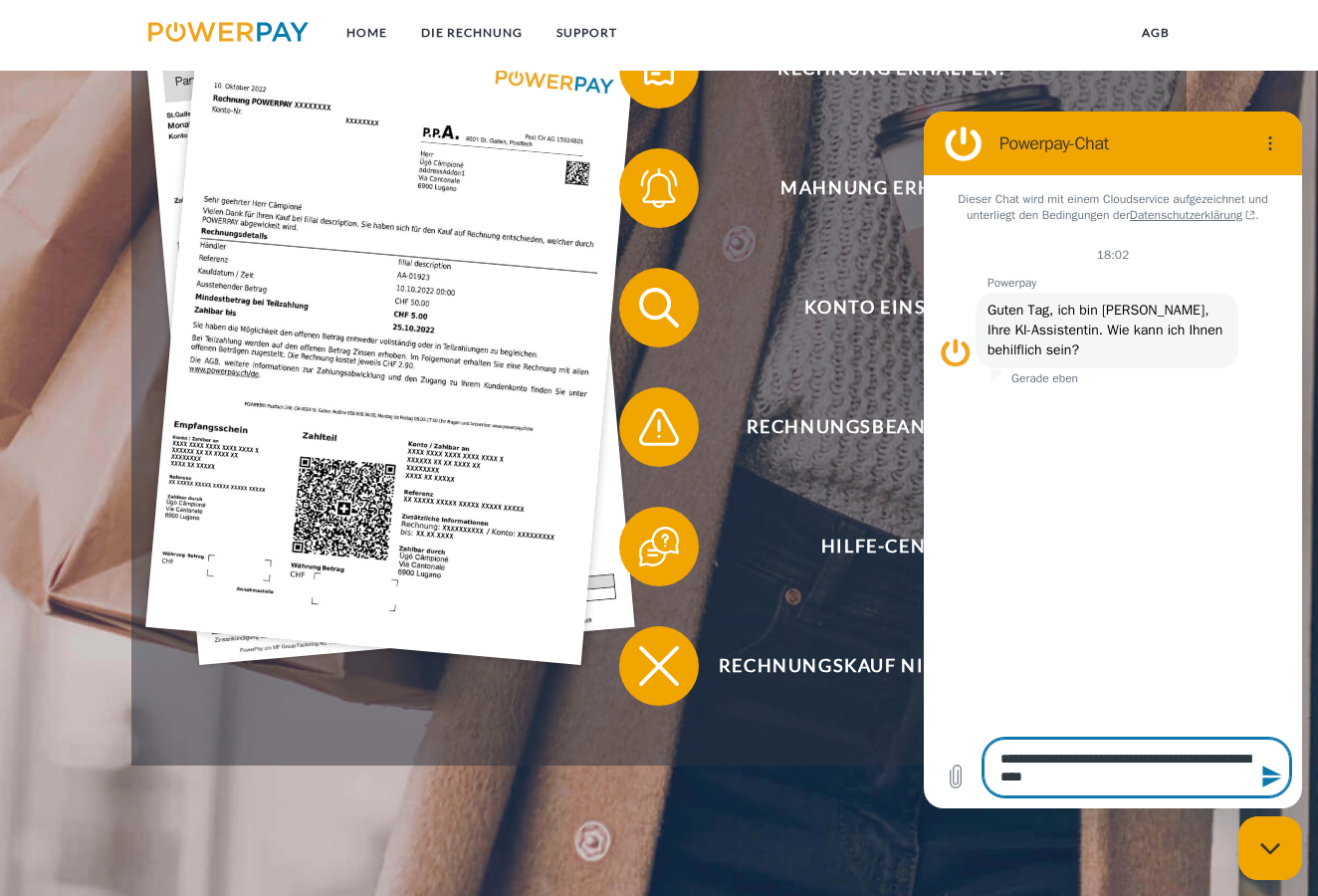 type on "**********" 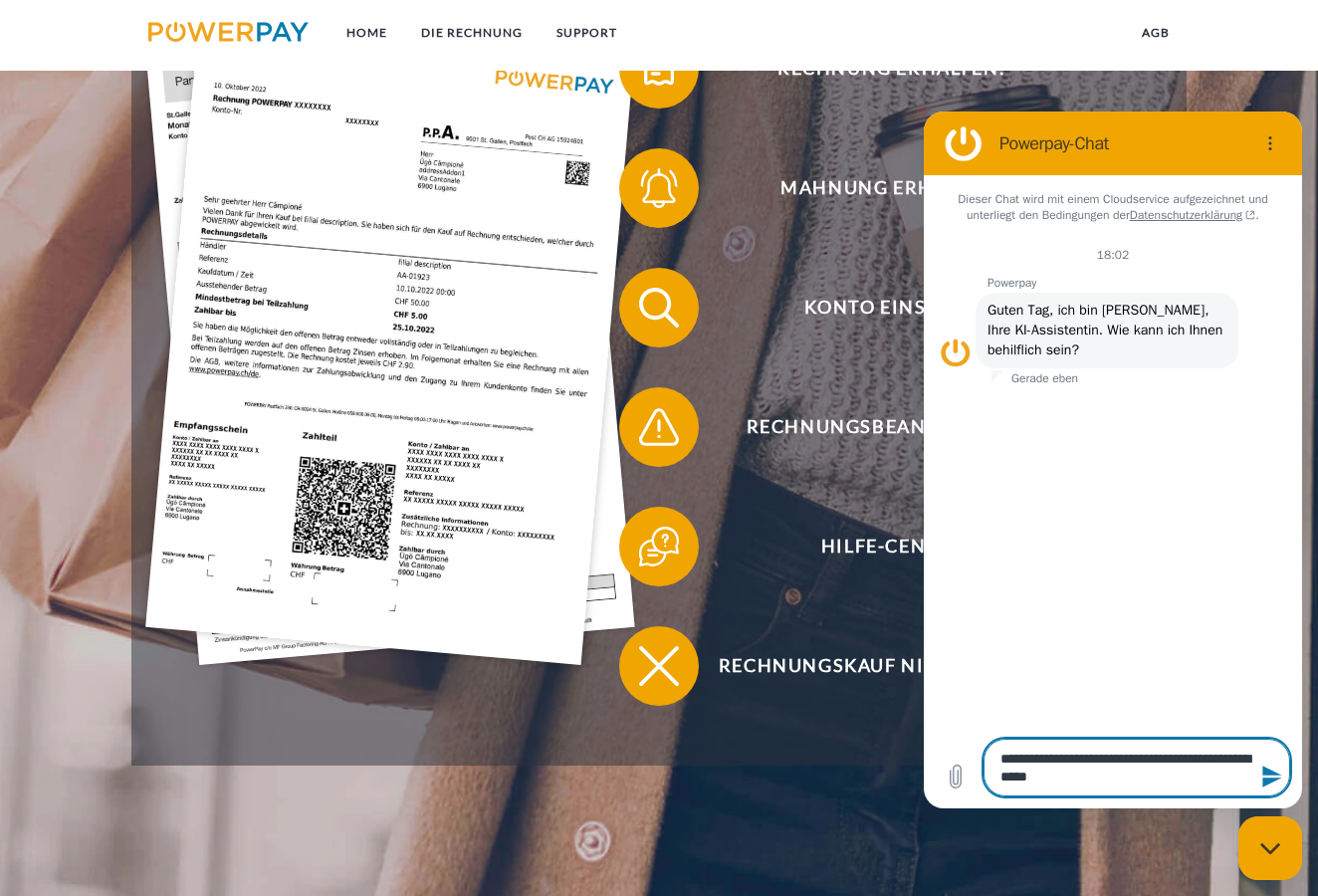 type on "**********" 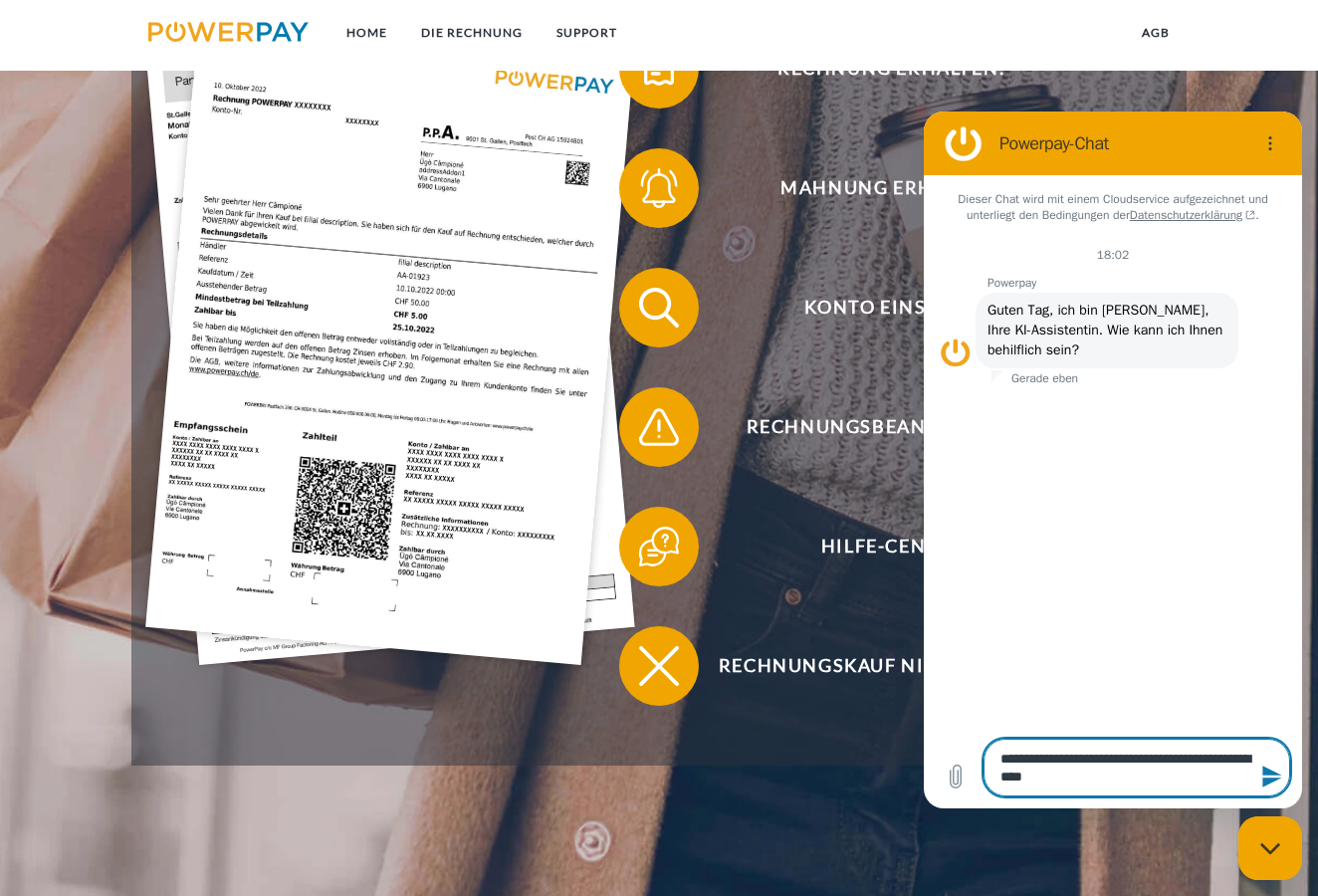type on "**********" 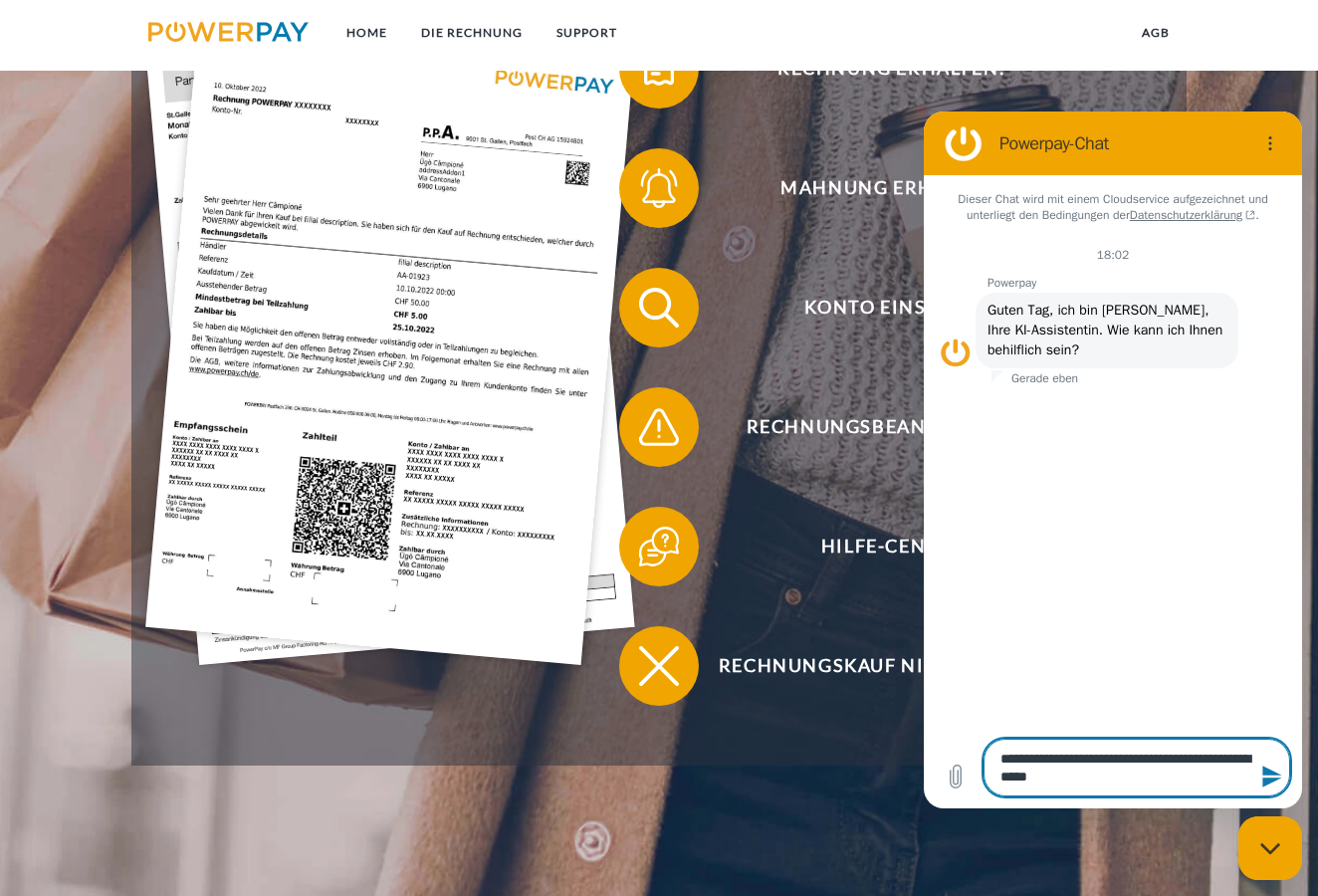 type on "**********" 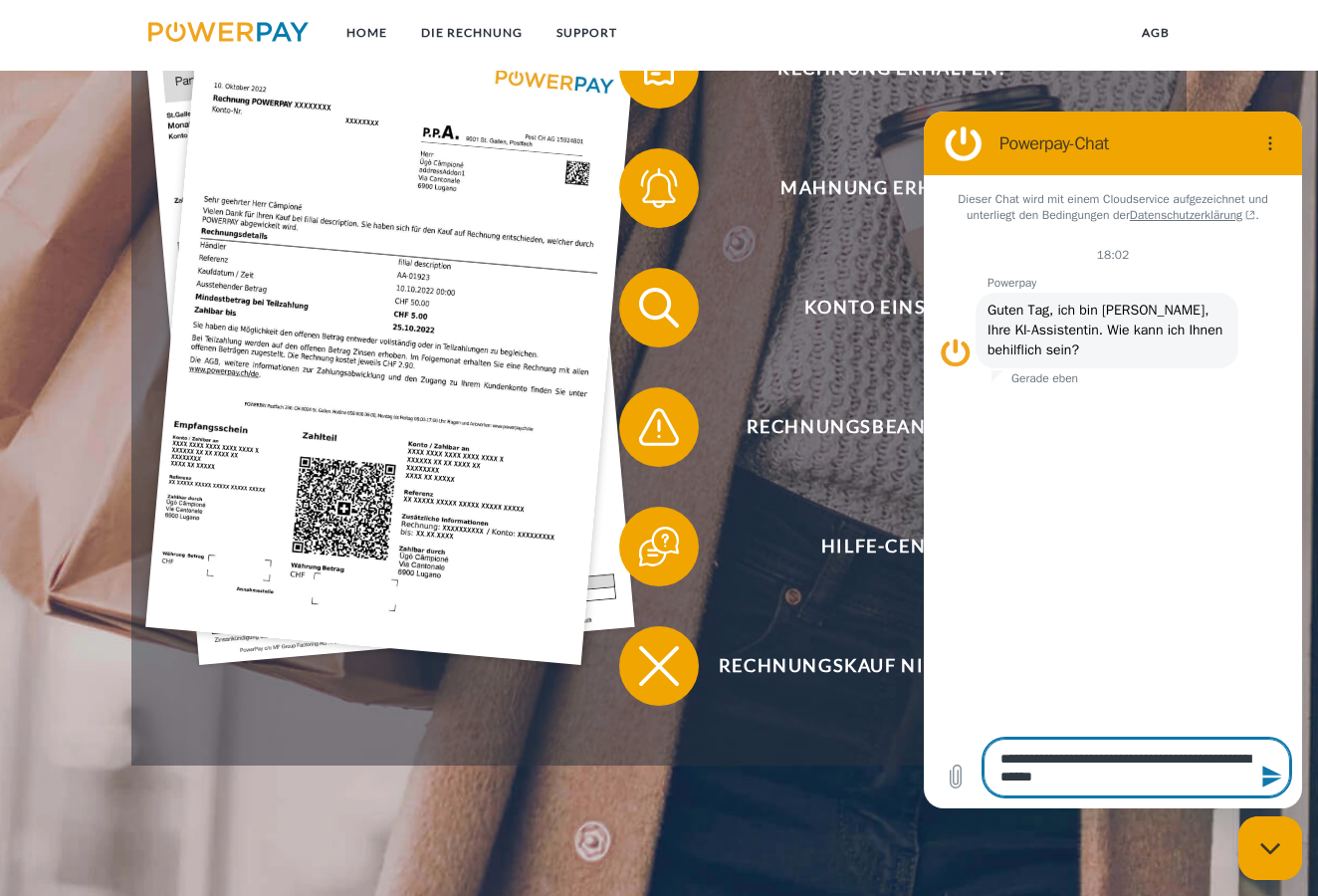 type on "**********" 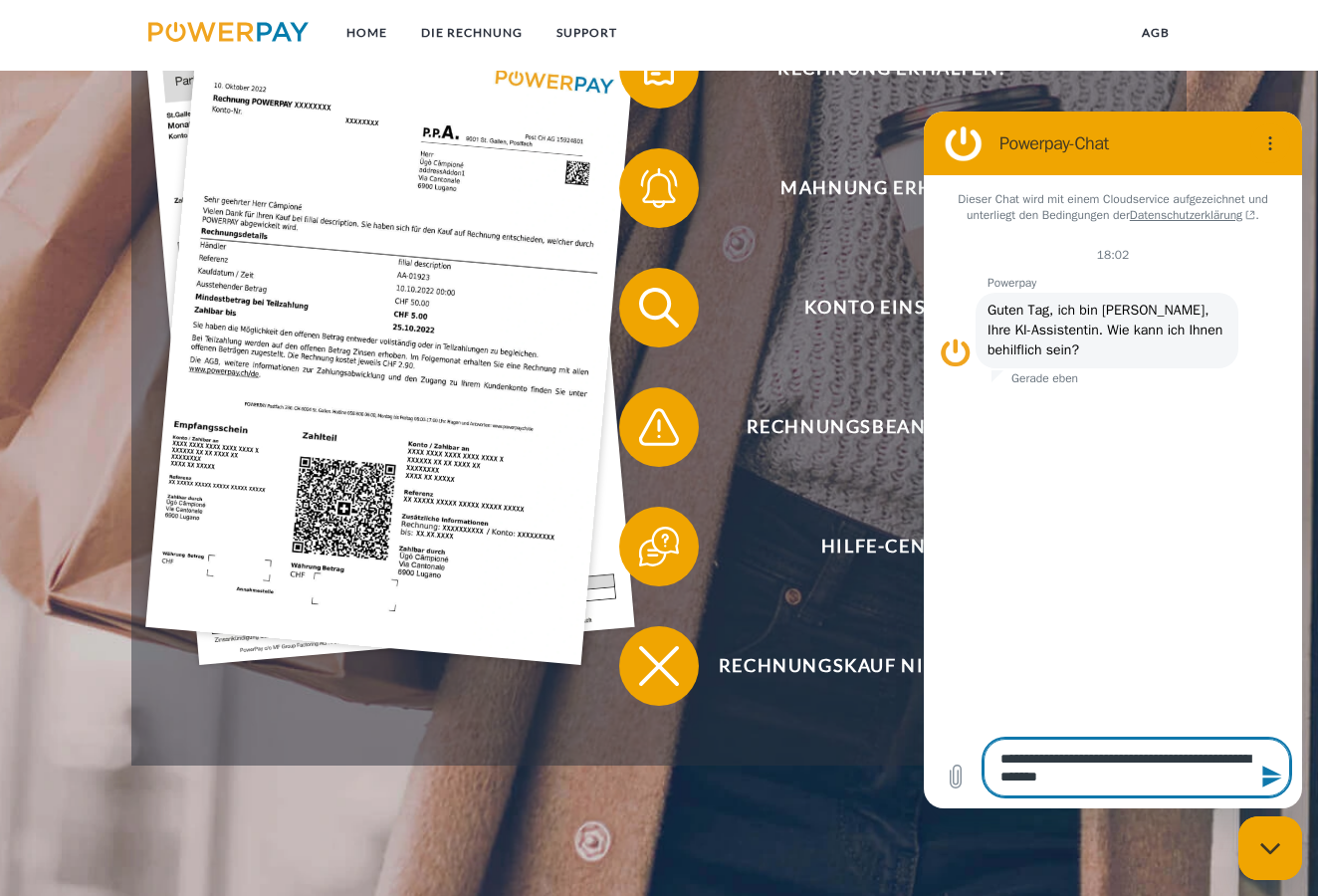 type on "**********" 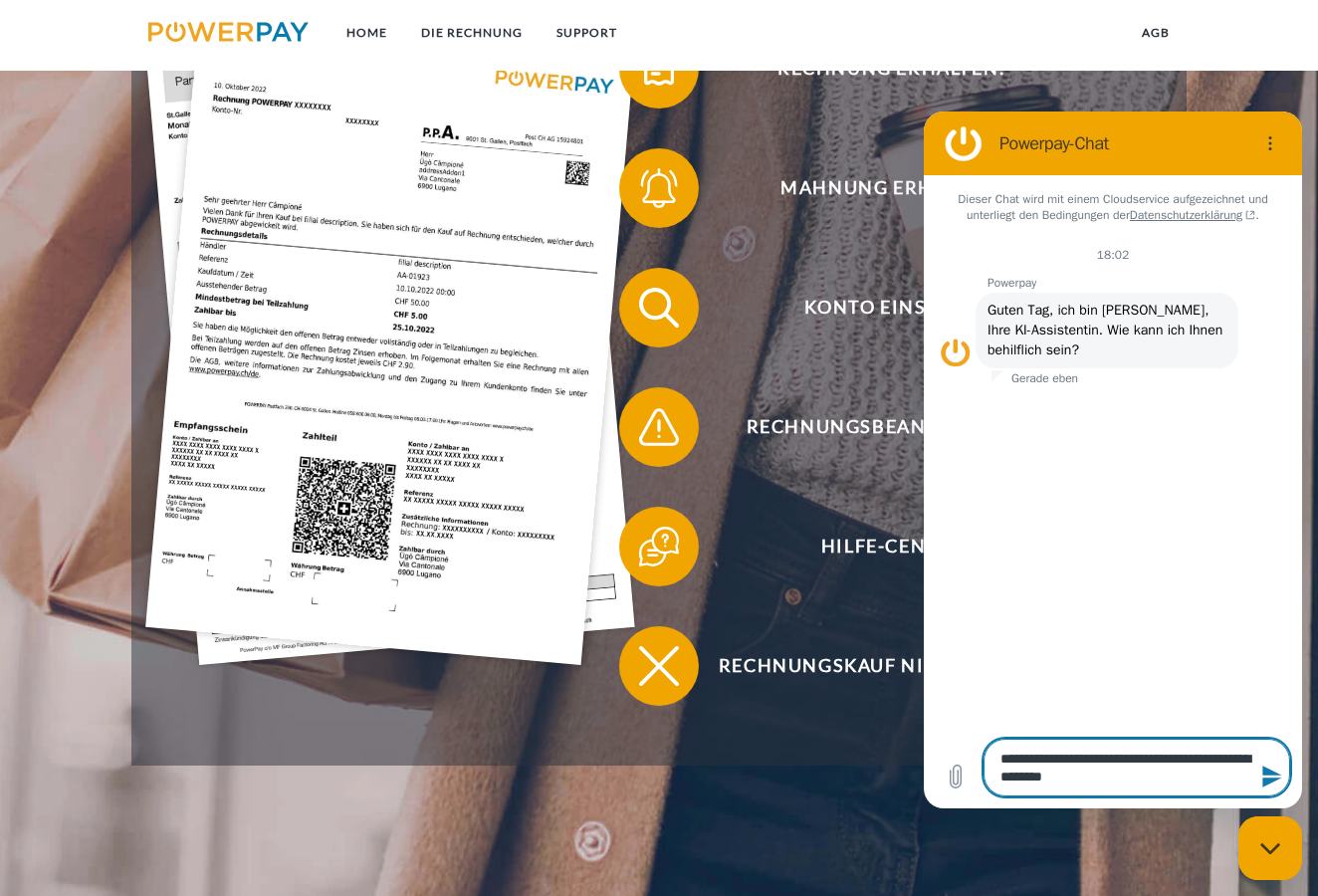 type on "**********" 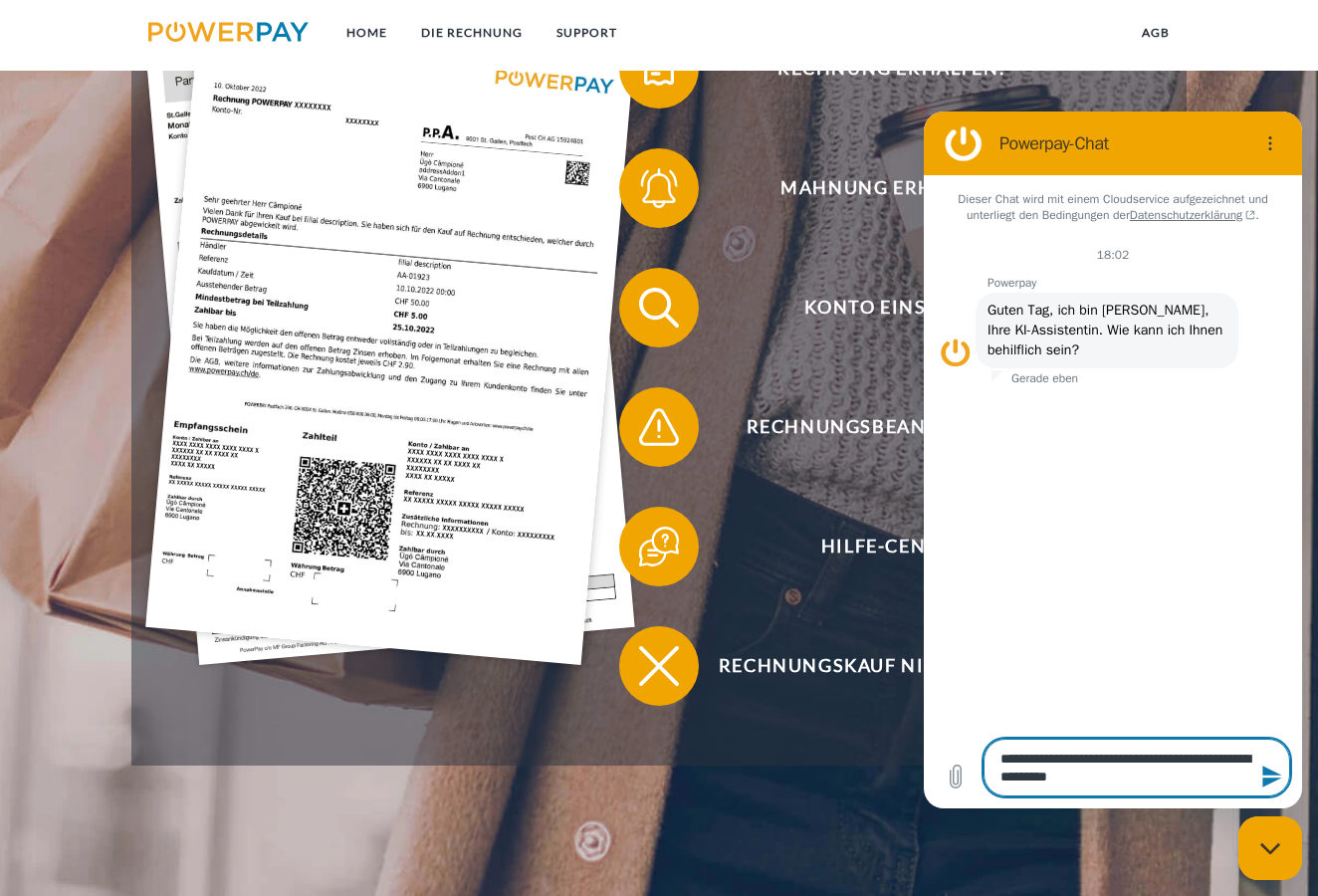 type on "**********" 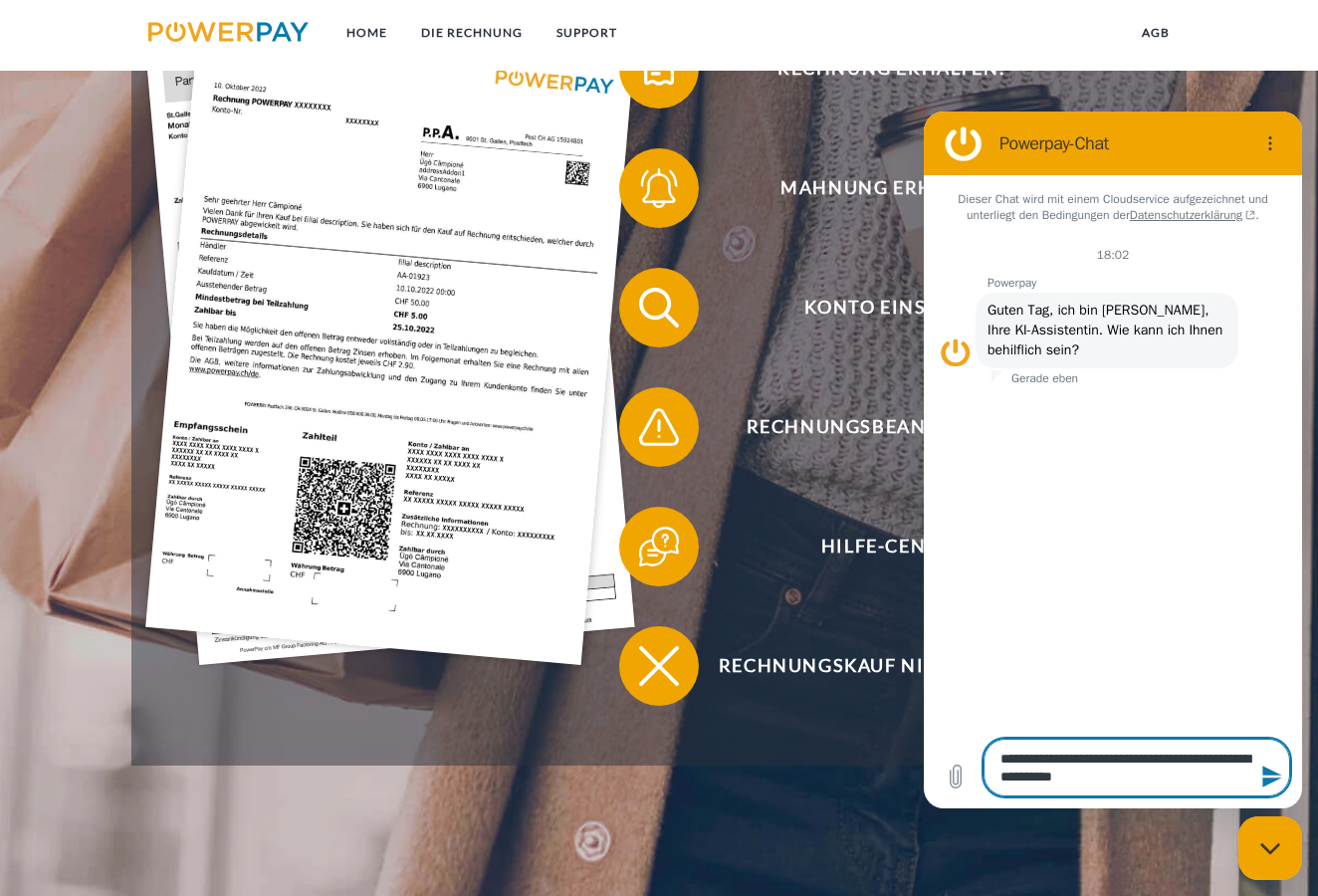 type on "**********" 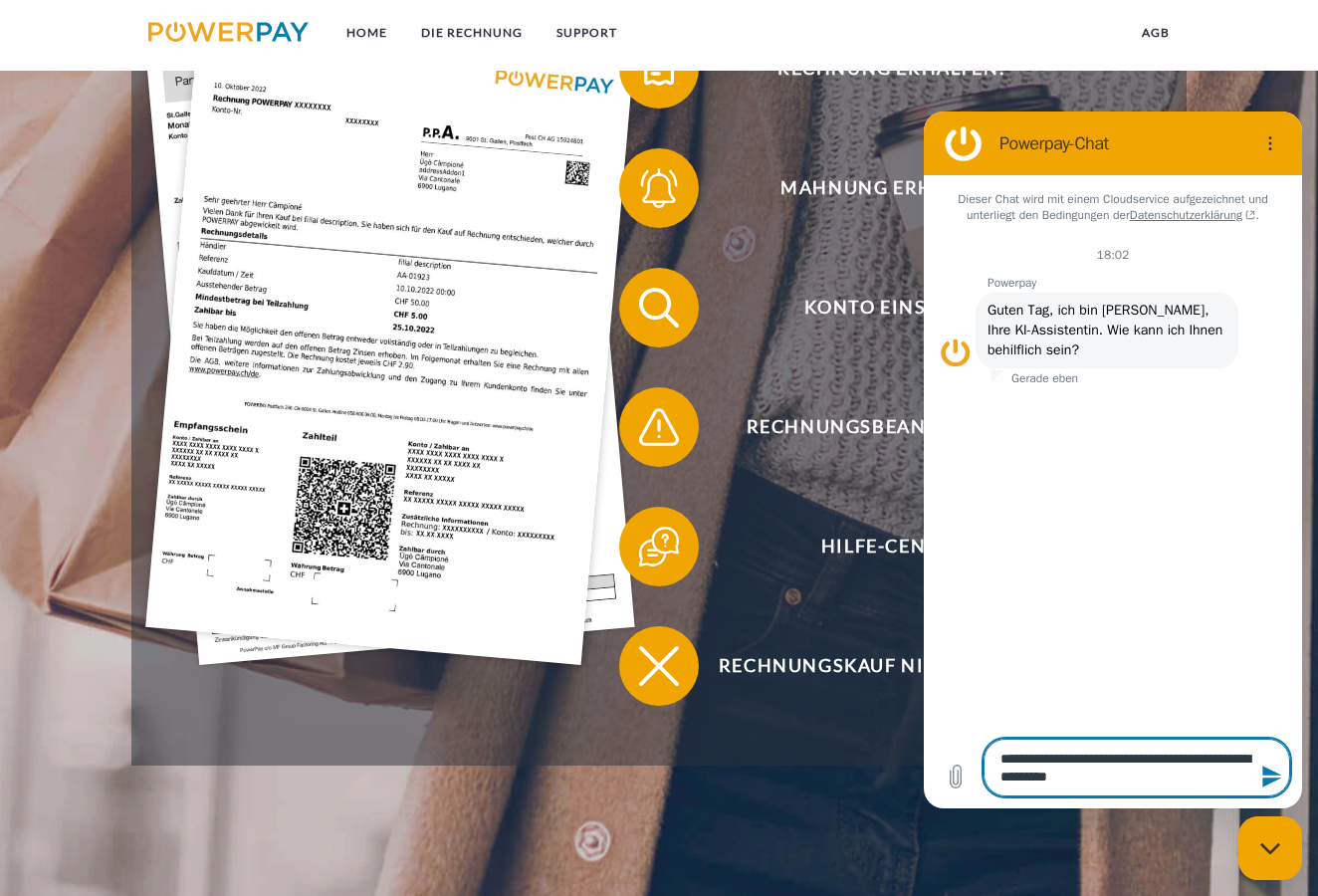 type on "**********" 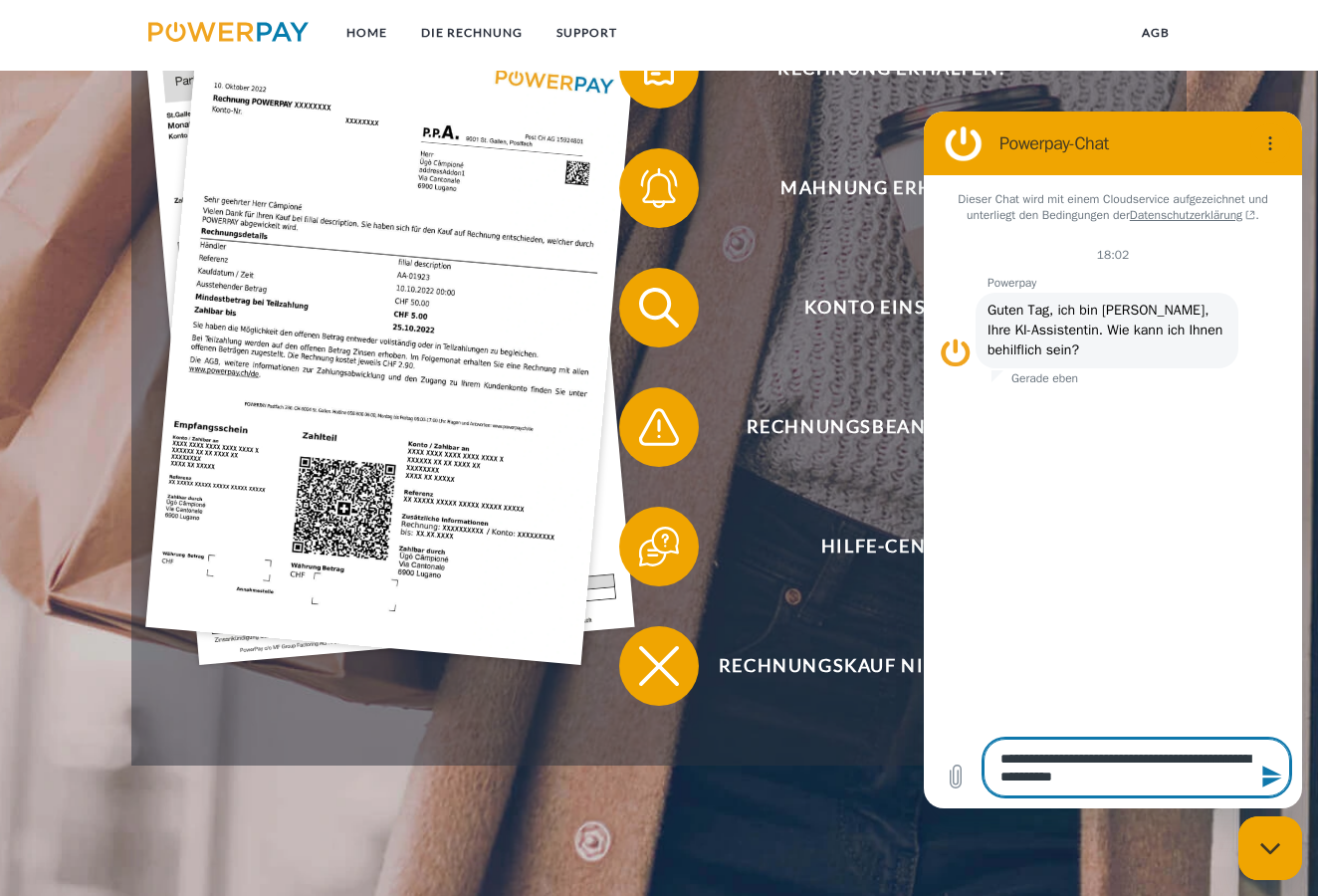 type on "**********" 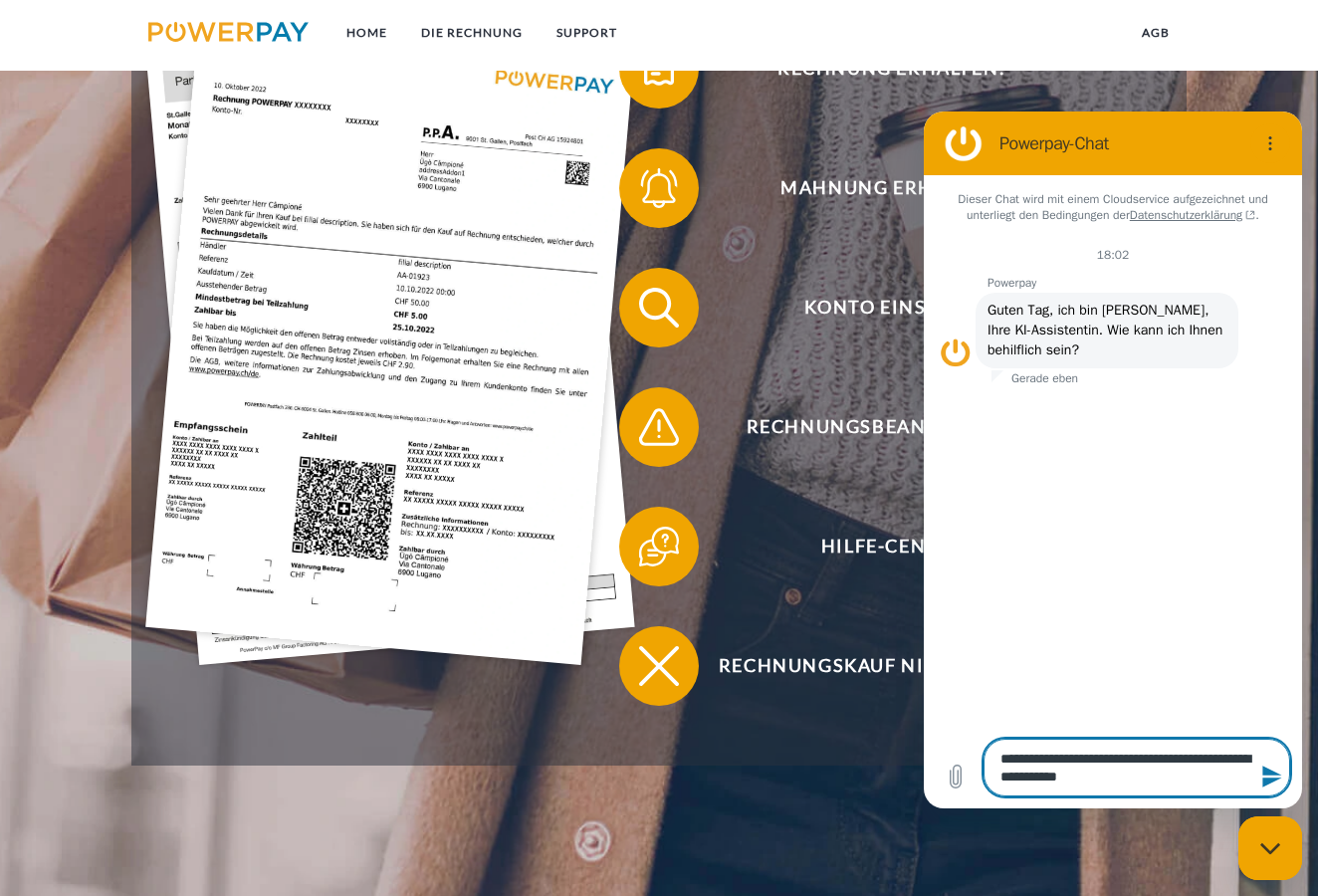 type on "**********" 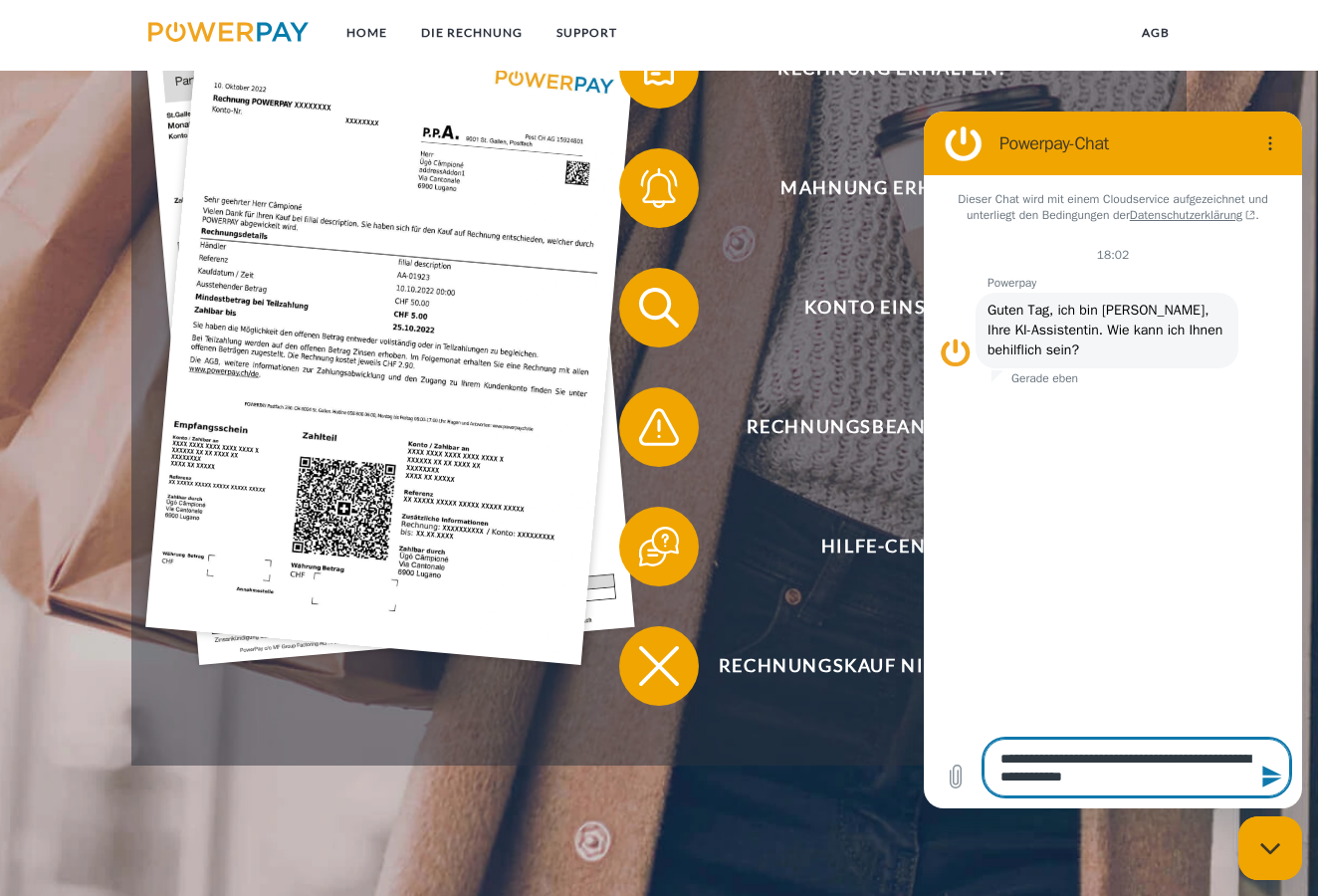 type on "**********" 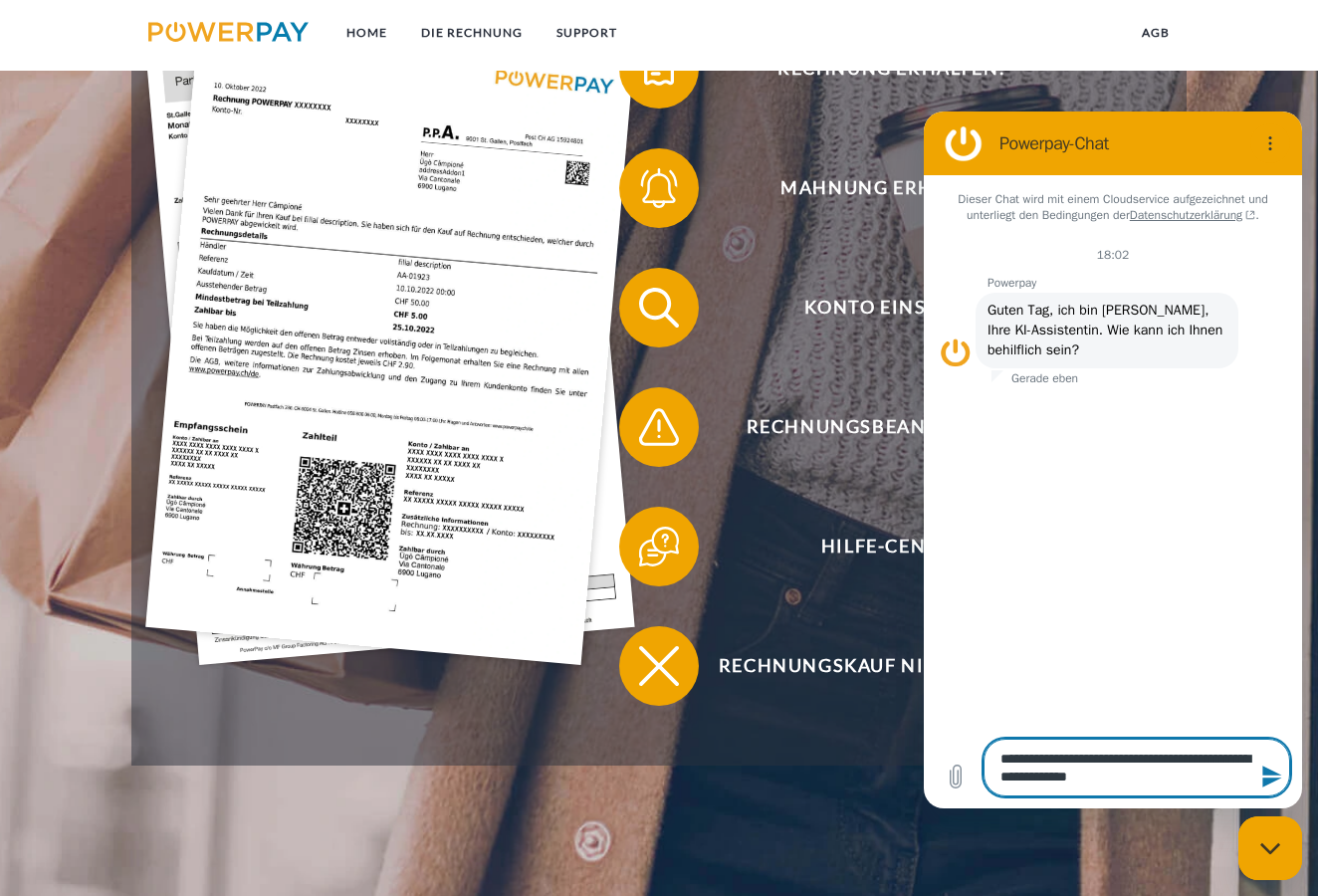 type on "**********" 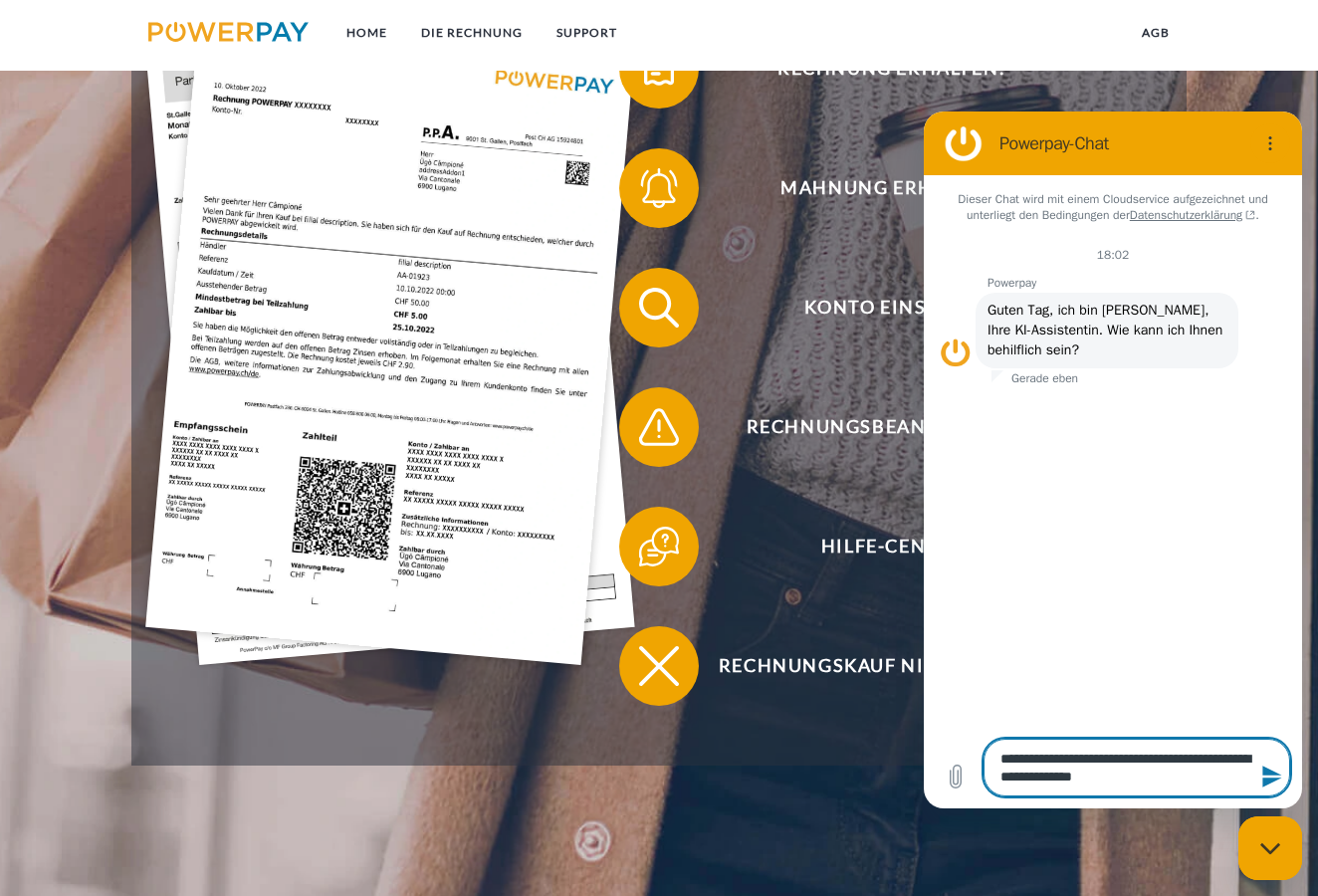 type on "**********" 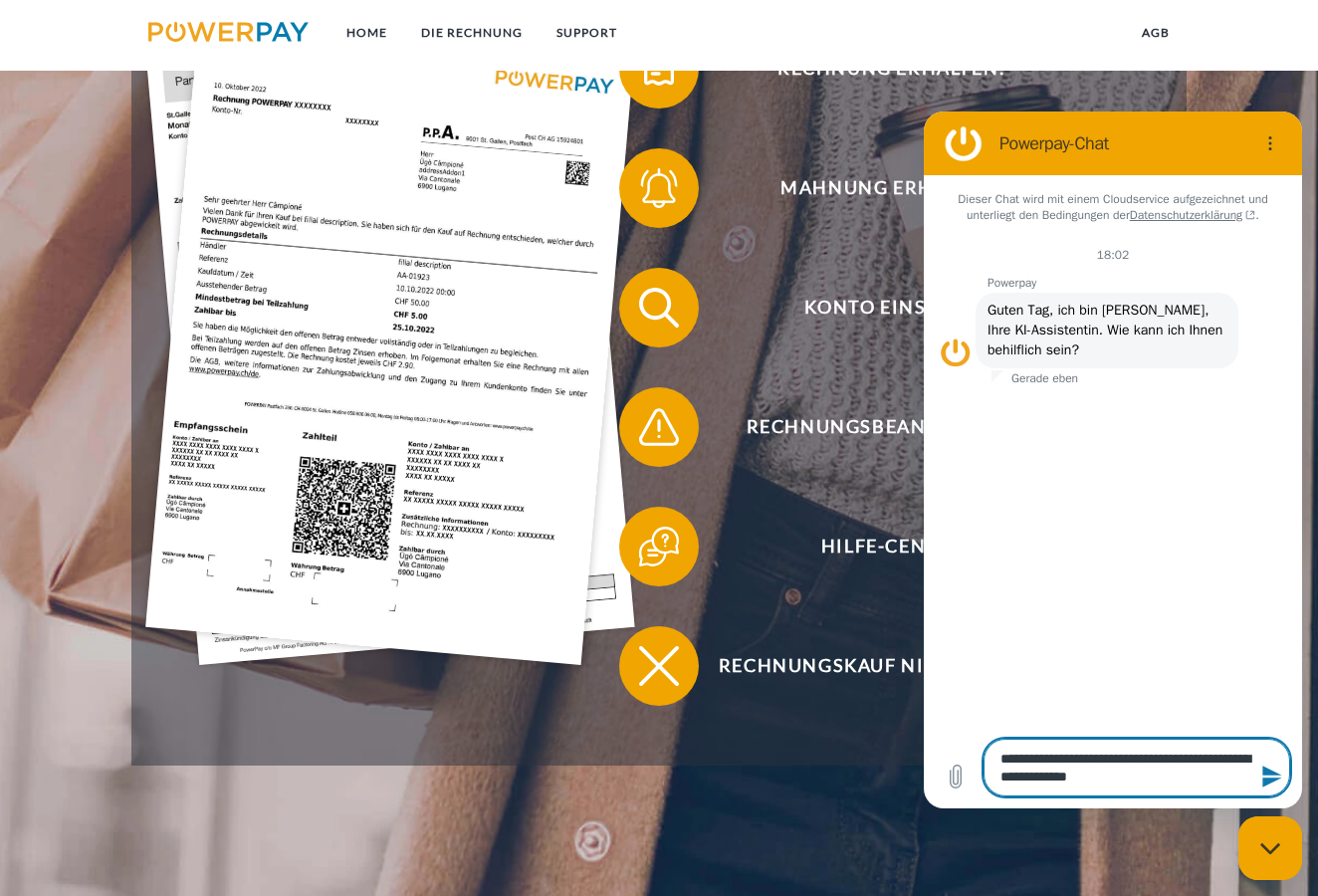 type on "**********" 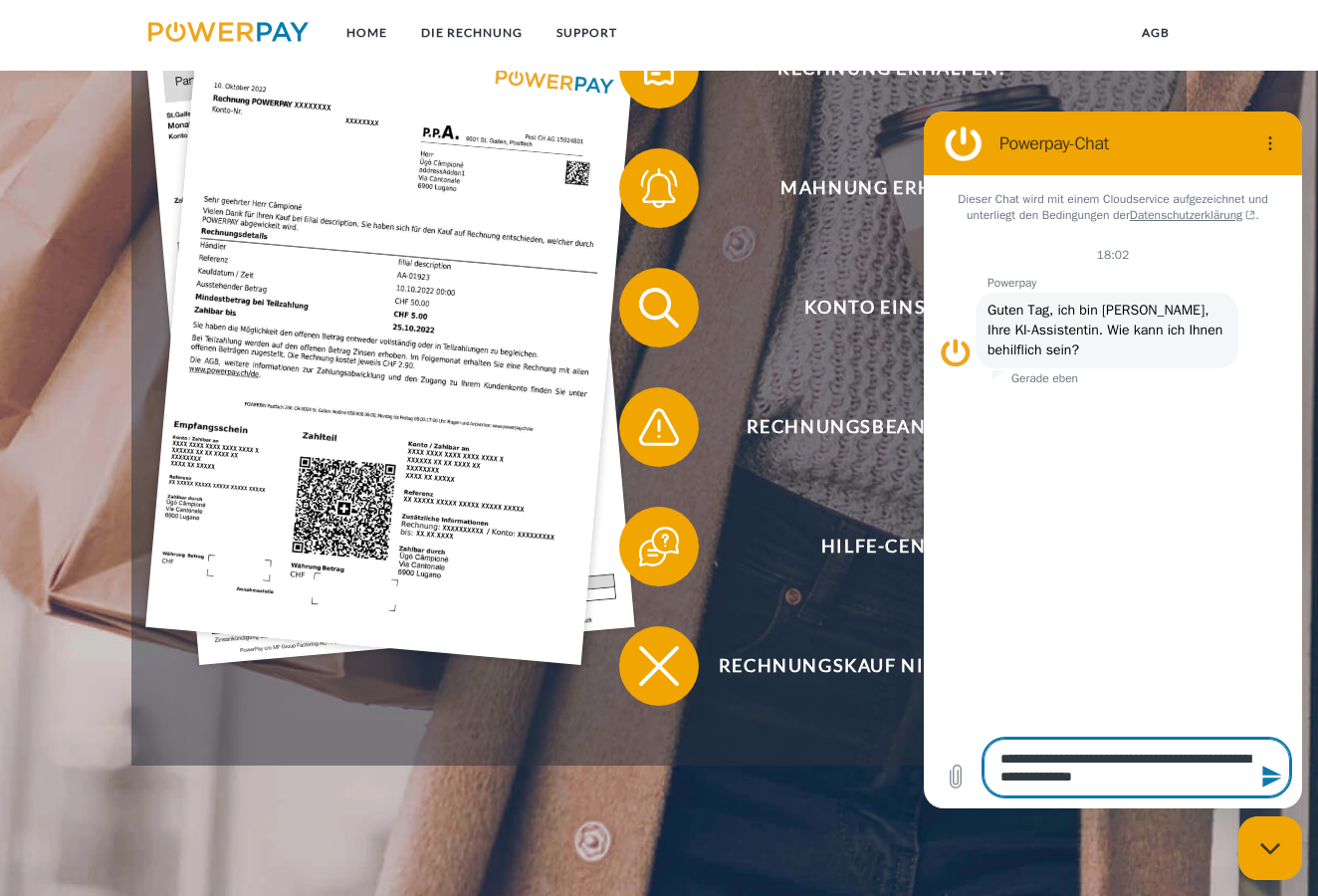 type on "**********" 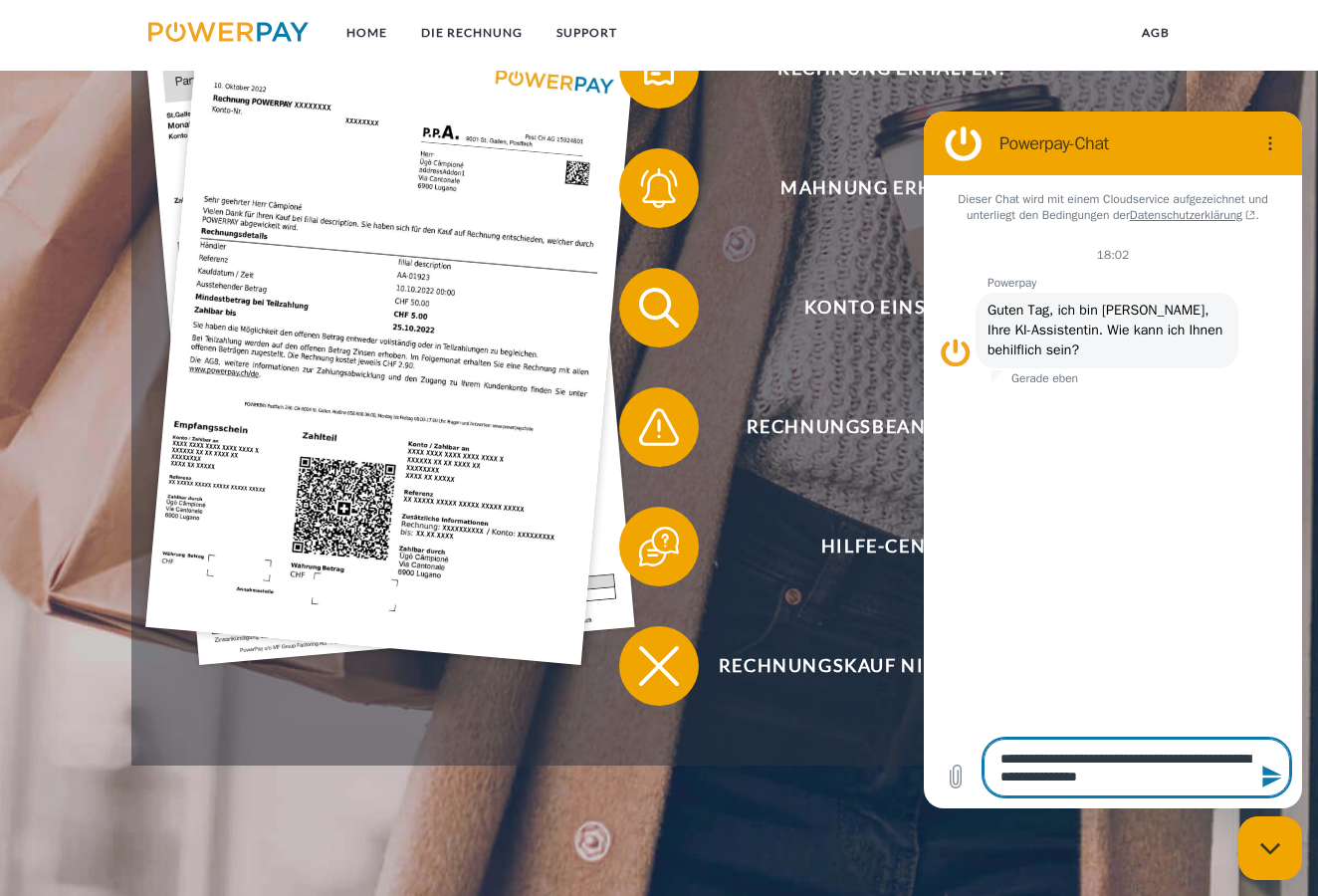 type on "**********" 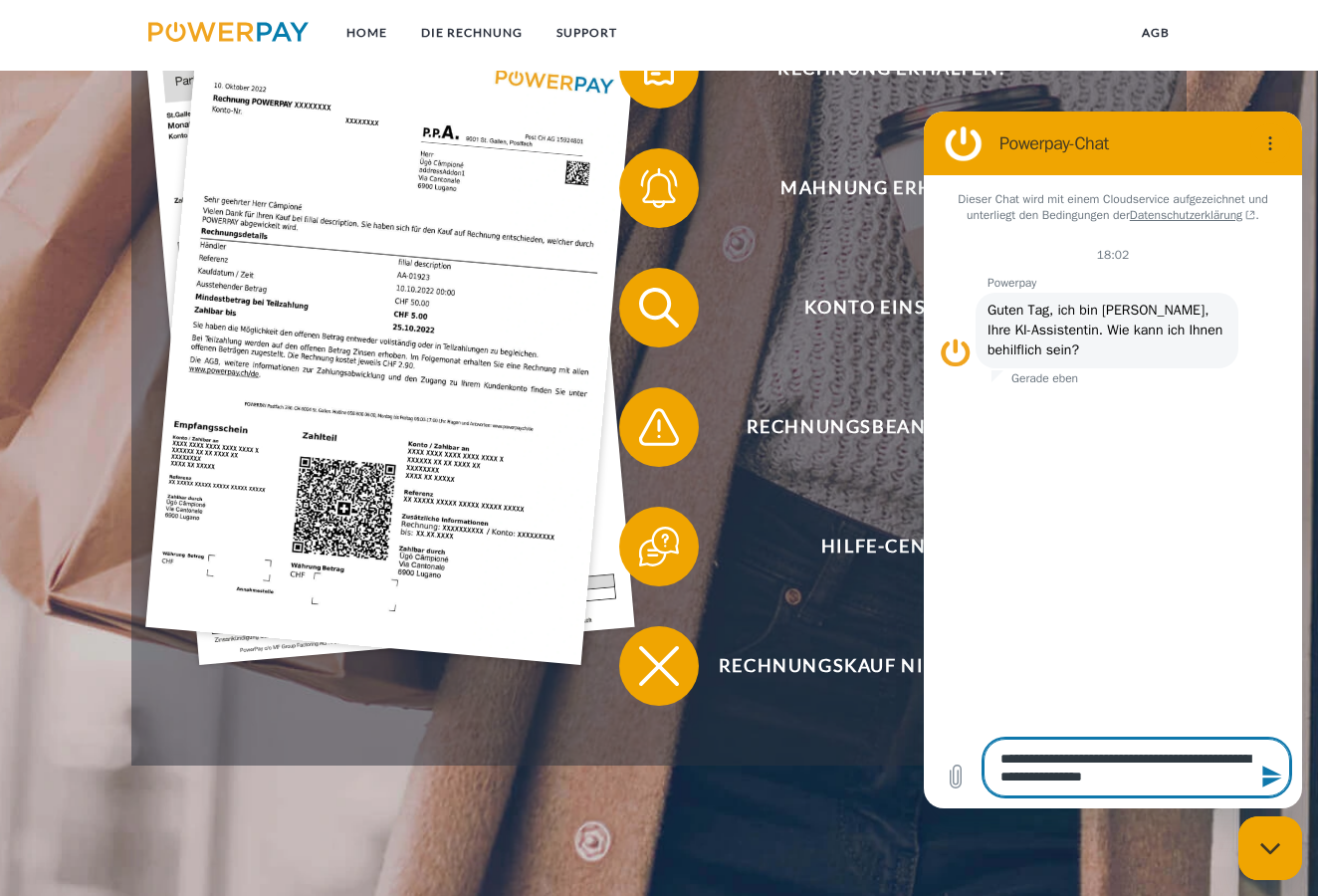 type on "**********" 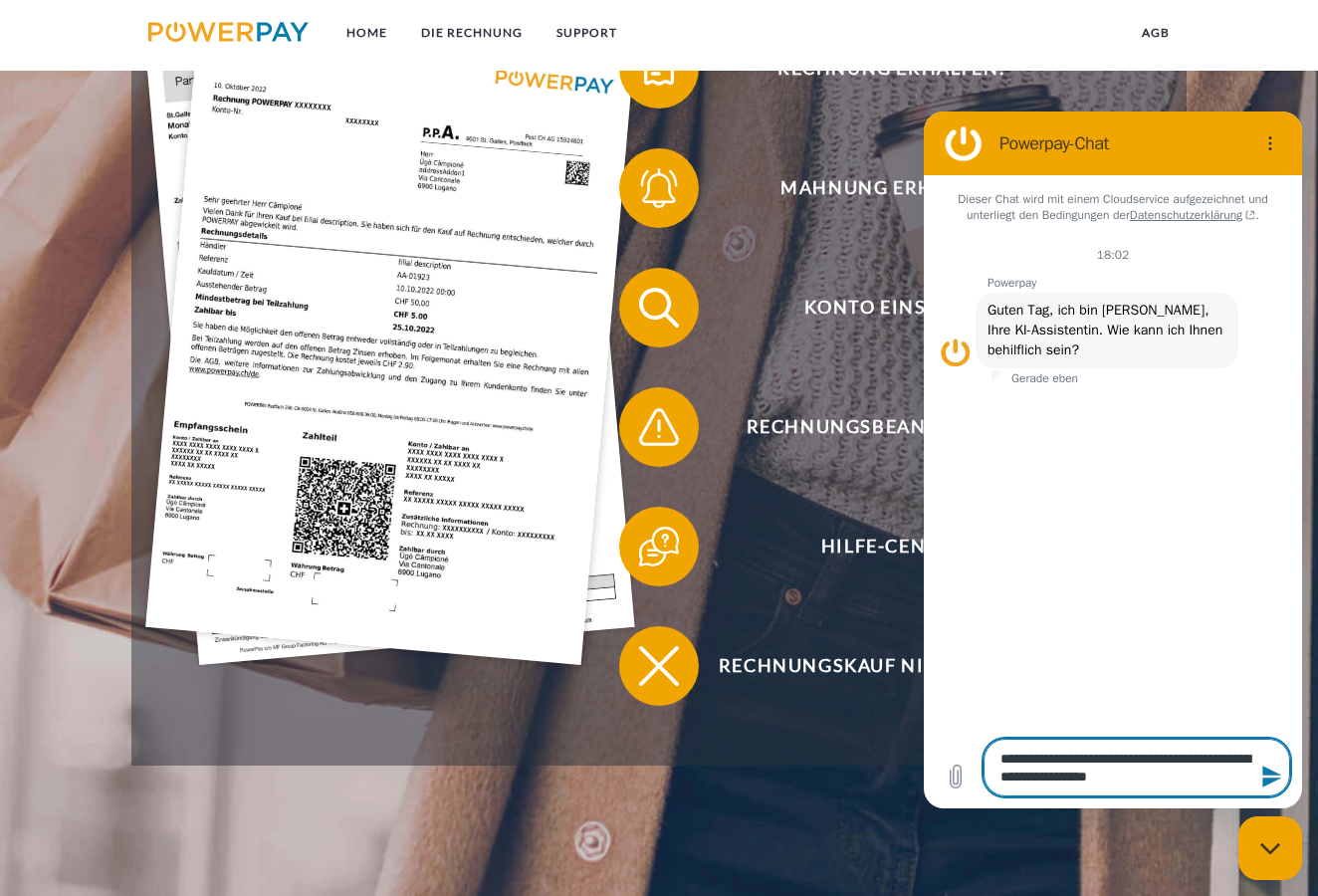 type on "**********" 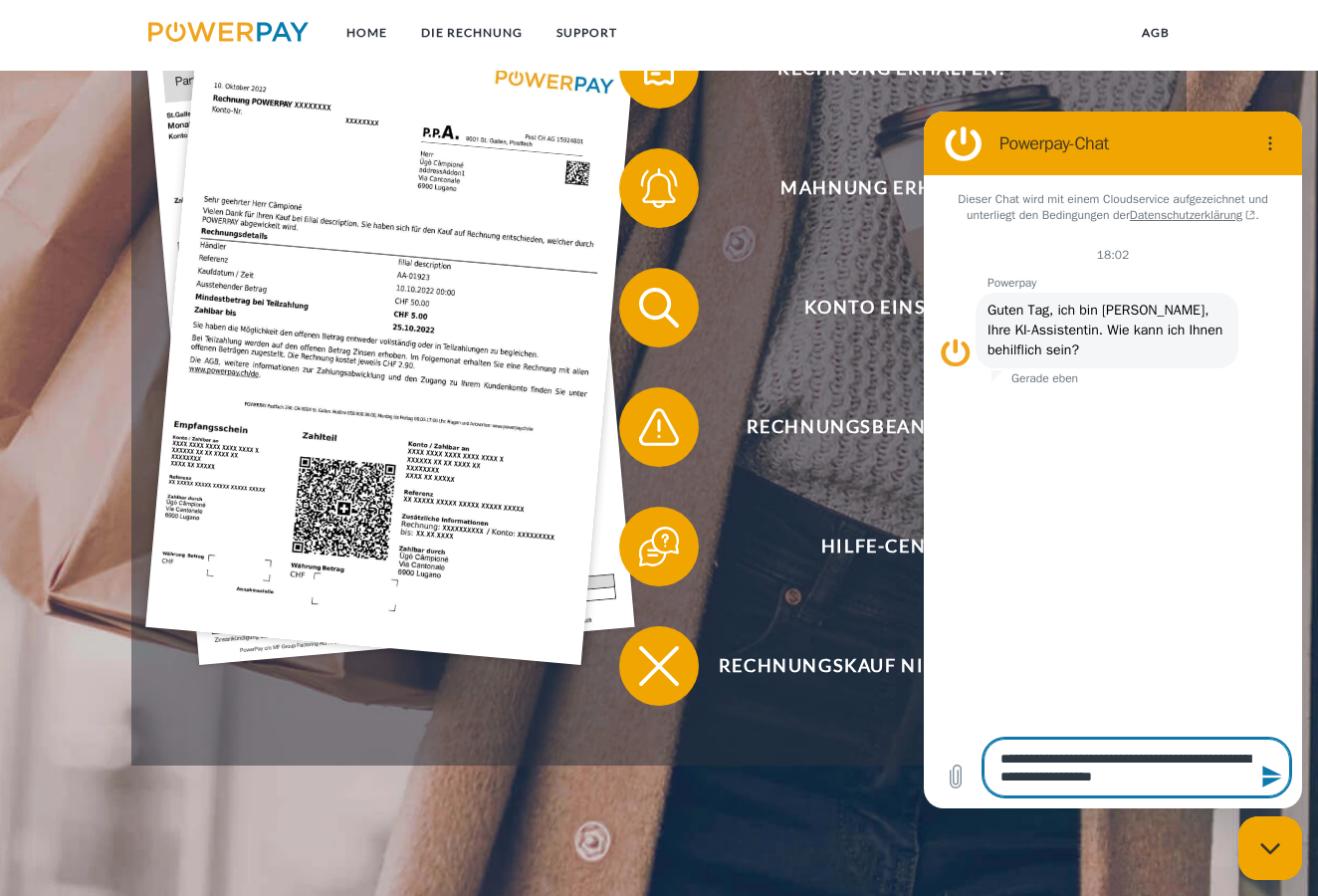 type on "**********" 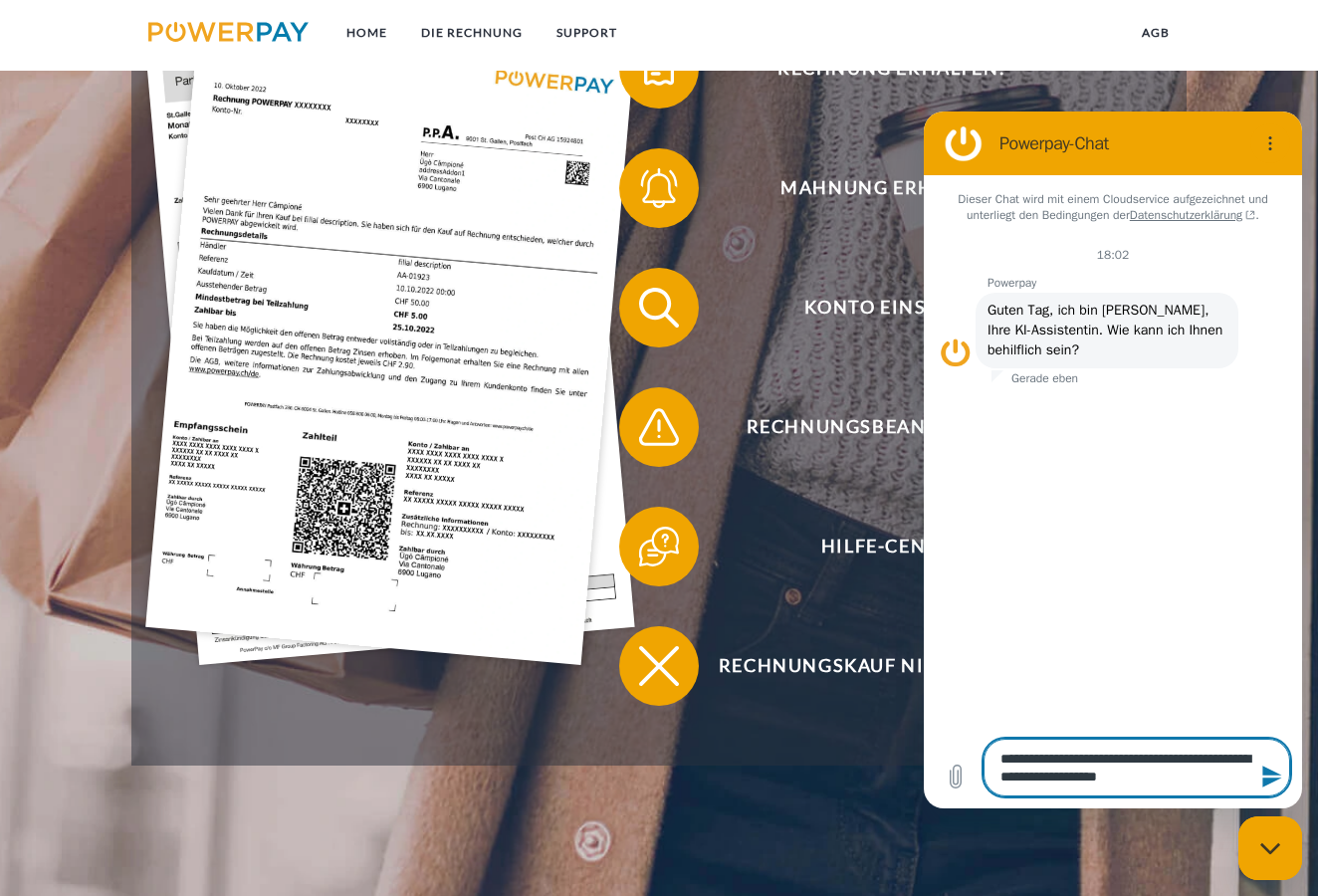 type on "**********" 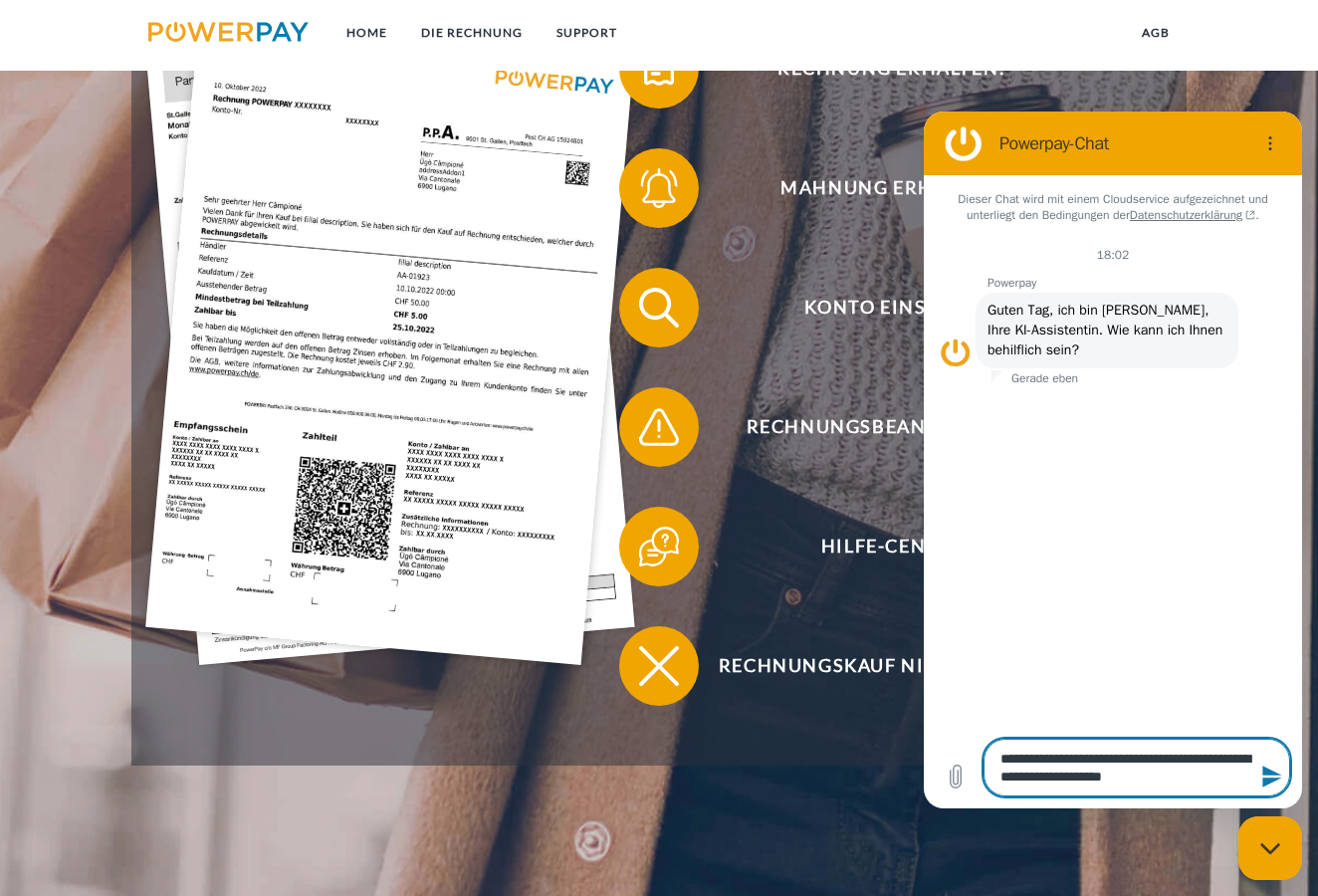type on "**********" 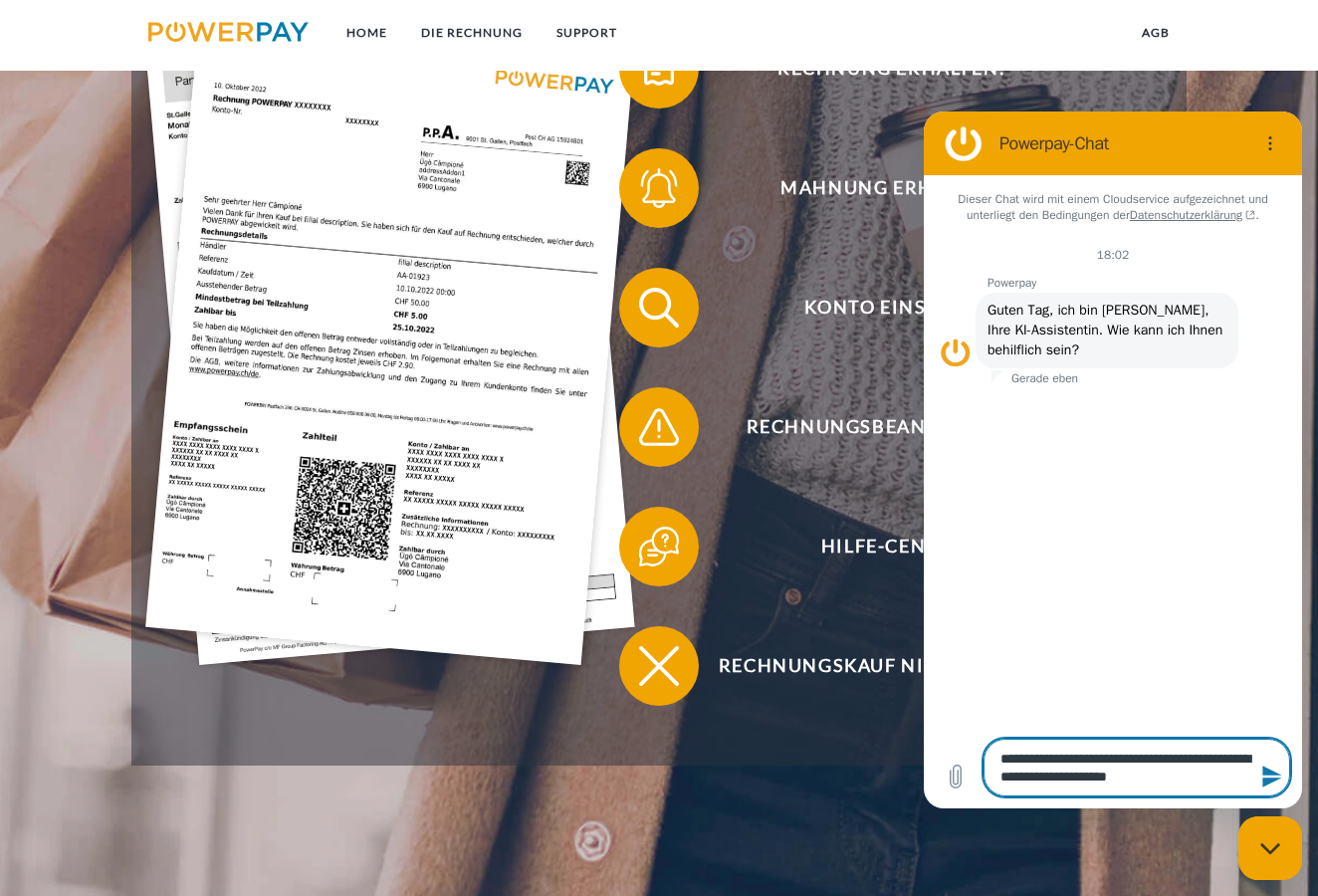 type on "**********" 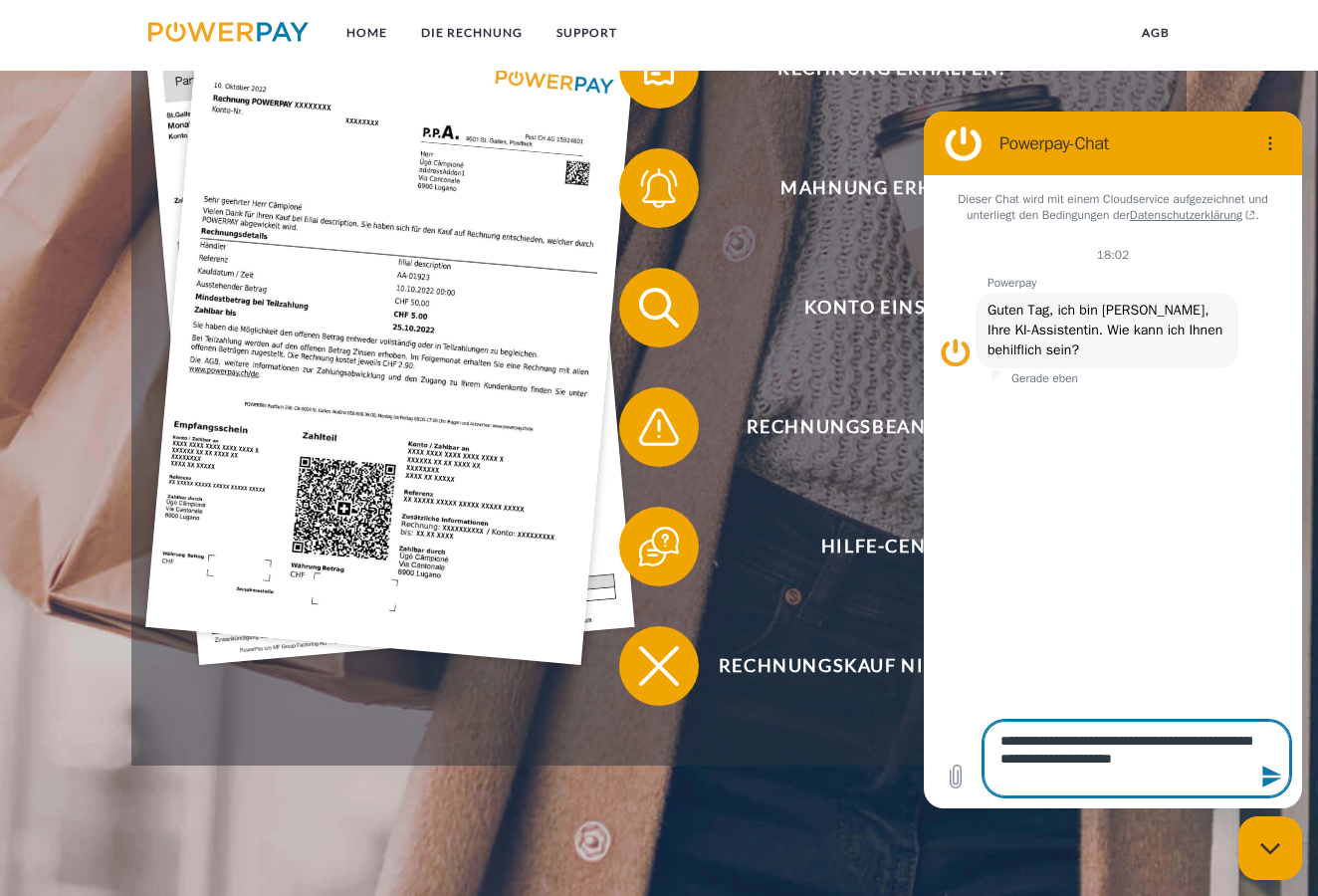 type on "**********" 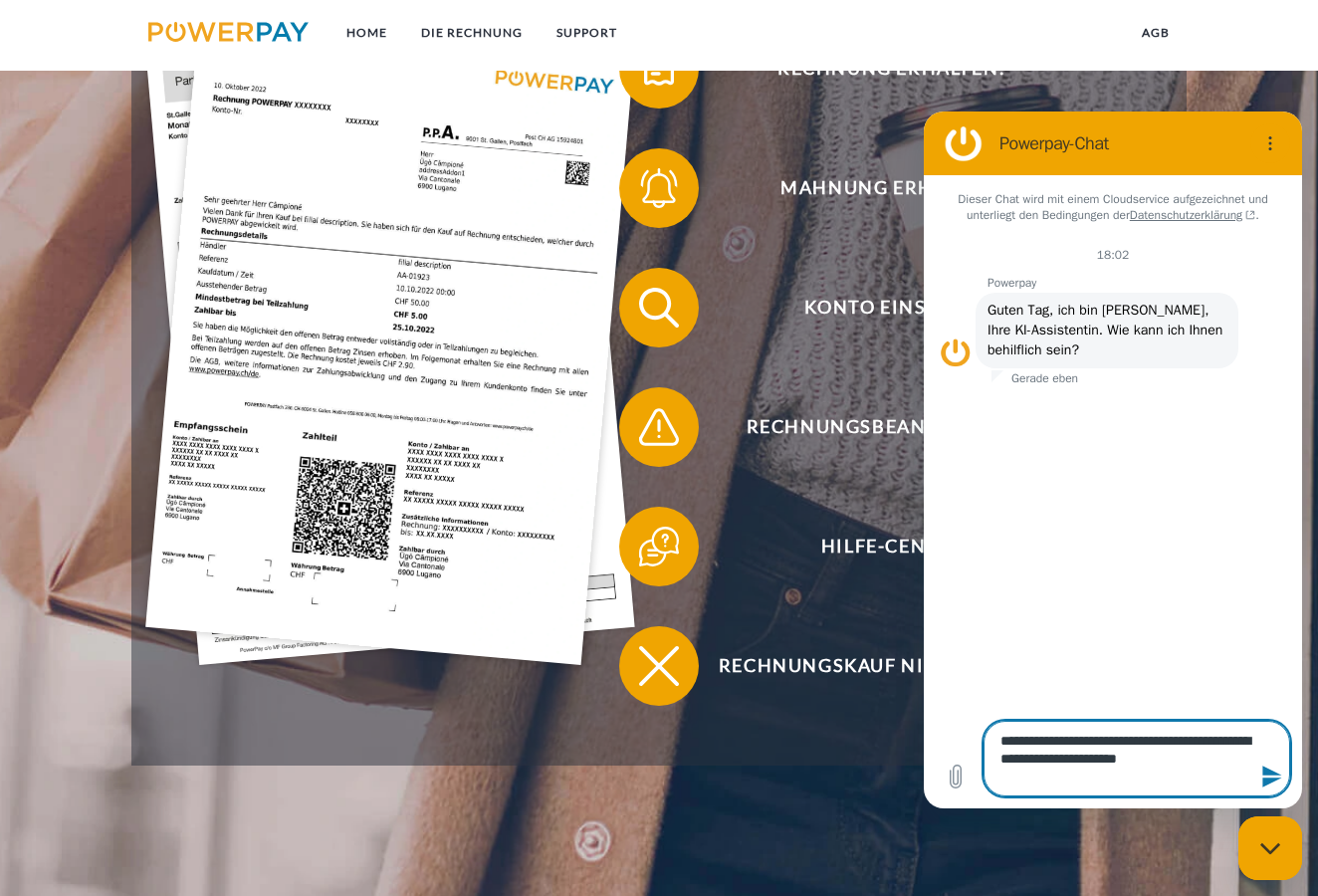 type on "**********" 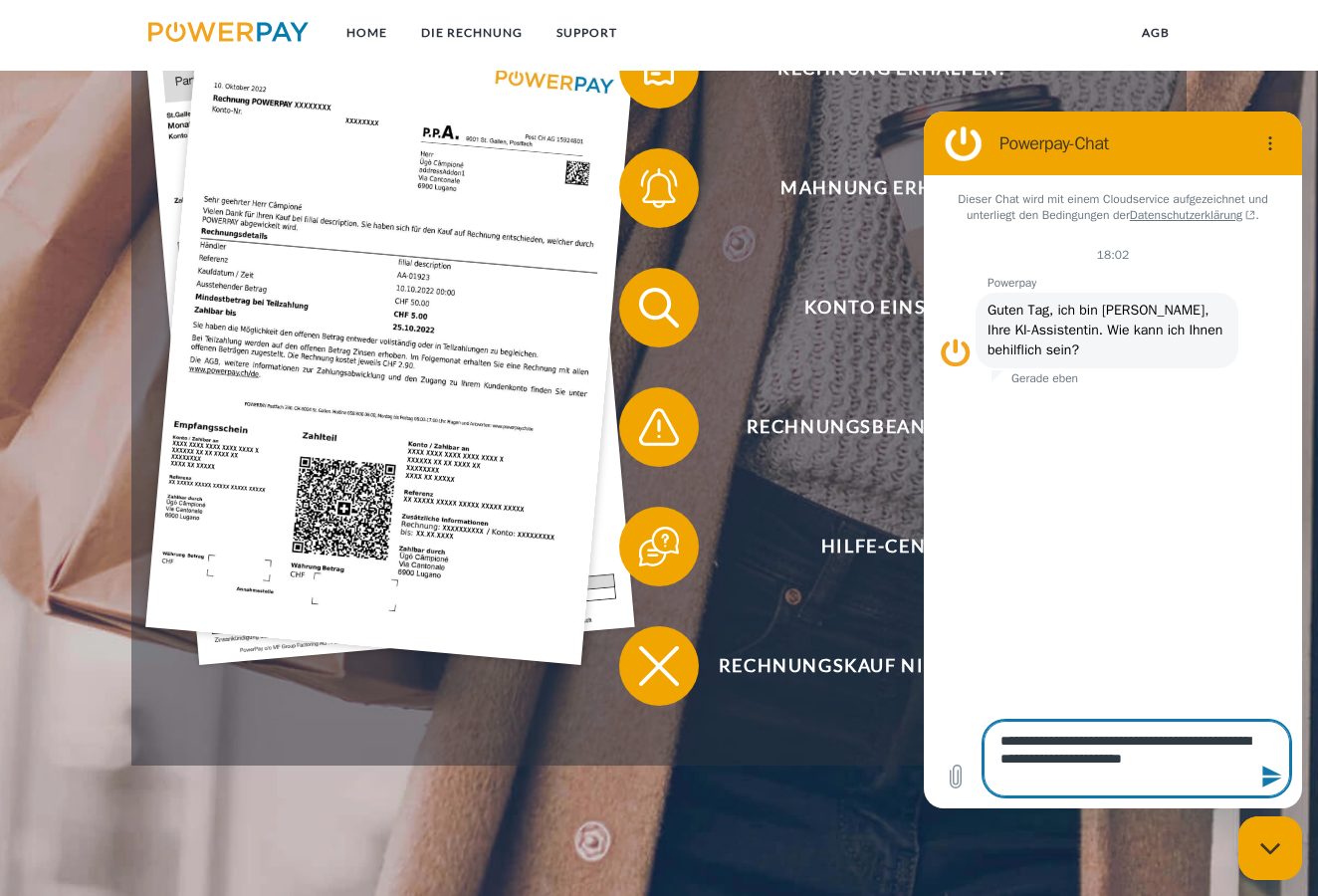 type on "**********" 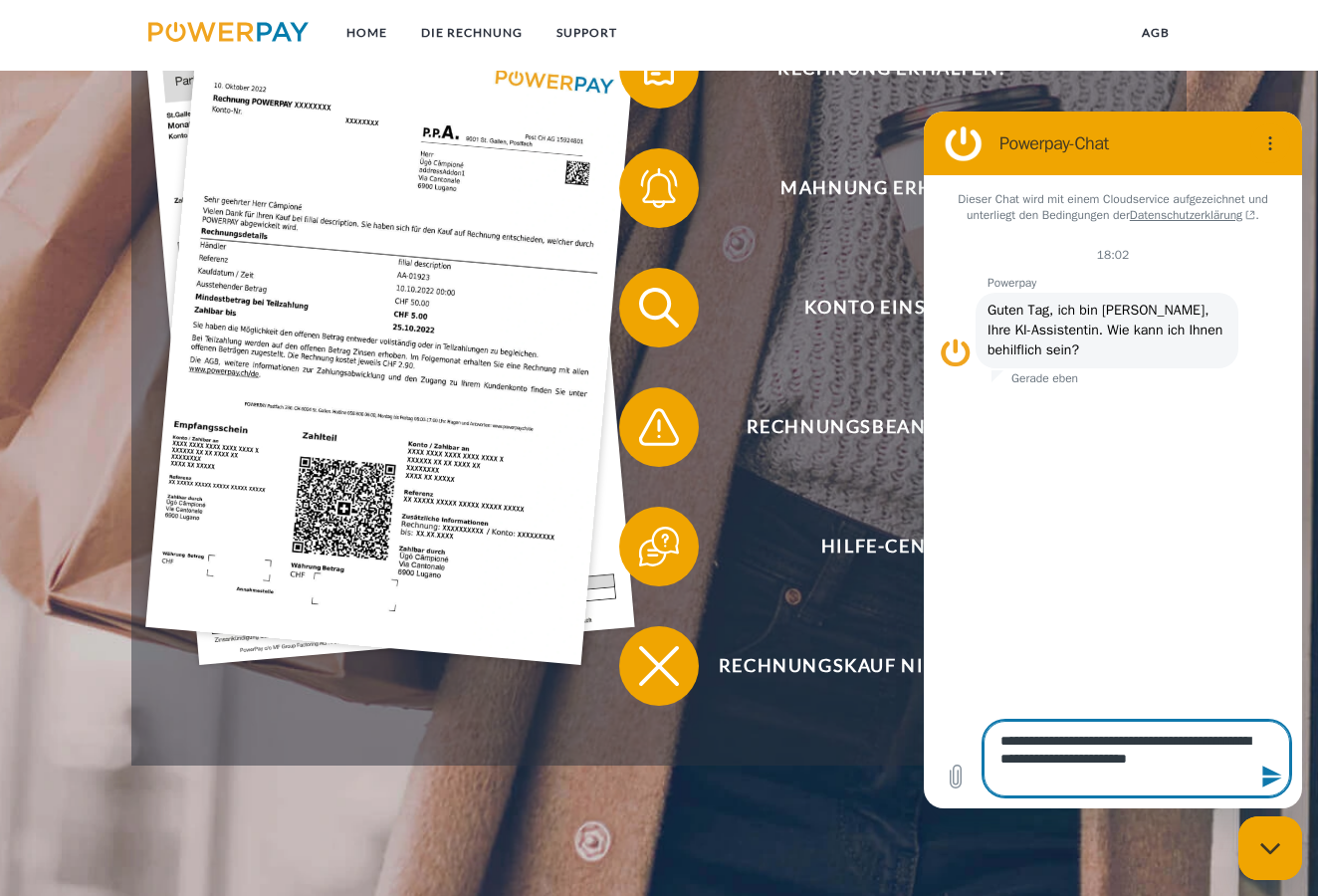 type on "**********" 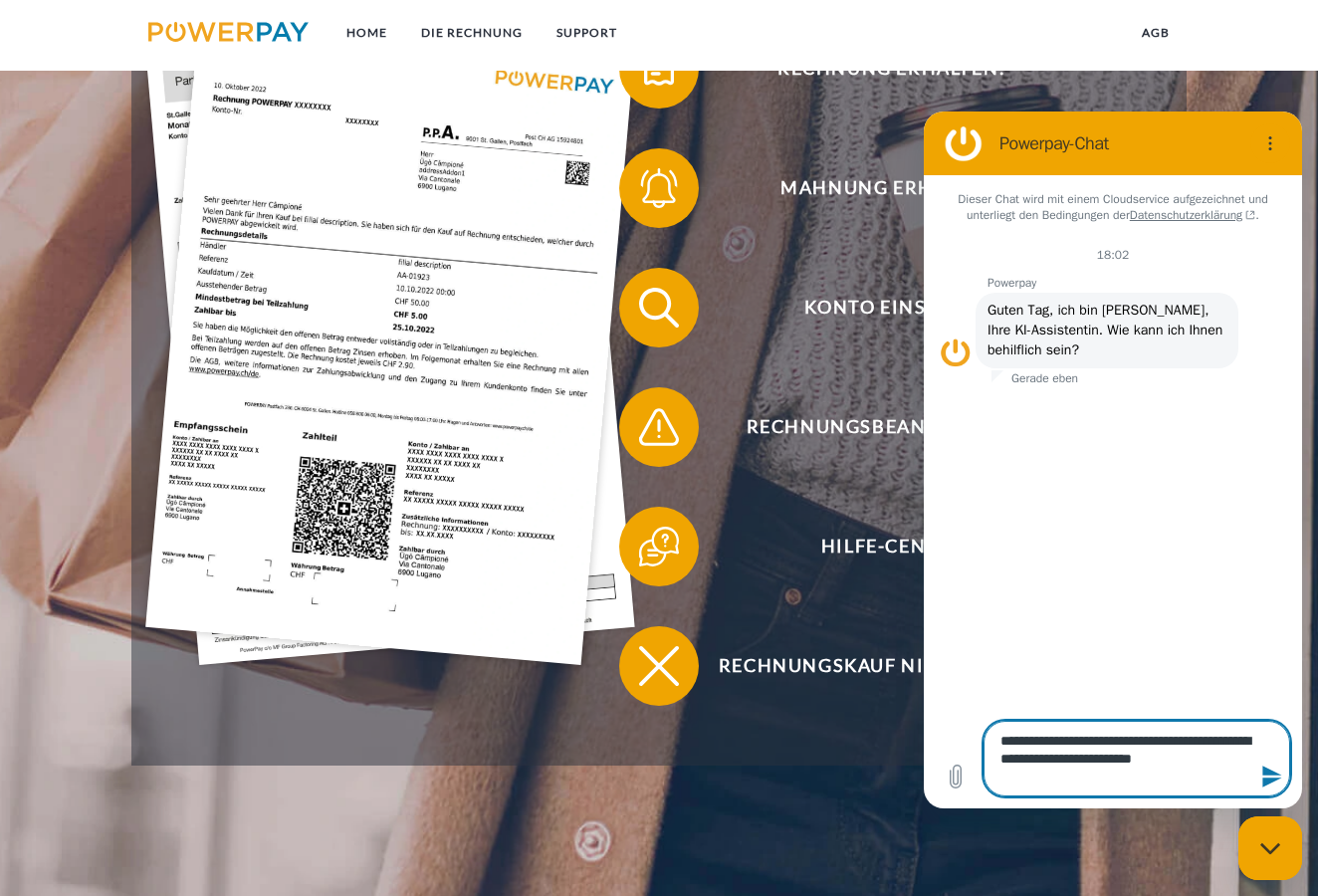 type on "**********" 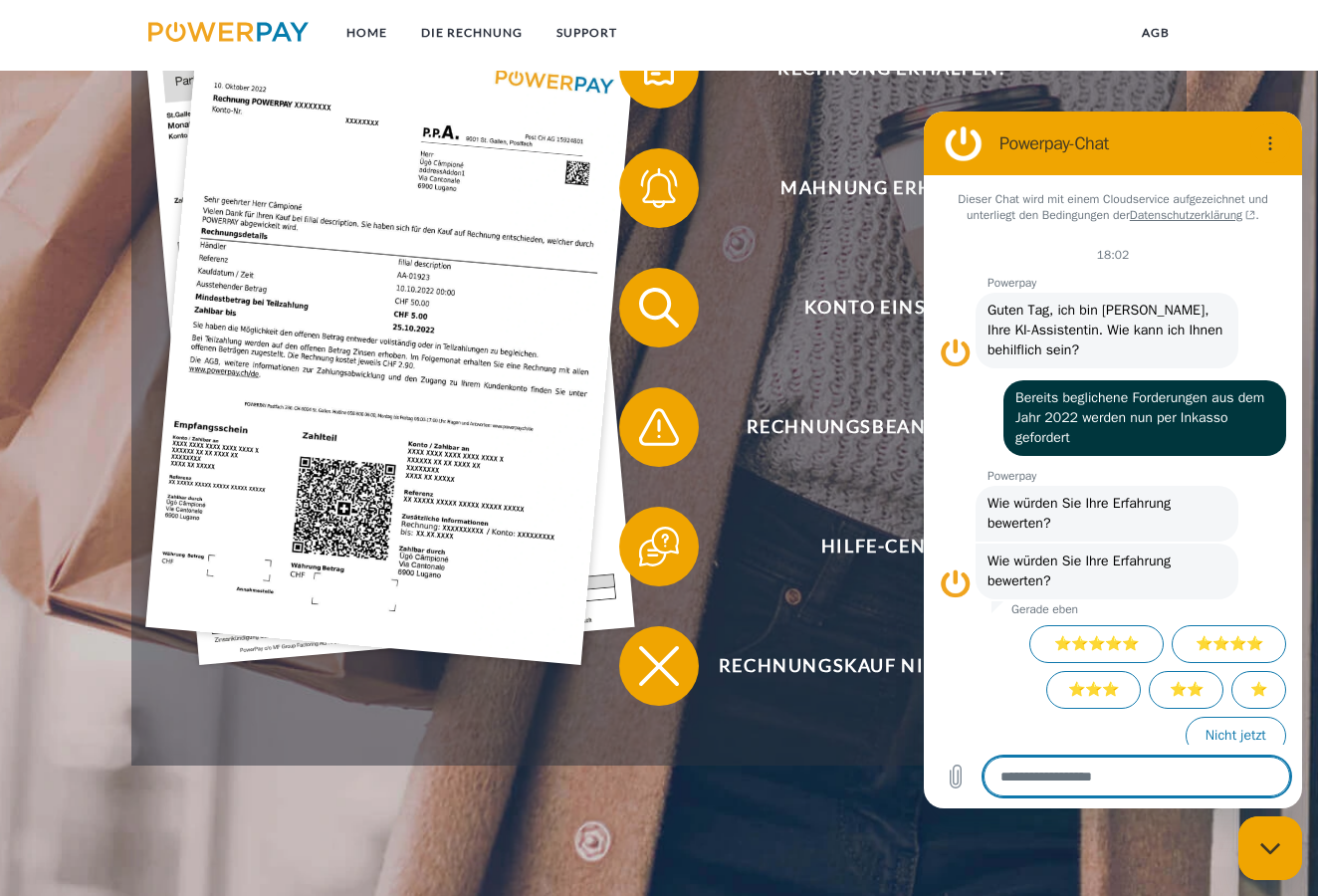 scroll, scrollTop: 15, scrollLeft: 0, axis: vertical 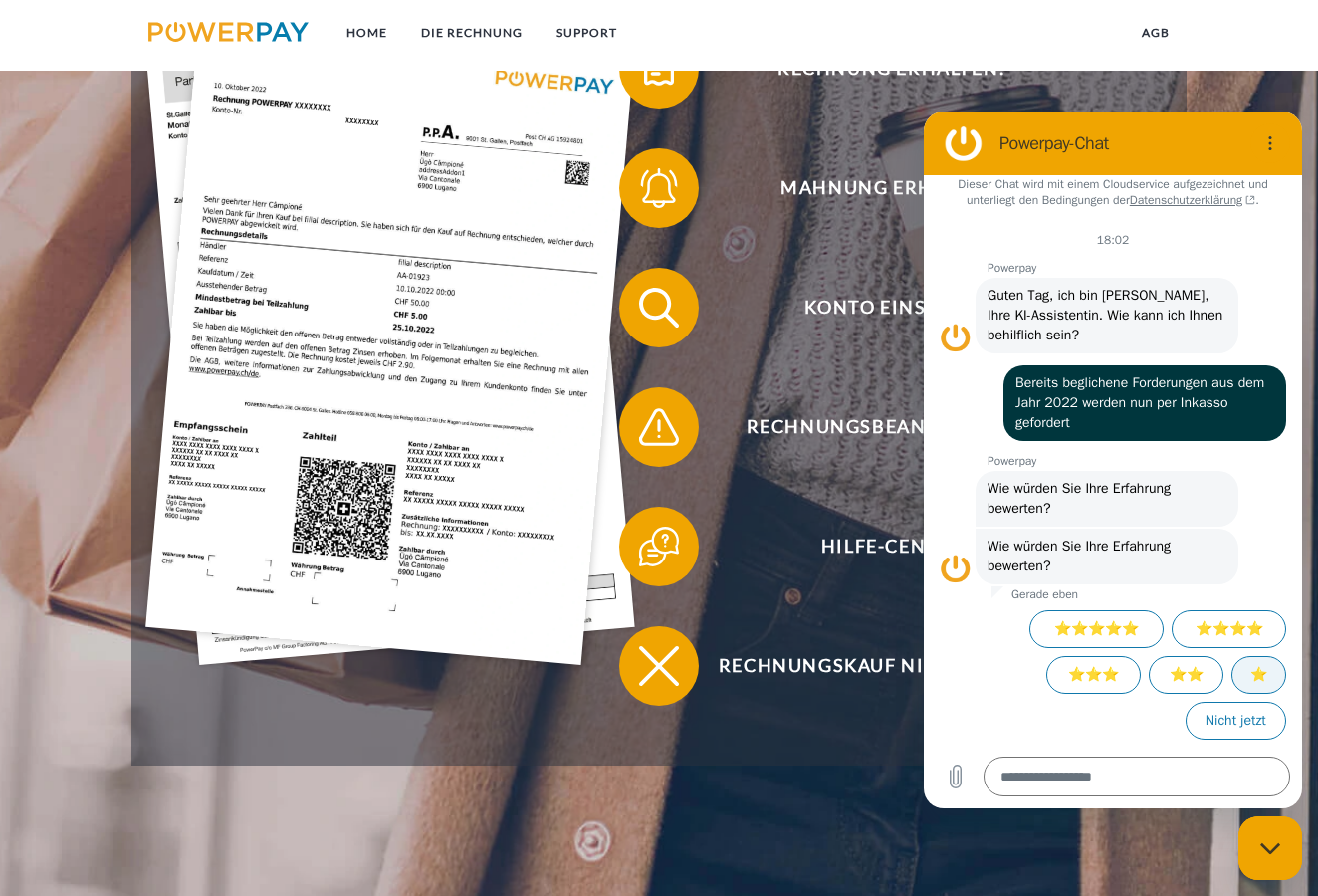 click on "⭐" at bounding box center [1258, 675] 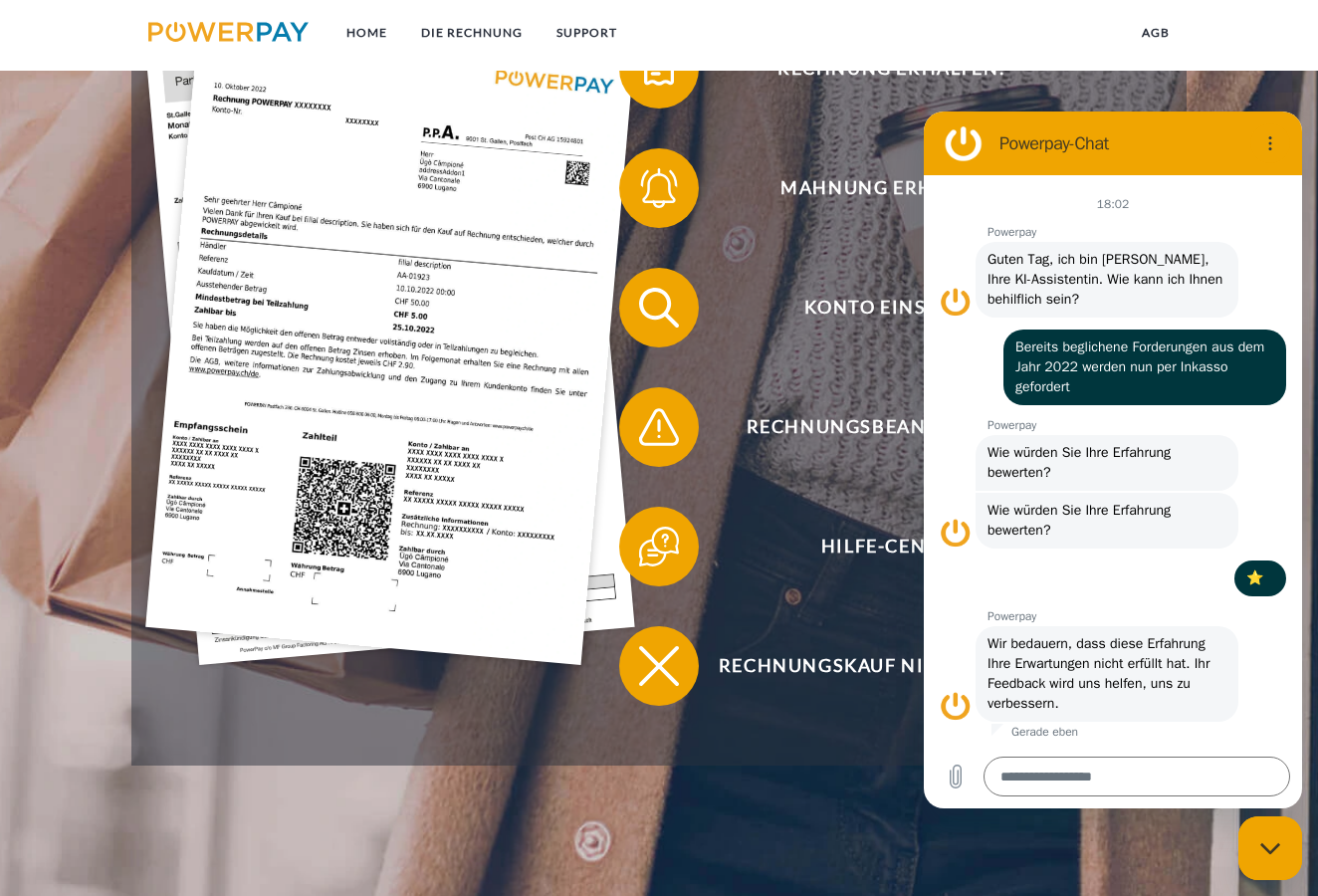 scroll, scrollTop: 51, scrollLeft: 0, axis: vertical 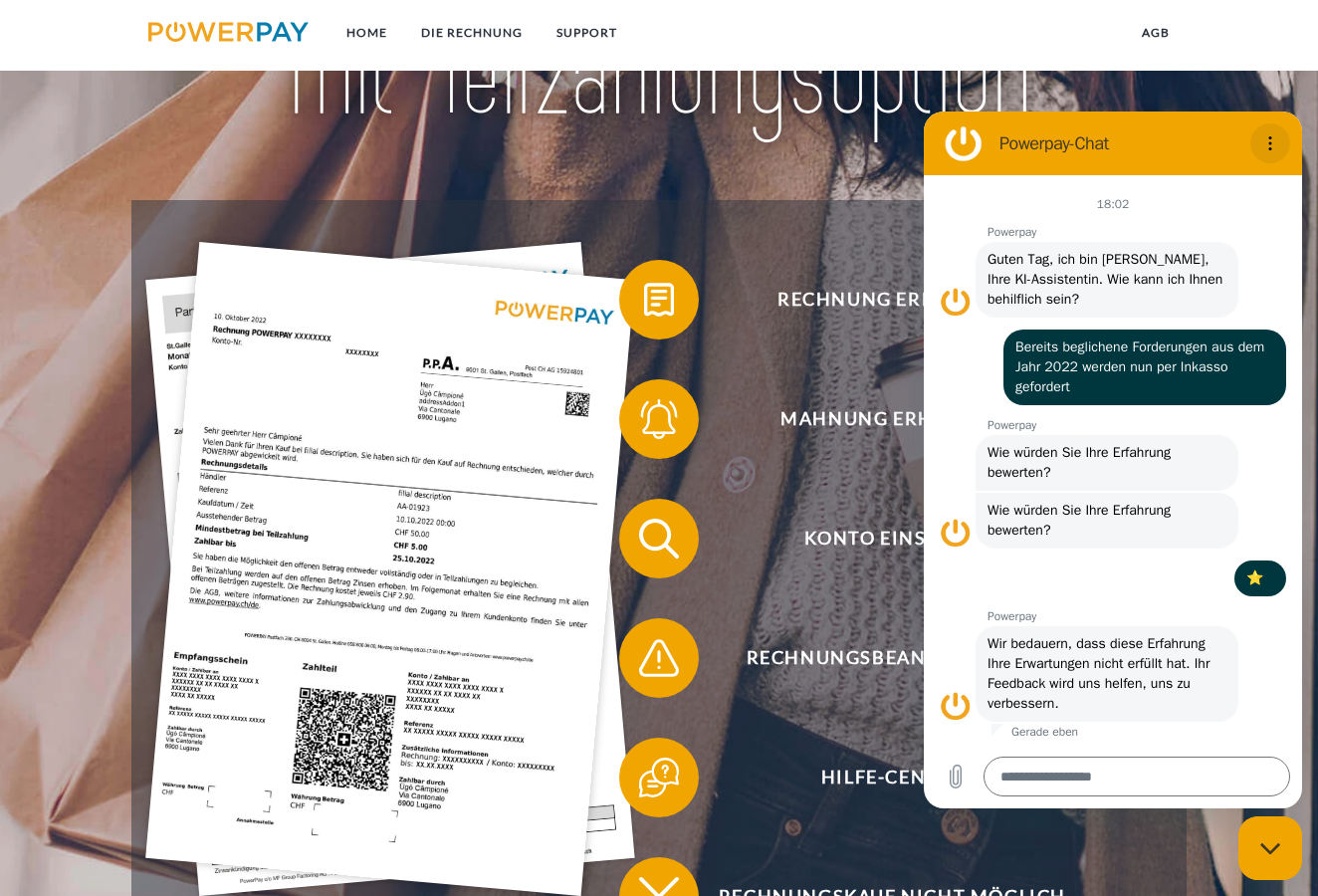 click 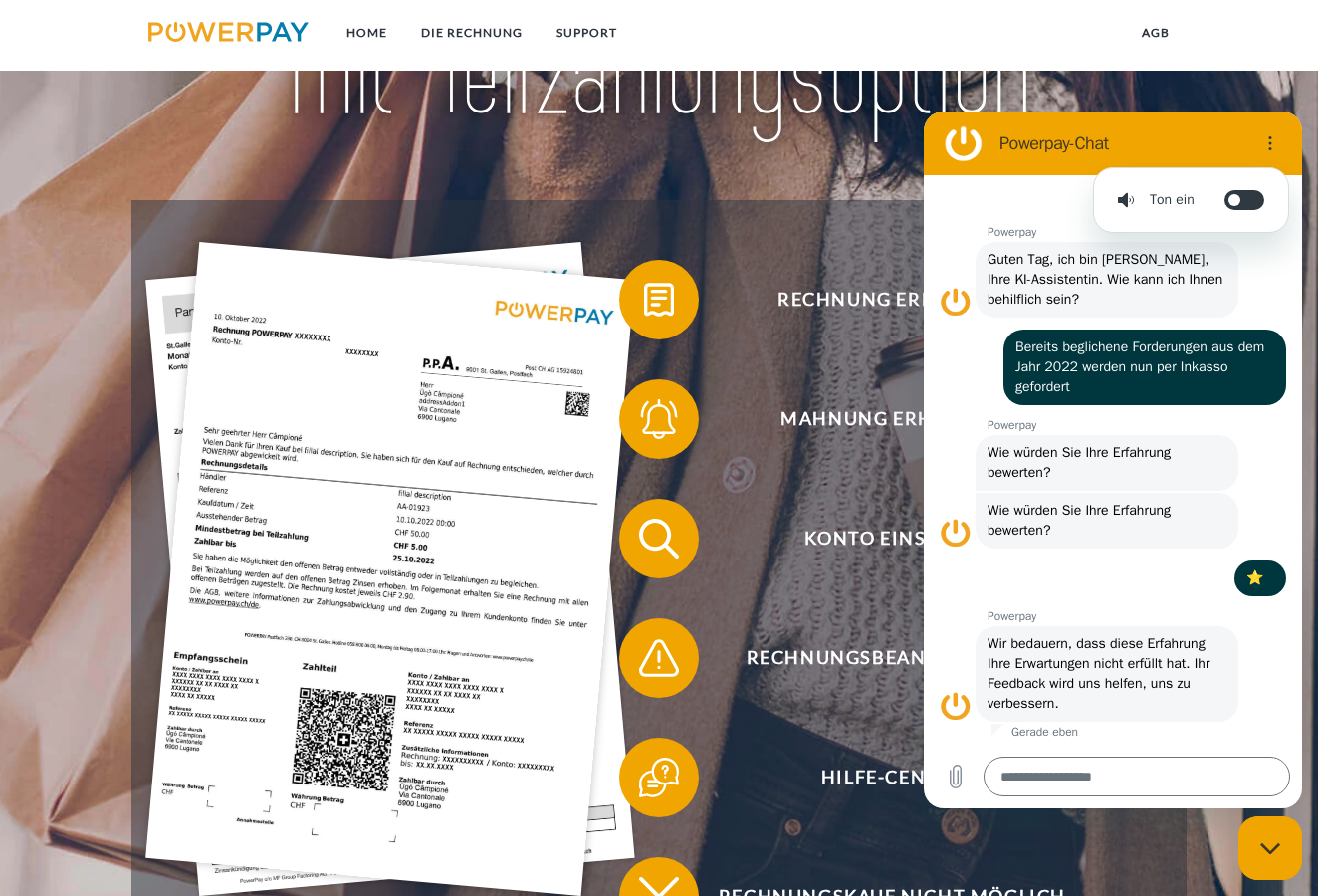 click on "Ton ein Akustische Benachrichtigungen ein-/ausschalten" at bounding box center (1266, 143) 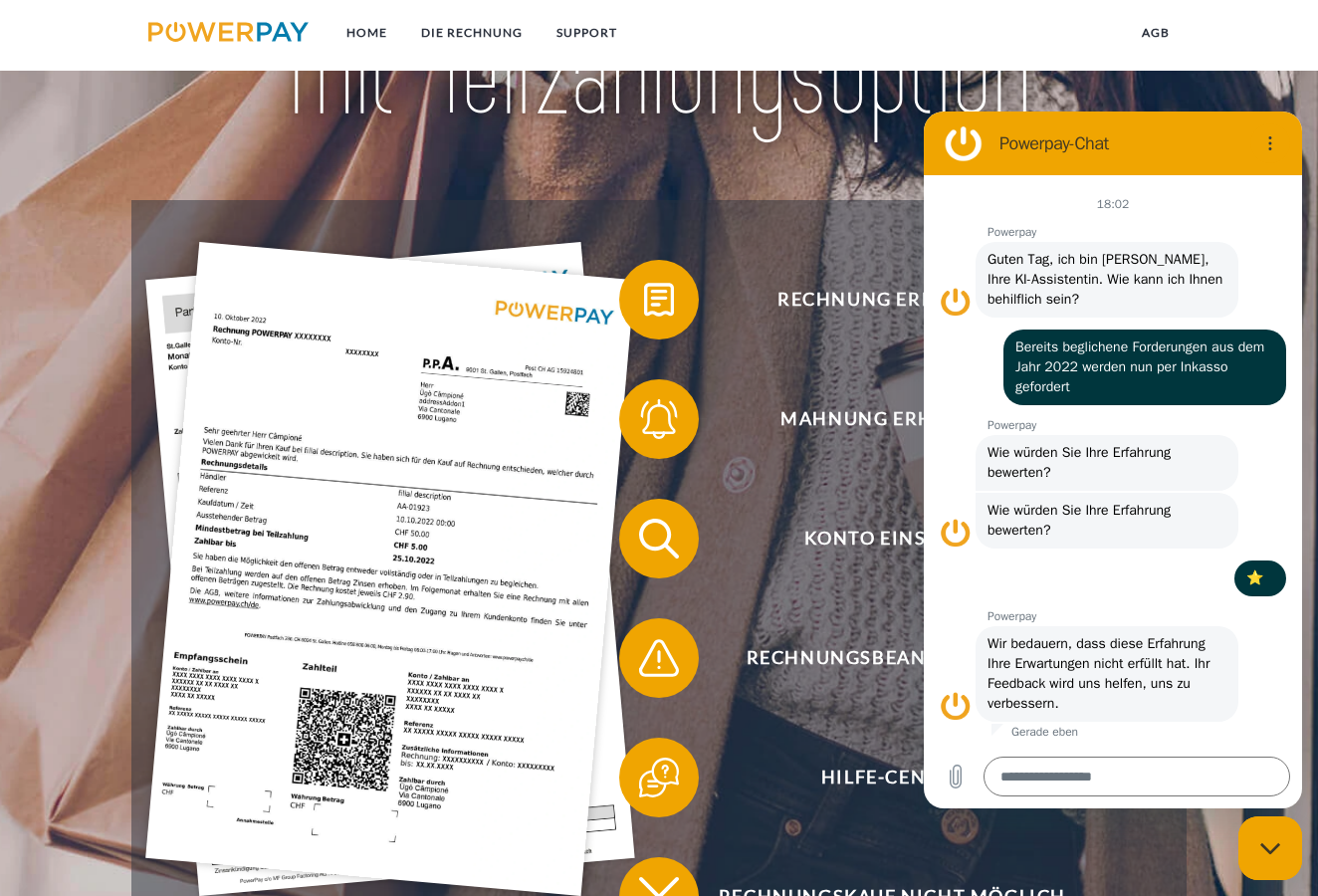 click 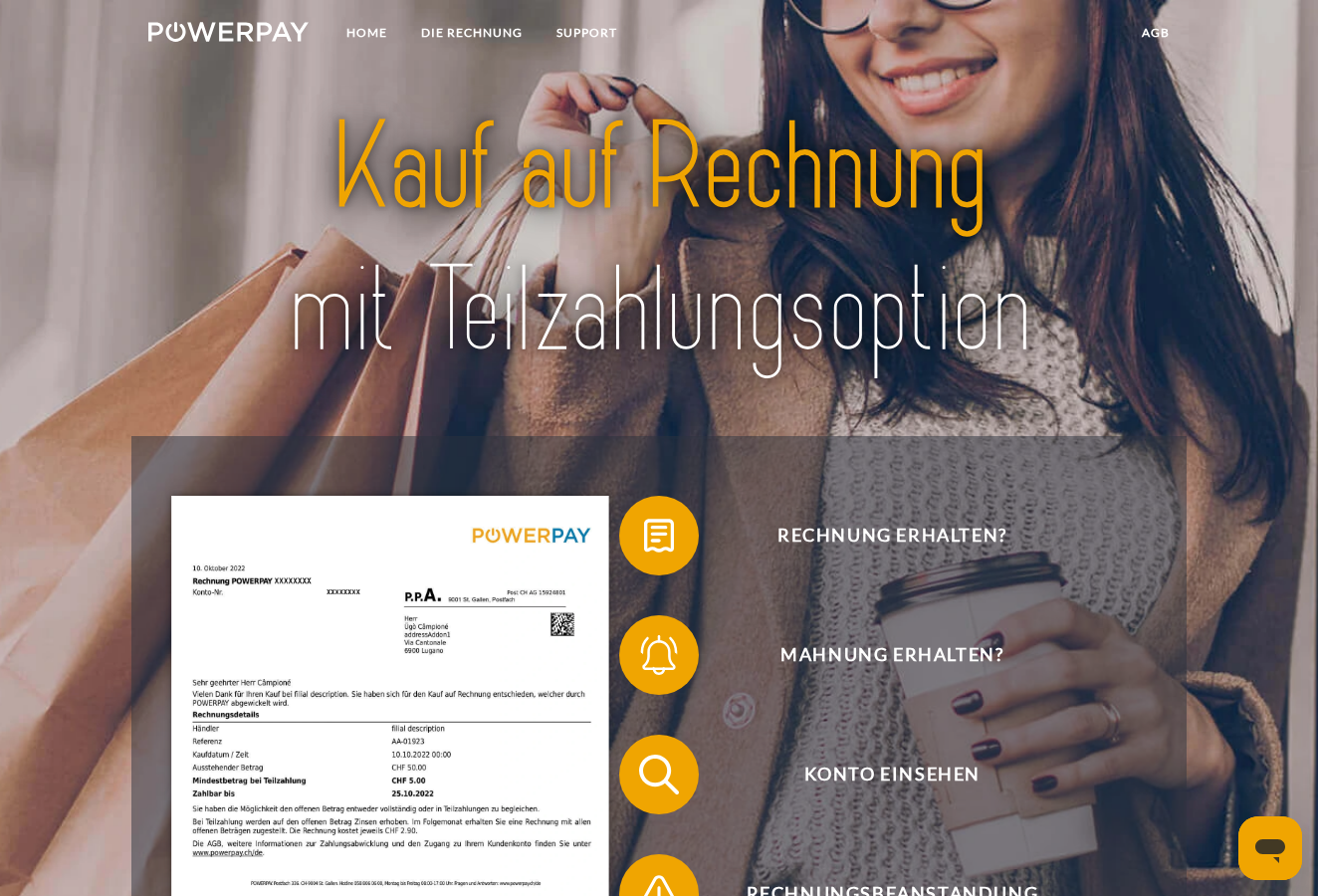 scroll, scrollTop: 0, scrollLeft: 0, axis: both 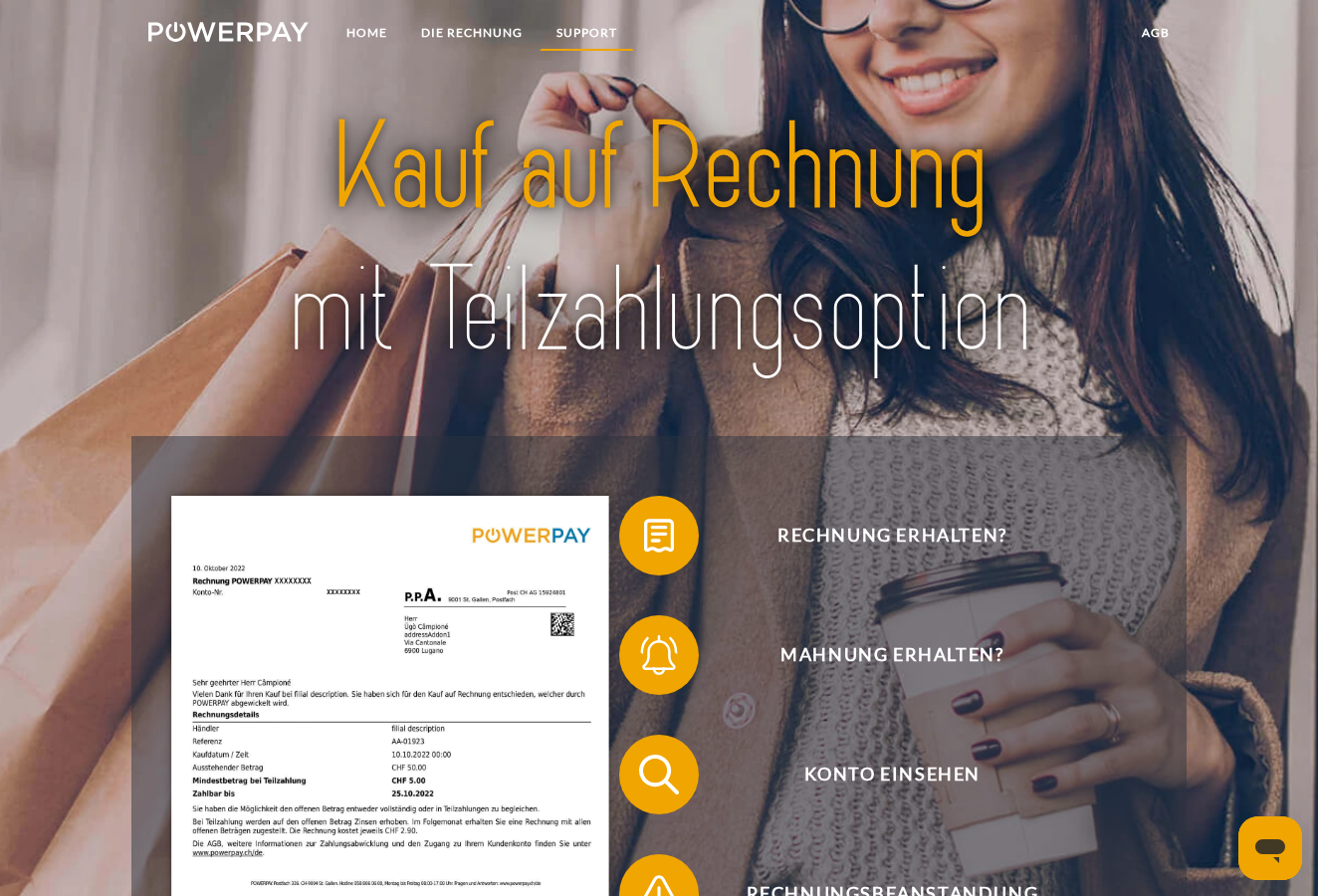 click on "SUPPORT" at bounding box center (586, 33) 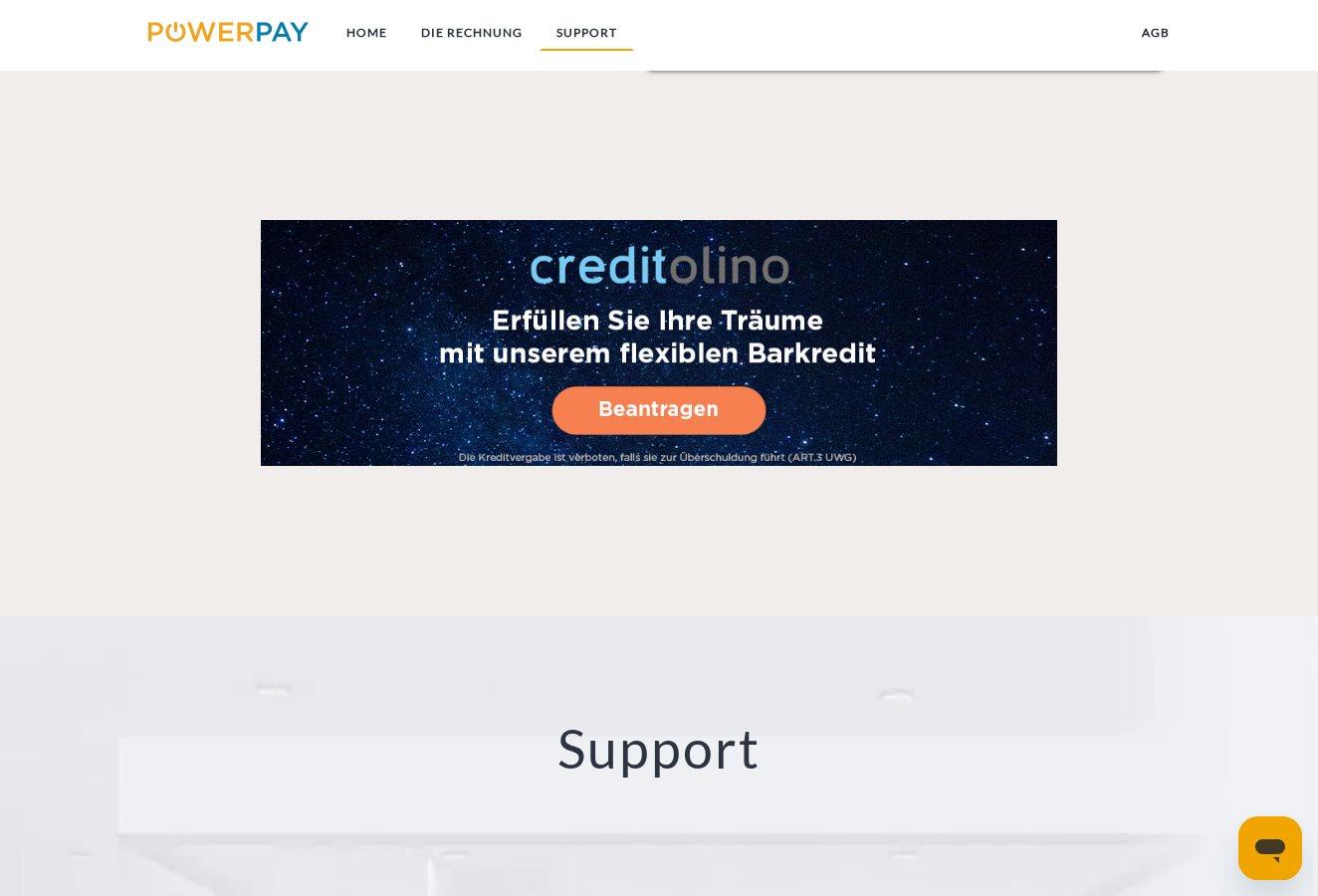 scroll, scrollTop: 3265, scrollLeft: 0, axis: vertical 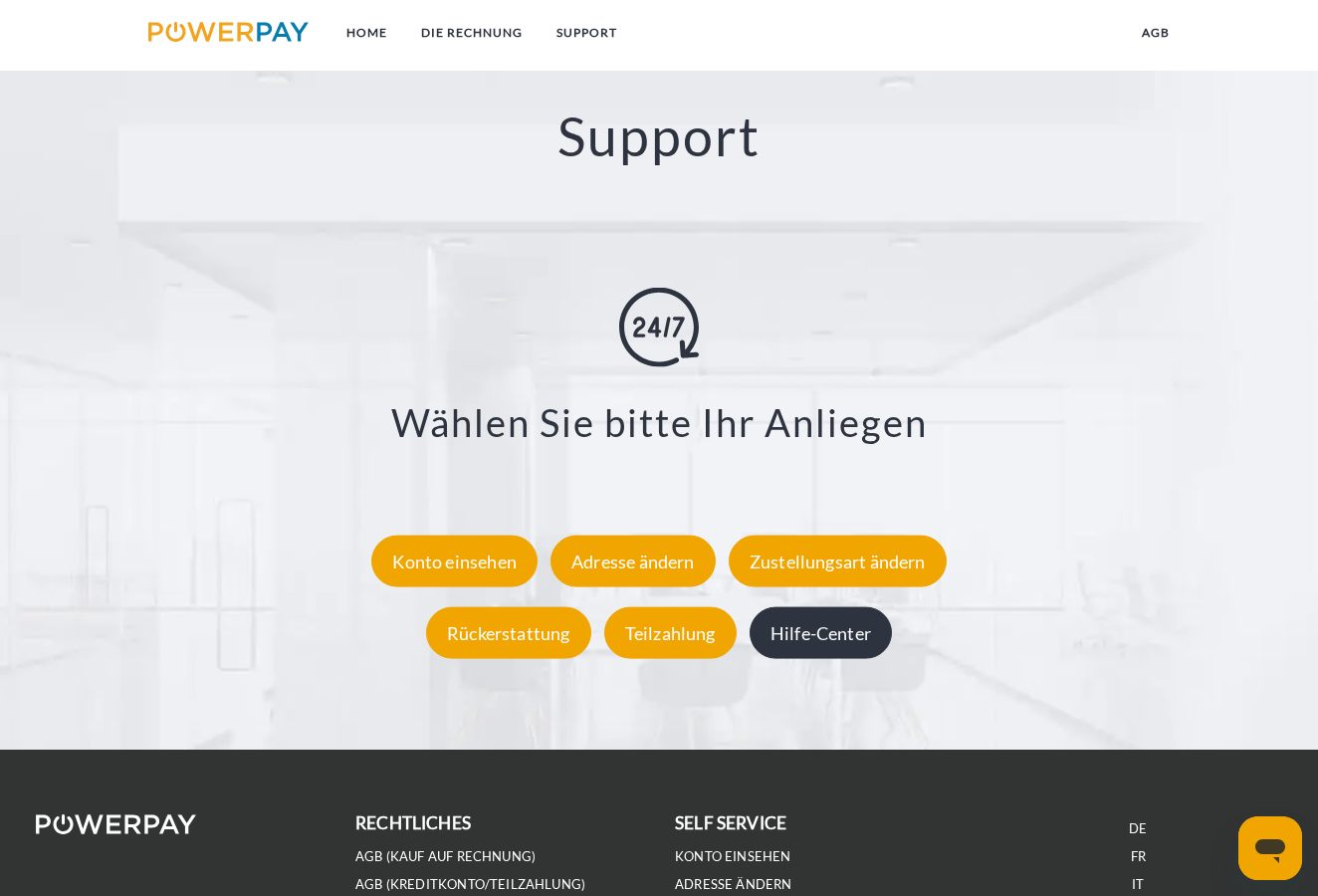 click on "Hilfe-Center" at bounding box center [820, 633] 